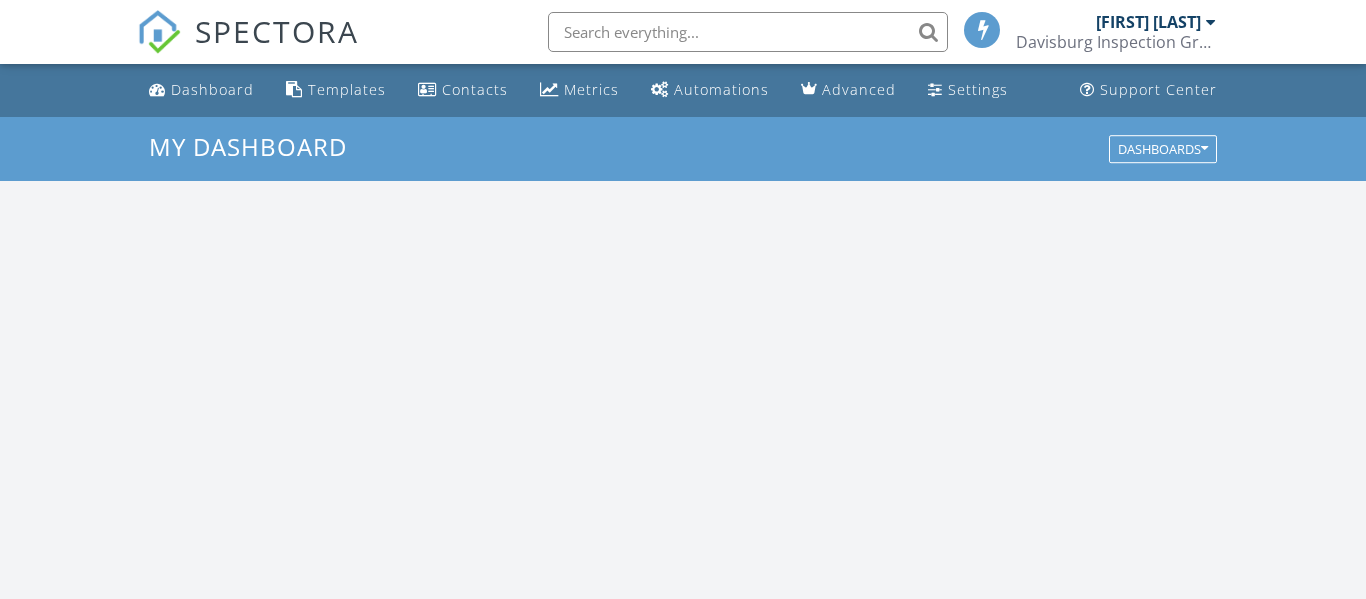 scroll, scrollTop: 0, scrollLeft: 0, axis: both 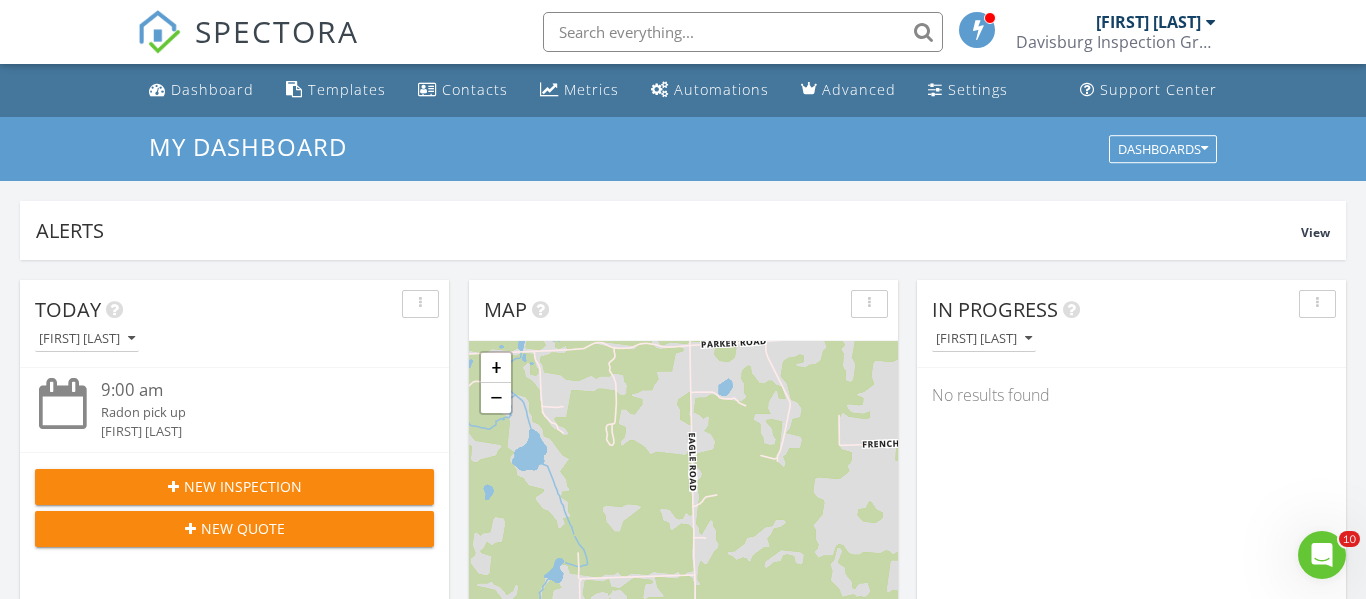 click on "New Inspection" at bounding box center (234, 487) 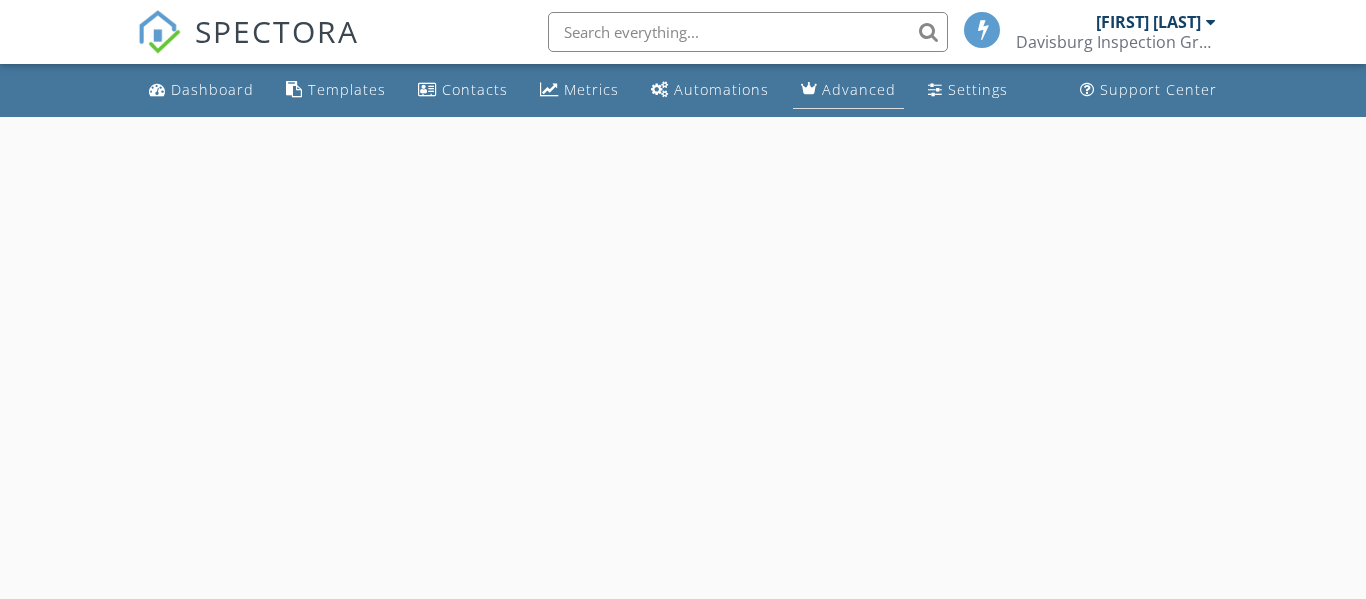 scroll, scrollTop: 0, scrollLeft: 0, axis: both 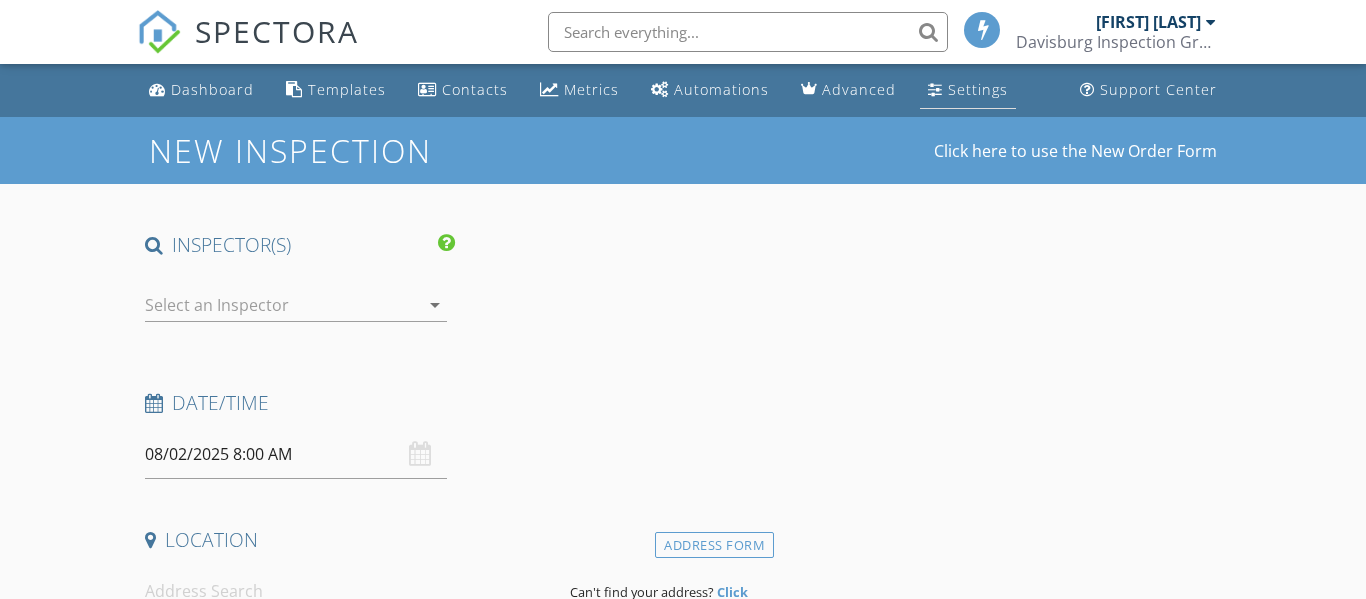 click on "Settings" at bounding box center (978, 89) 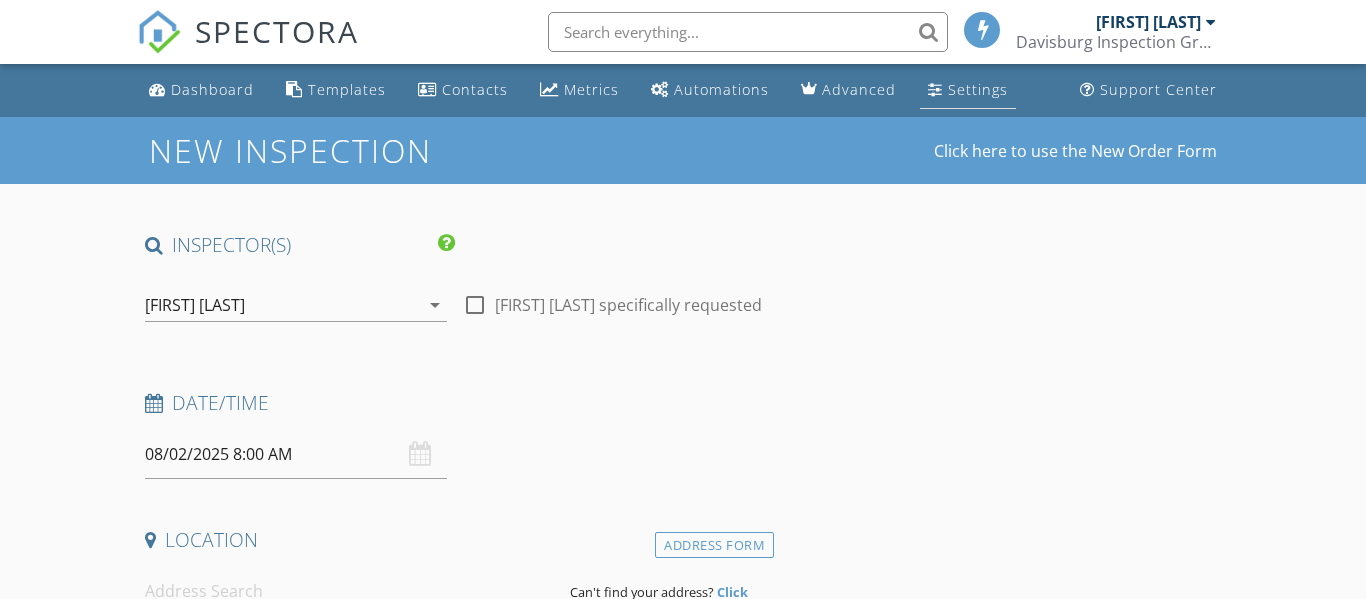 scroll, scrollTop: 0, scrollLeft: 0, axis: both 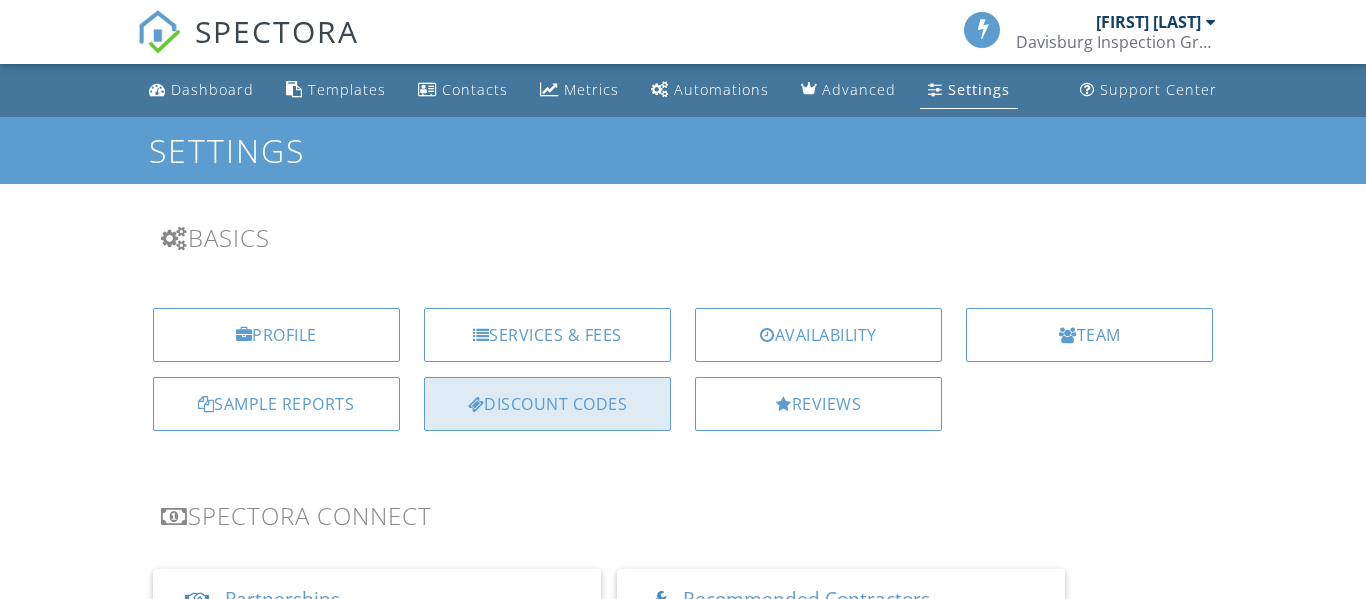 click on "Discount Codes" at bounding box center [547, 404] 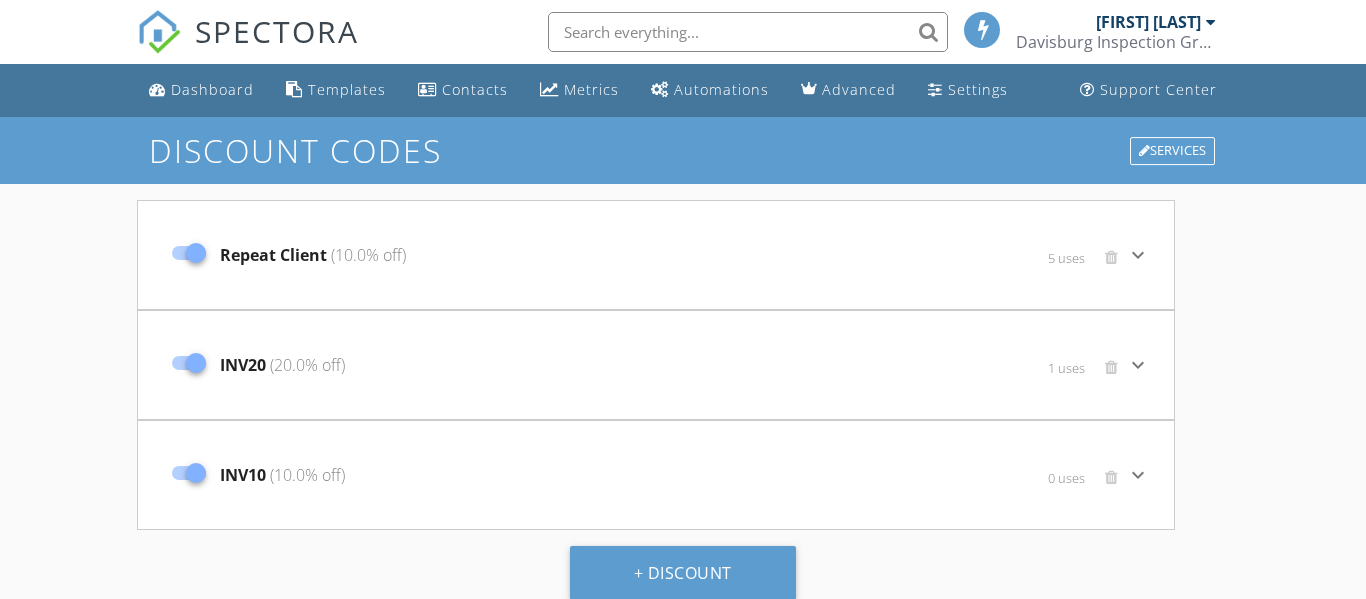 scroll, scrollTop: 0, scrollLeft: 0, axis: both 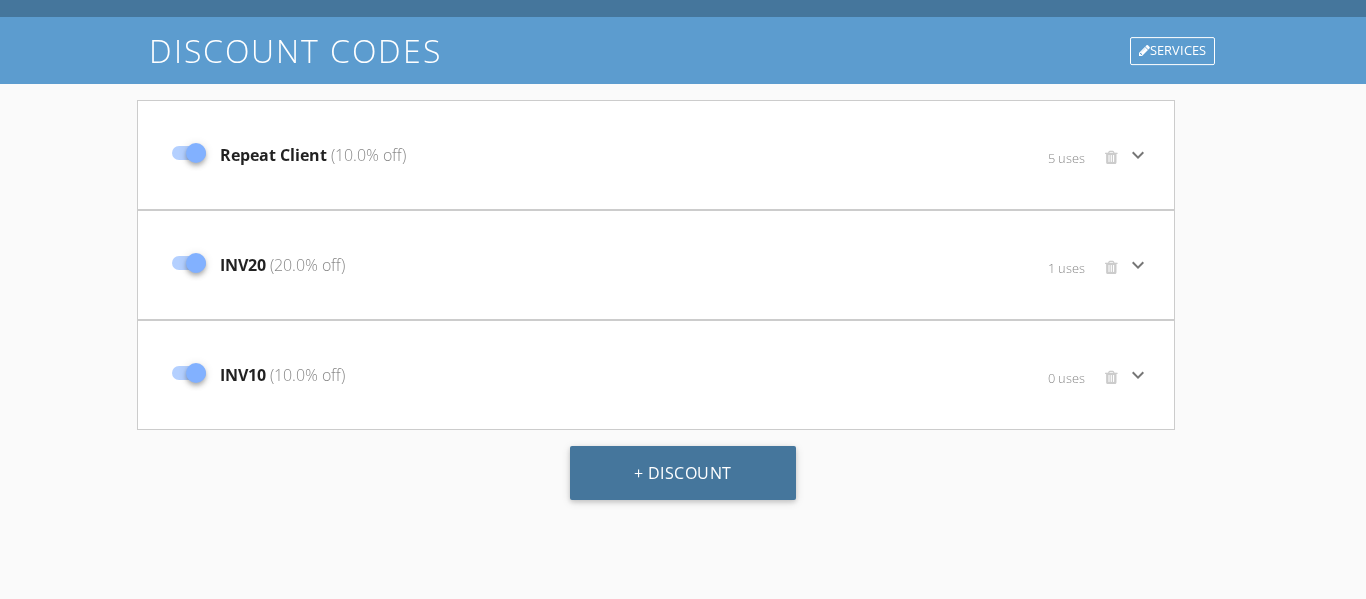 click on "+ Discount" at bounding box center [683, 473] 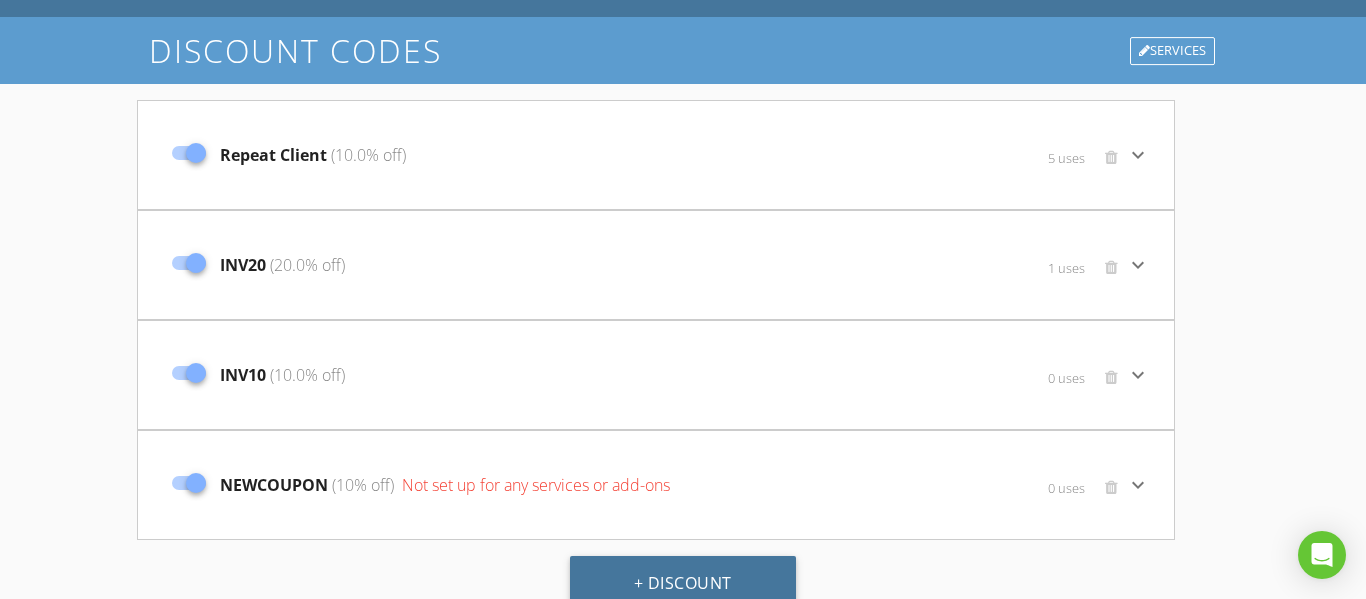 scroll, scrollTop: 126, scrollLeft: 0, axis: vertical 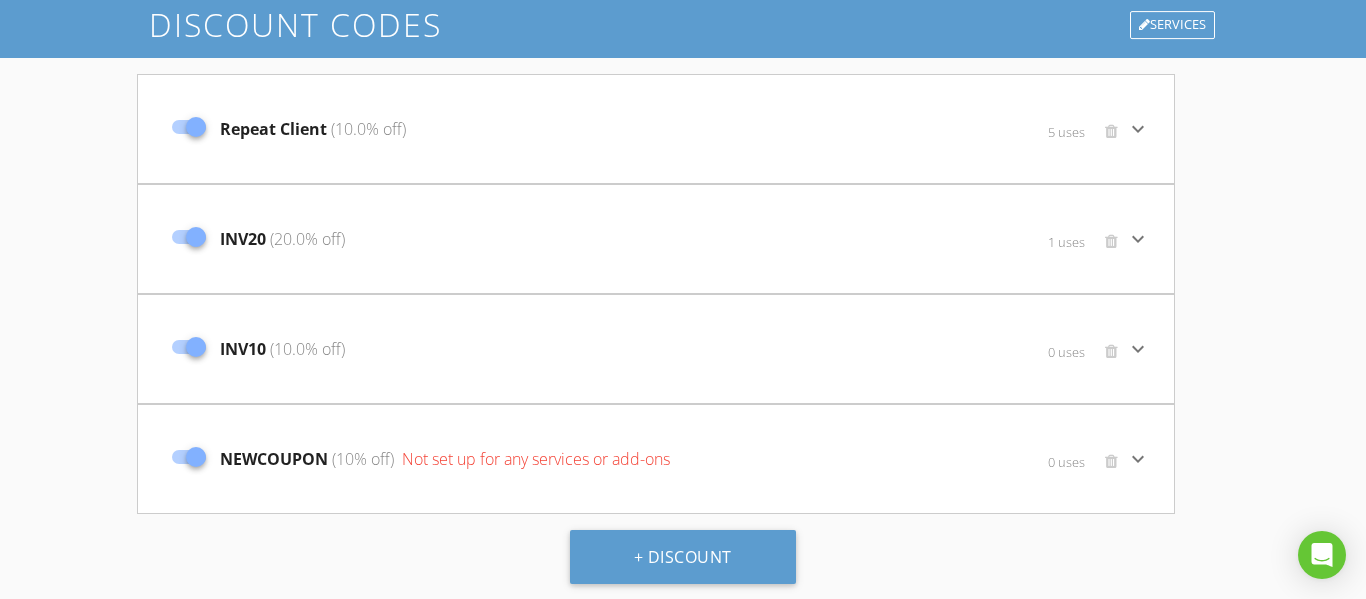 click on "NEWCOUPON
(10% off)
Not set up for any services or add-ons" at bounding box center [445, 459] 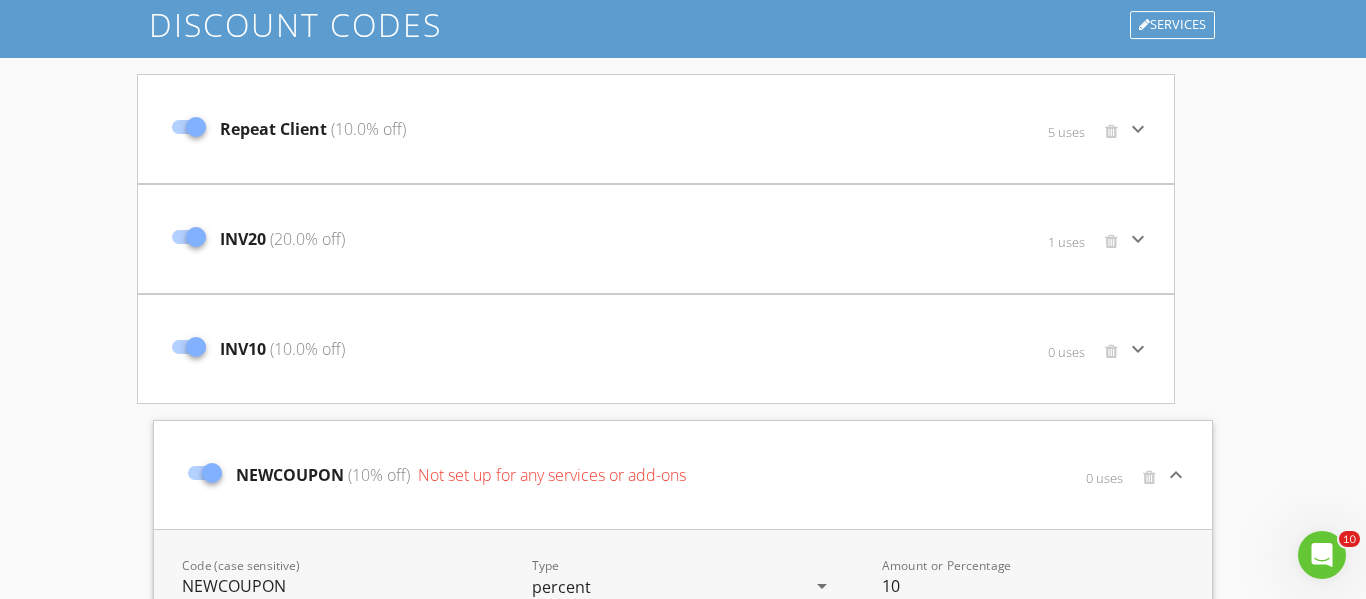 scroll, scrollTop: 0, scrollLeft: 0, axis: both 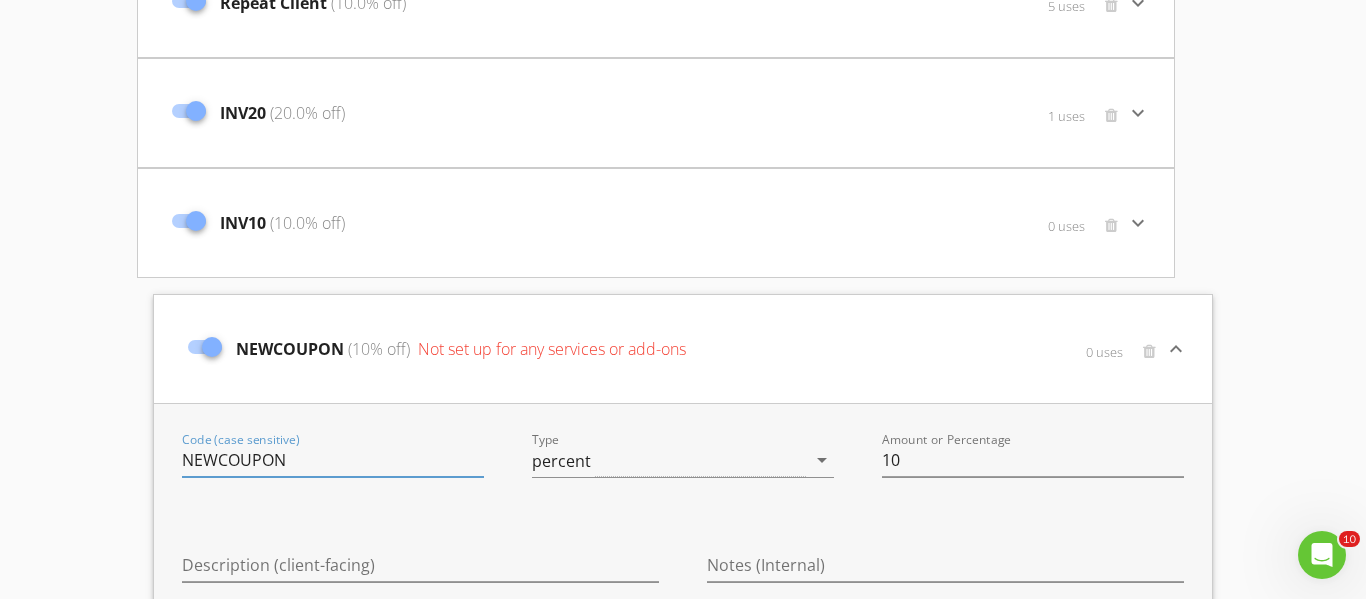 click on "NEWCOUPON" at bounding box center [333, 460] 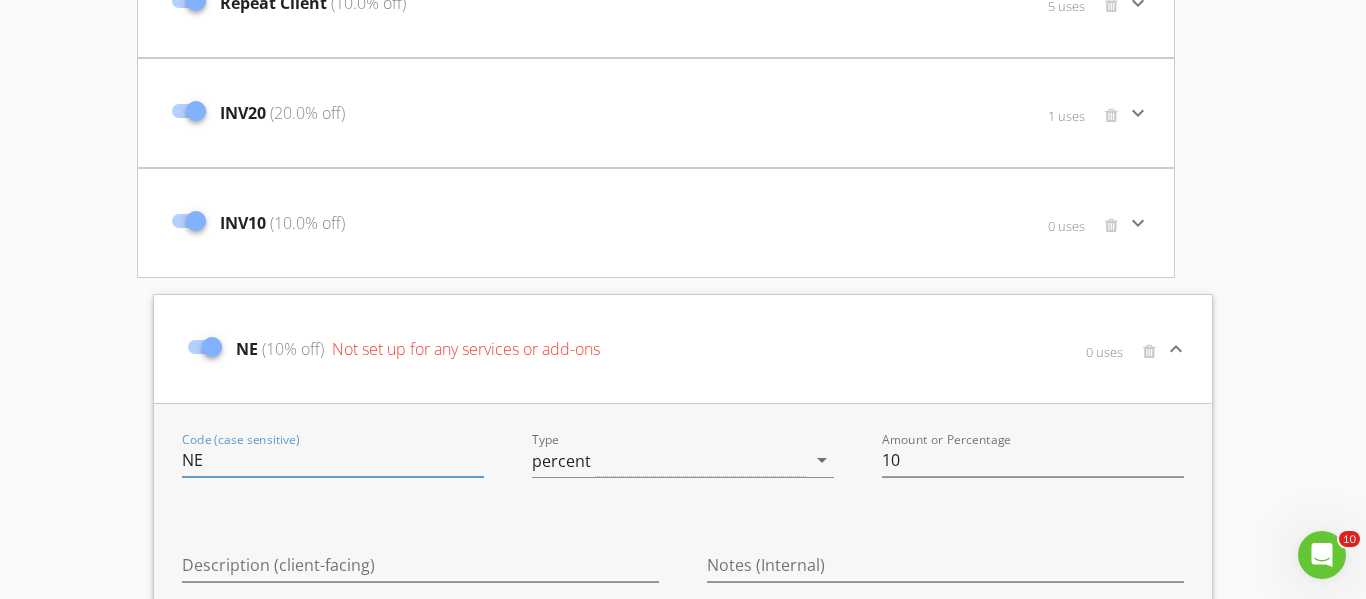 type on "N" 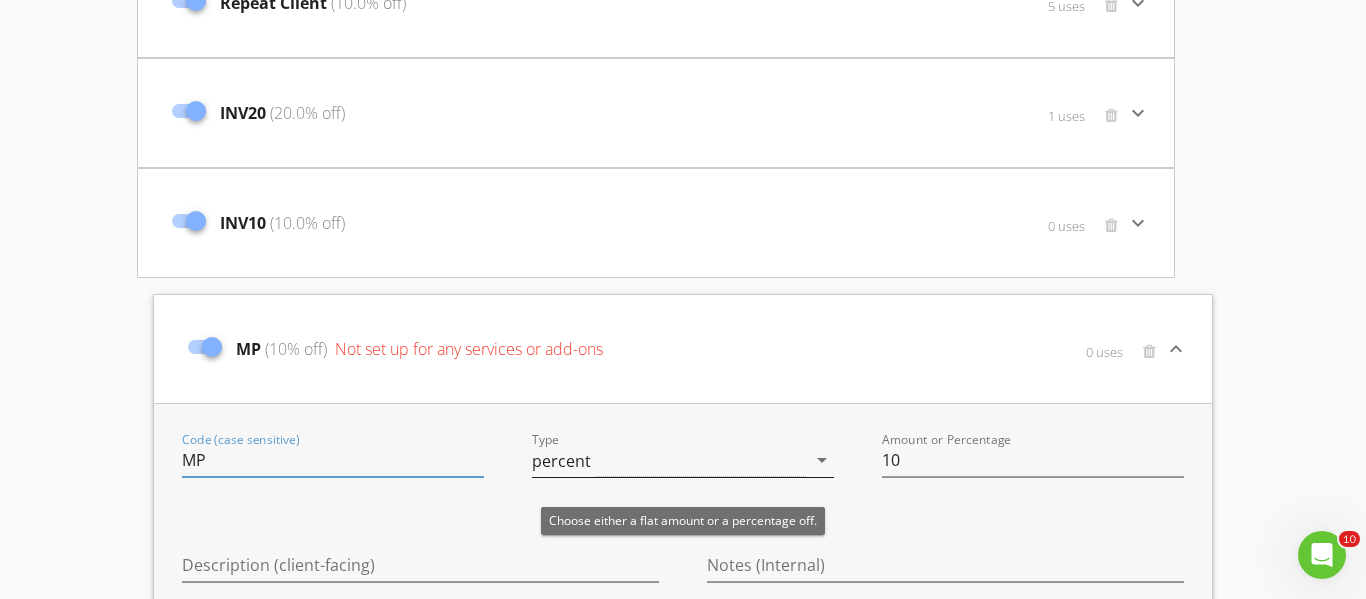 type on "MP" 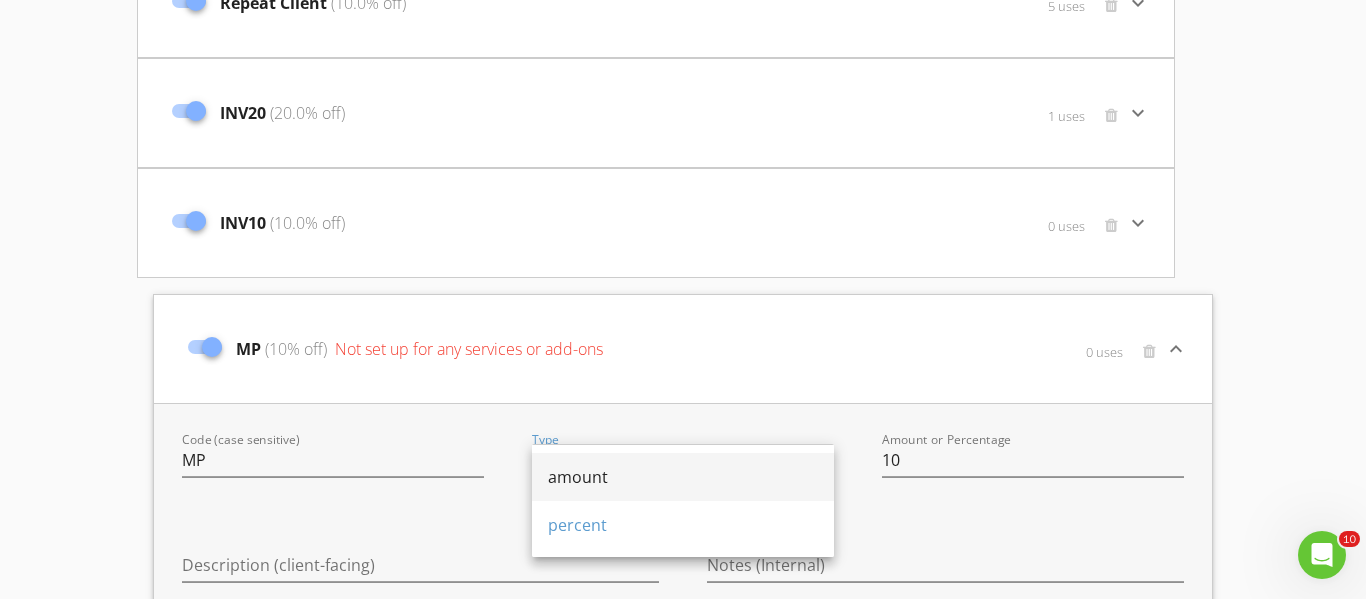 click on "amount" at bounding box center [683, 477] 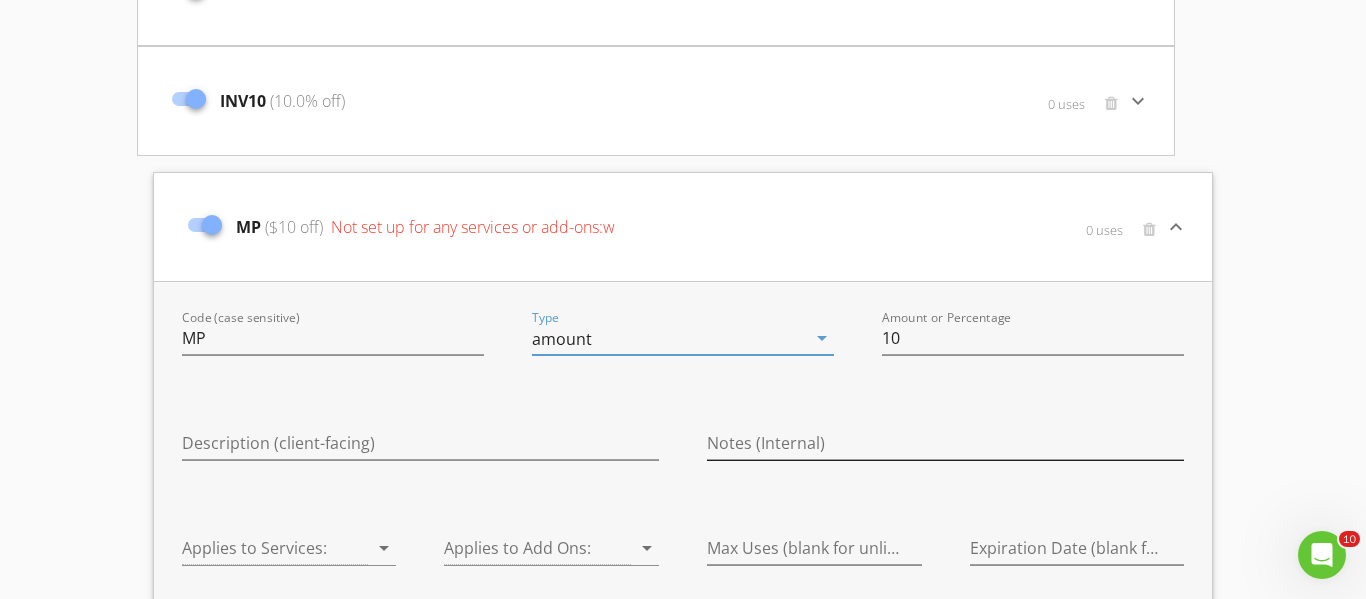 scroll, scrollTop: 387, scrollLeft: 0, axis: vertical 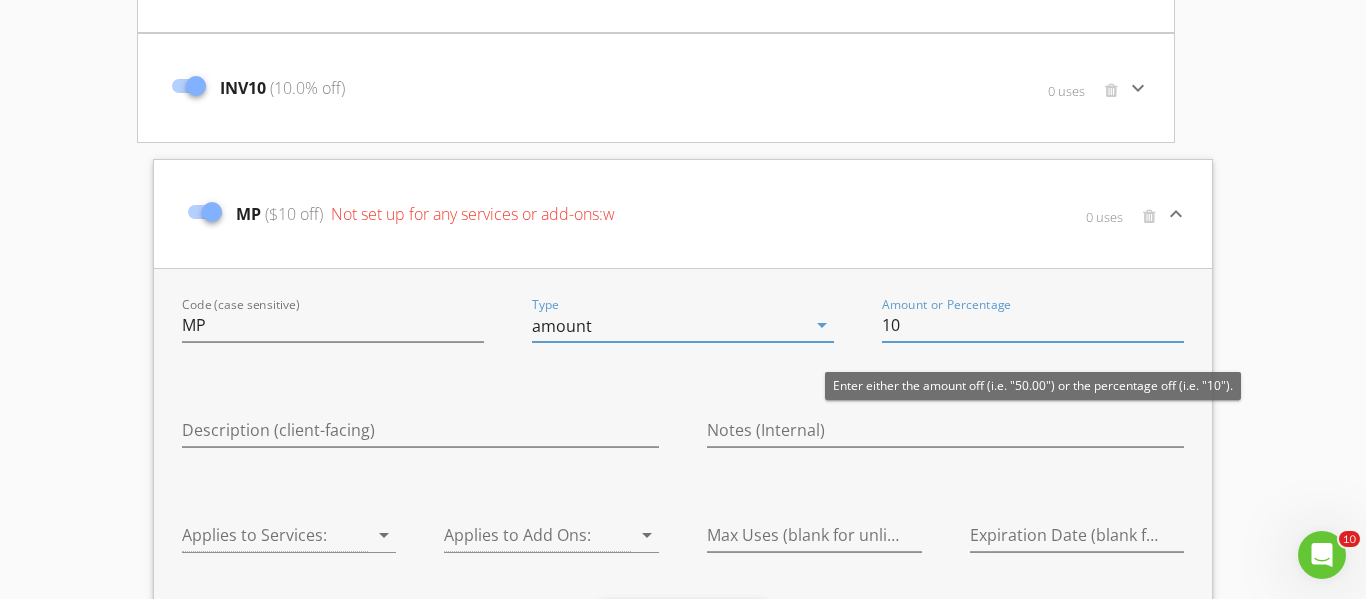click on "10" at bounding box center [1033, 325] 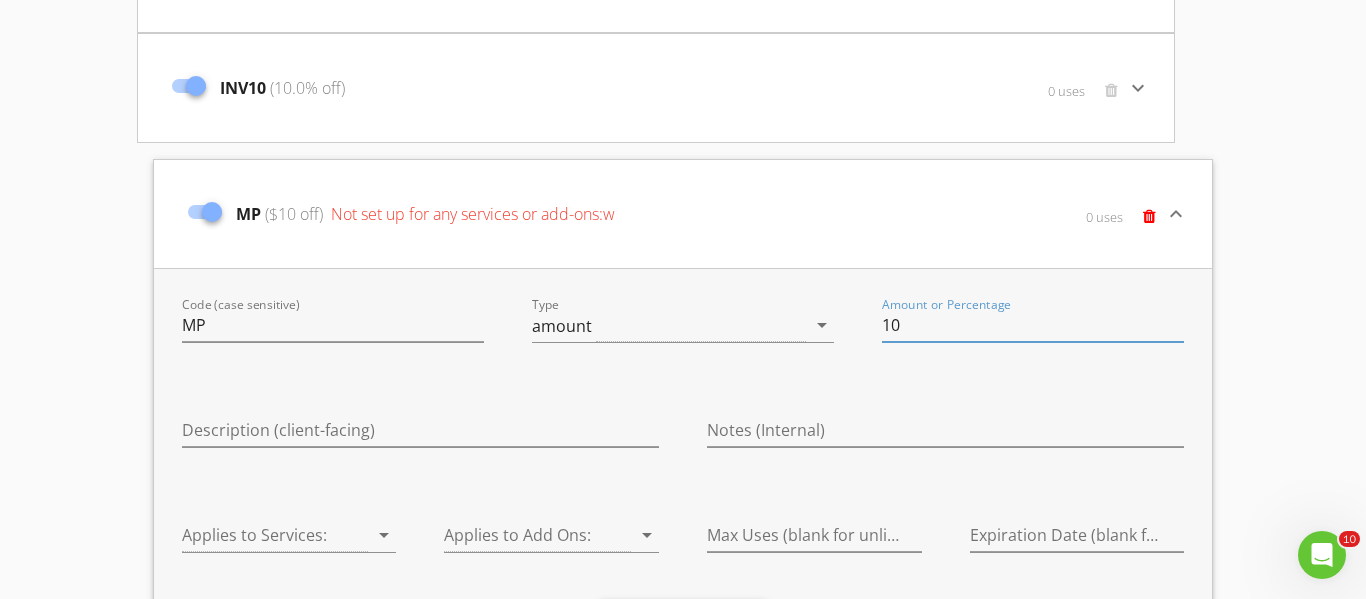 click at bounding box center (1149, 216) 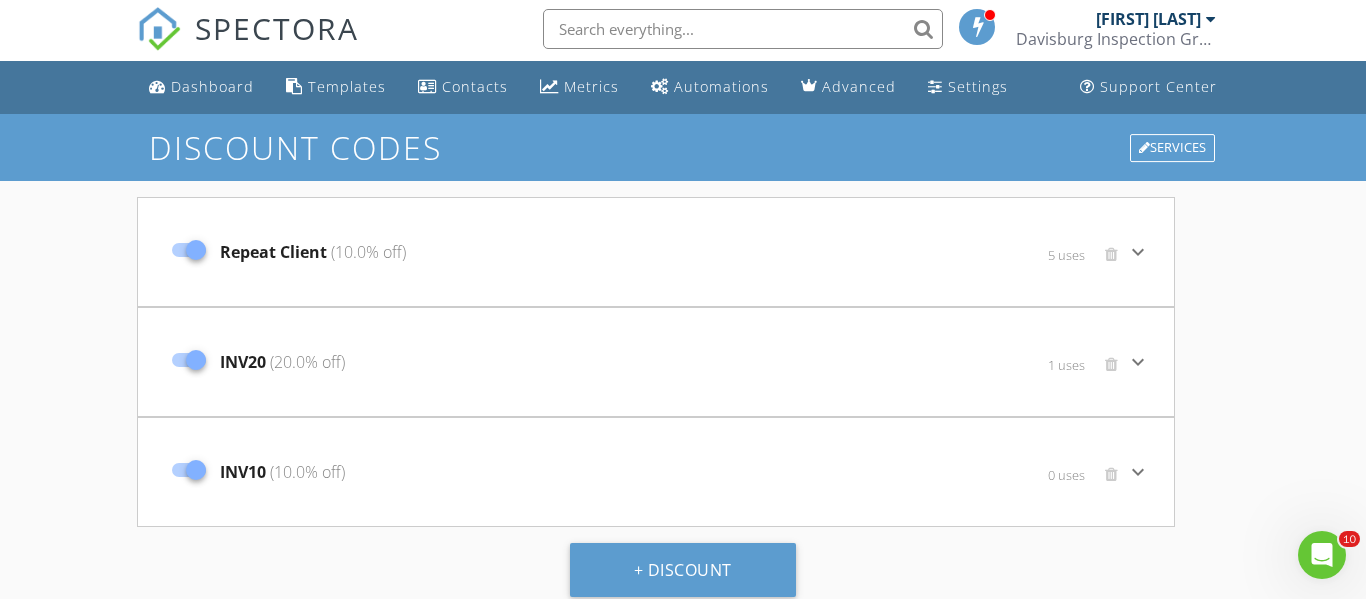 scroll, scrollTop: 0, scrollLeft: 0, axis: both 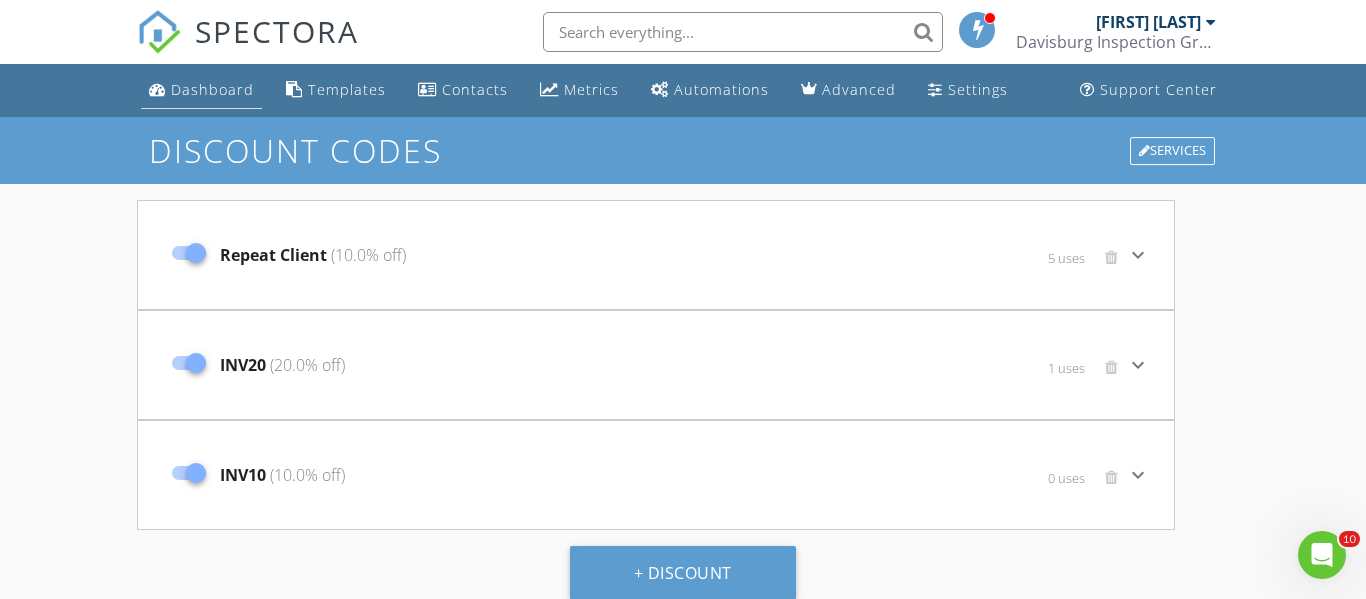 click on "Dashboard" at bounding box center [212, 89] 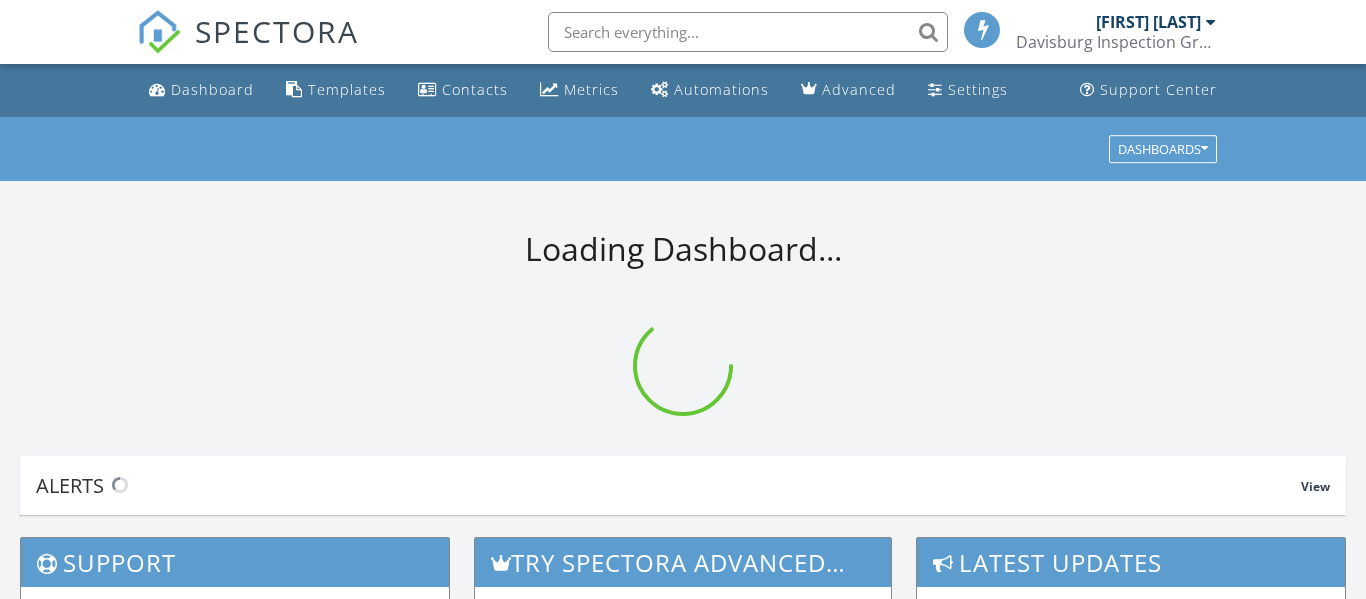 scroll, scrollTop: 0, scrollLeft: 0, axis: both 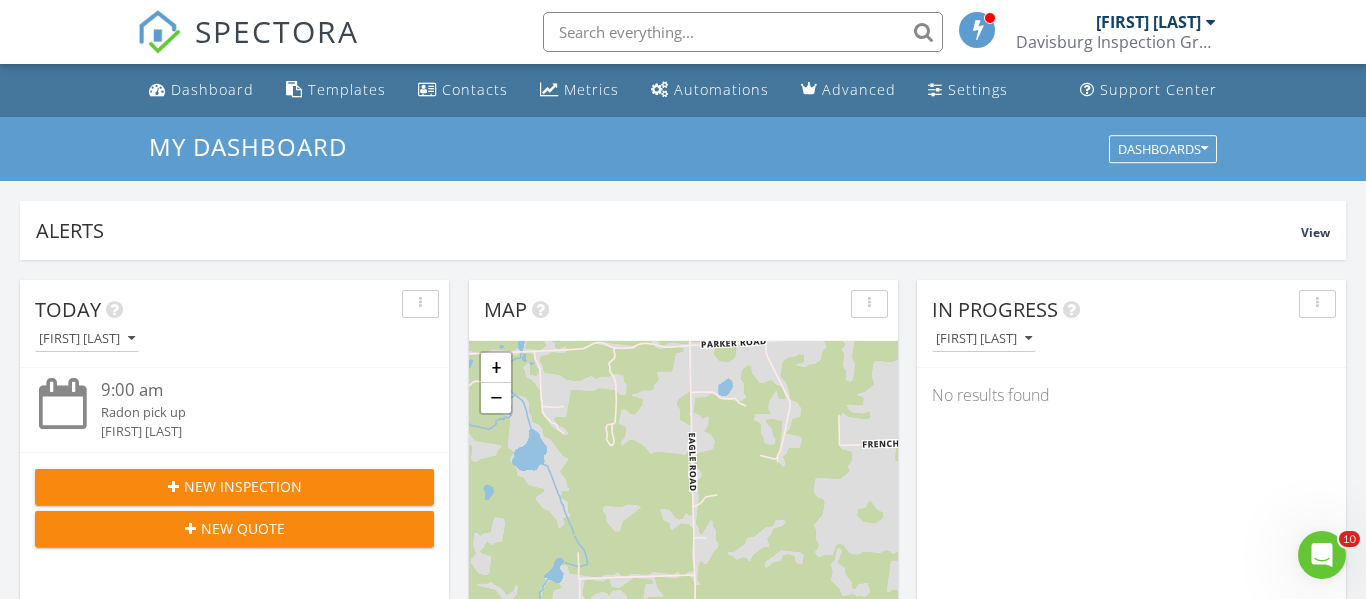 click on "New Inspection" at bounding box center [243, 486] 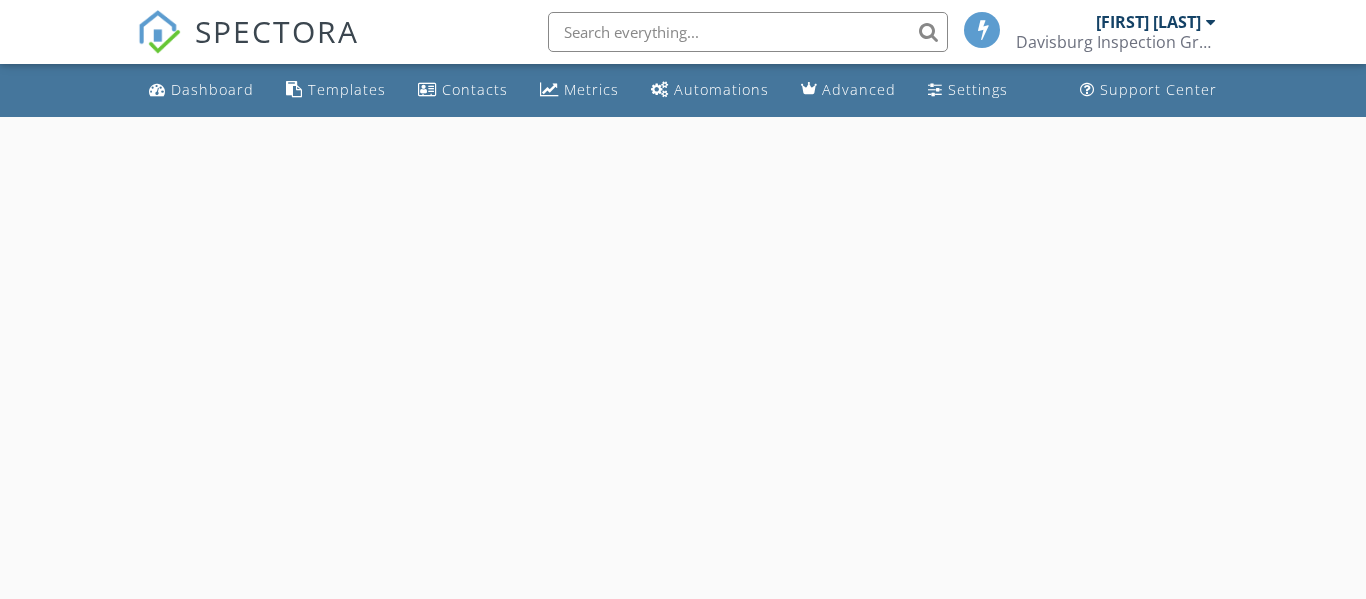 scroll, scrollTop: 0, scrollLeft: 0, axis: both 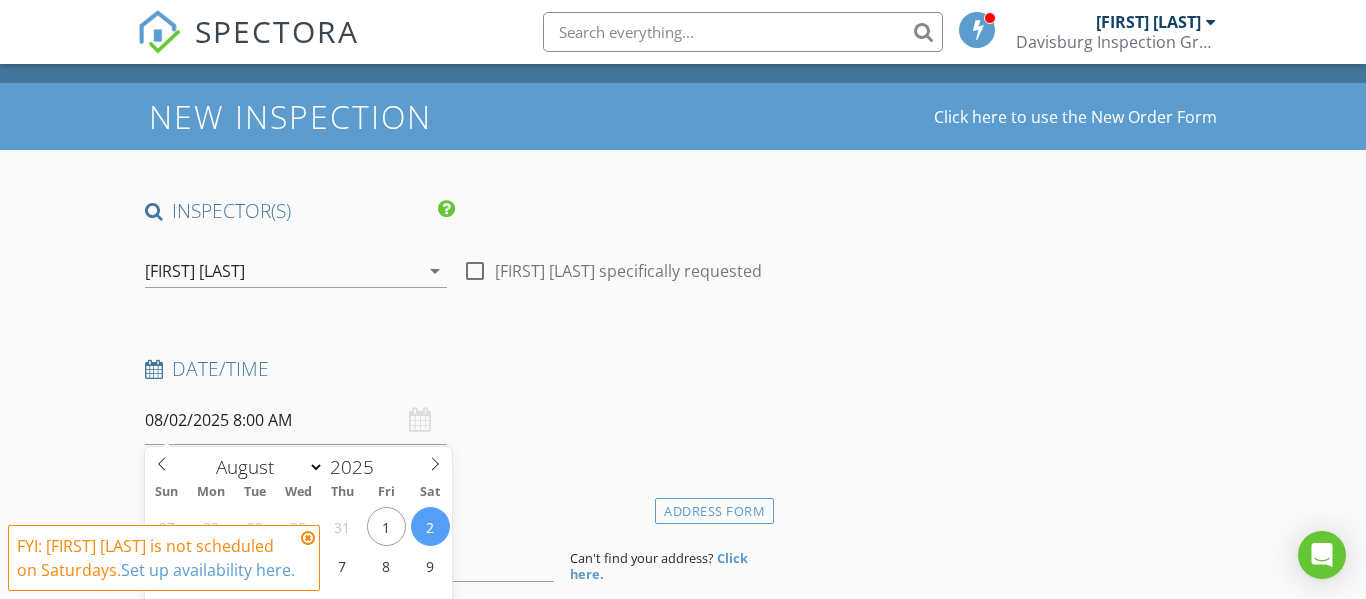 click on "08/02/2025 8:00 AM" at bounding box center (296, 420) 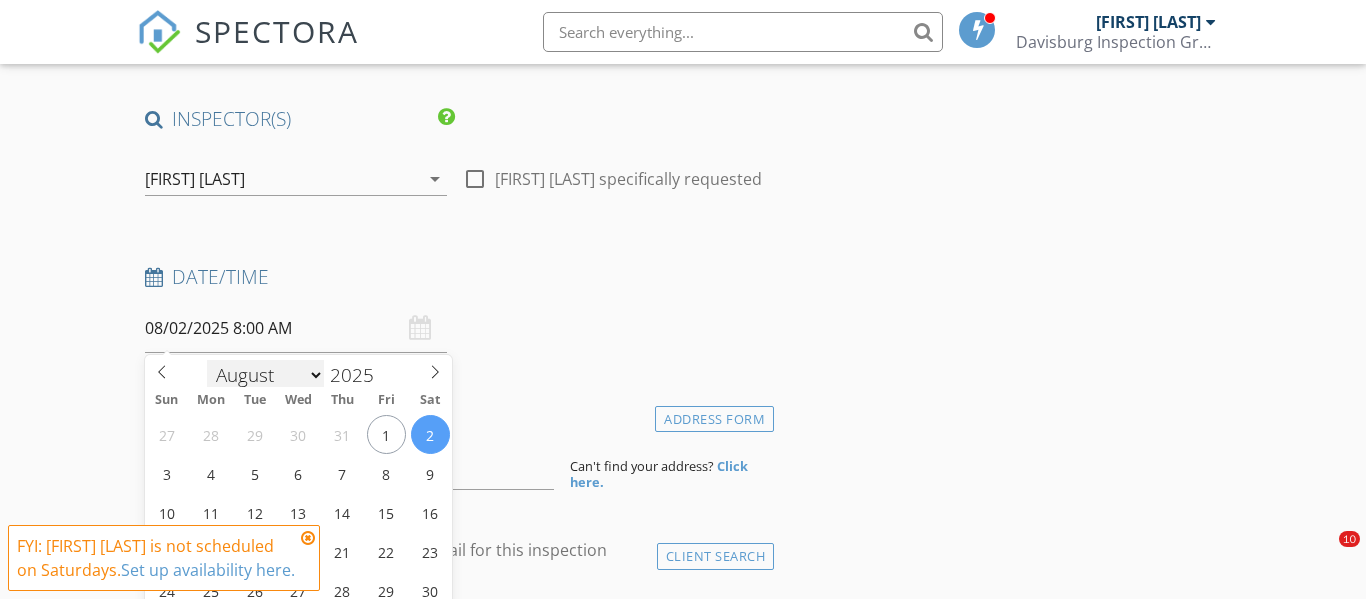 scroll, scrollTop: 249, scrollLeft: 0, axis: vertical 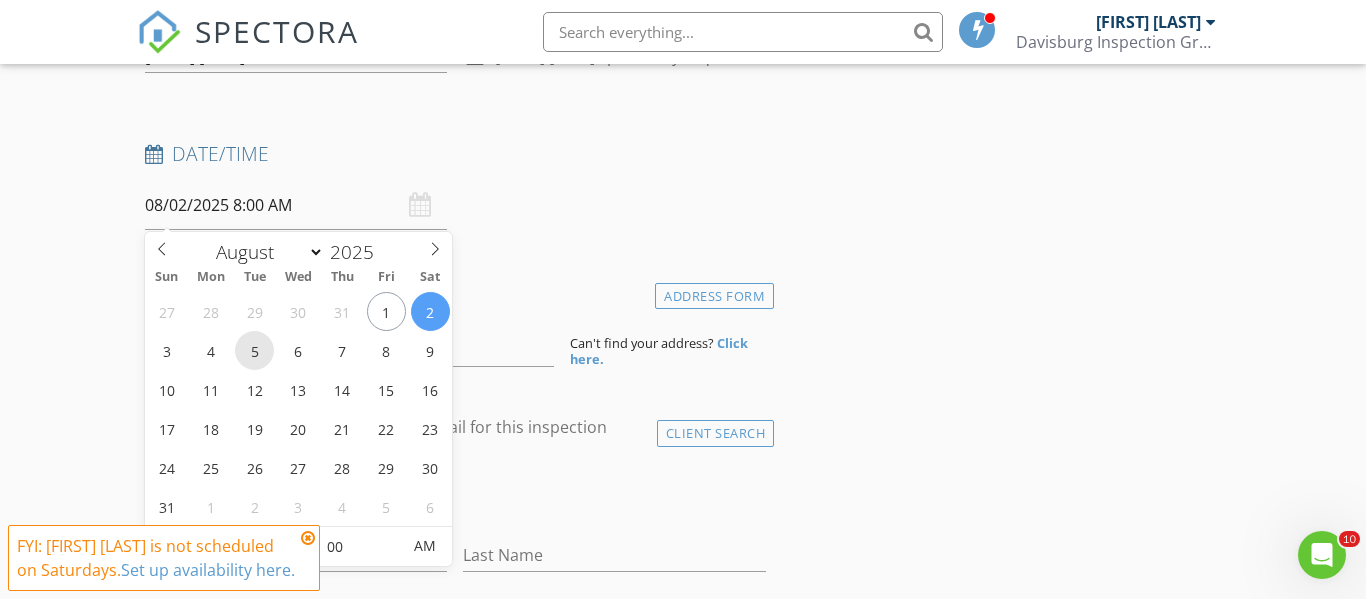 type on "08/05/2025 8:00 AM" 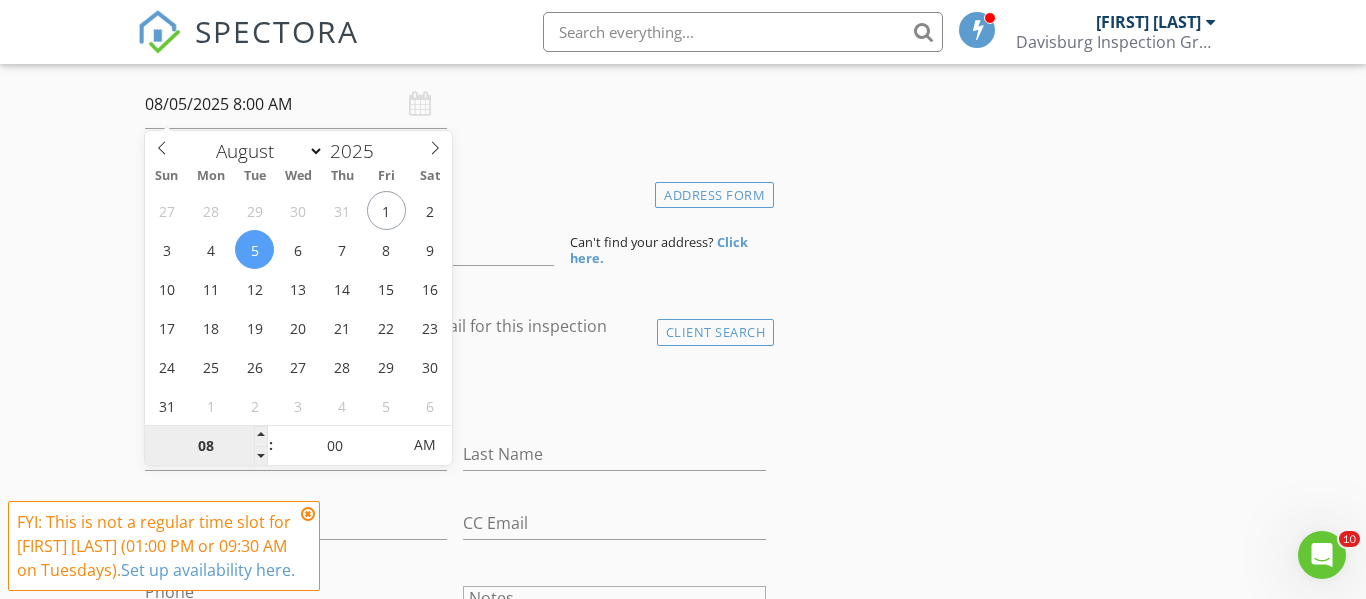 scroll, scrollTop: 375, scrollLeft: 0, axis: vertical 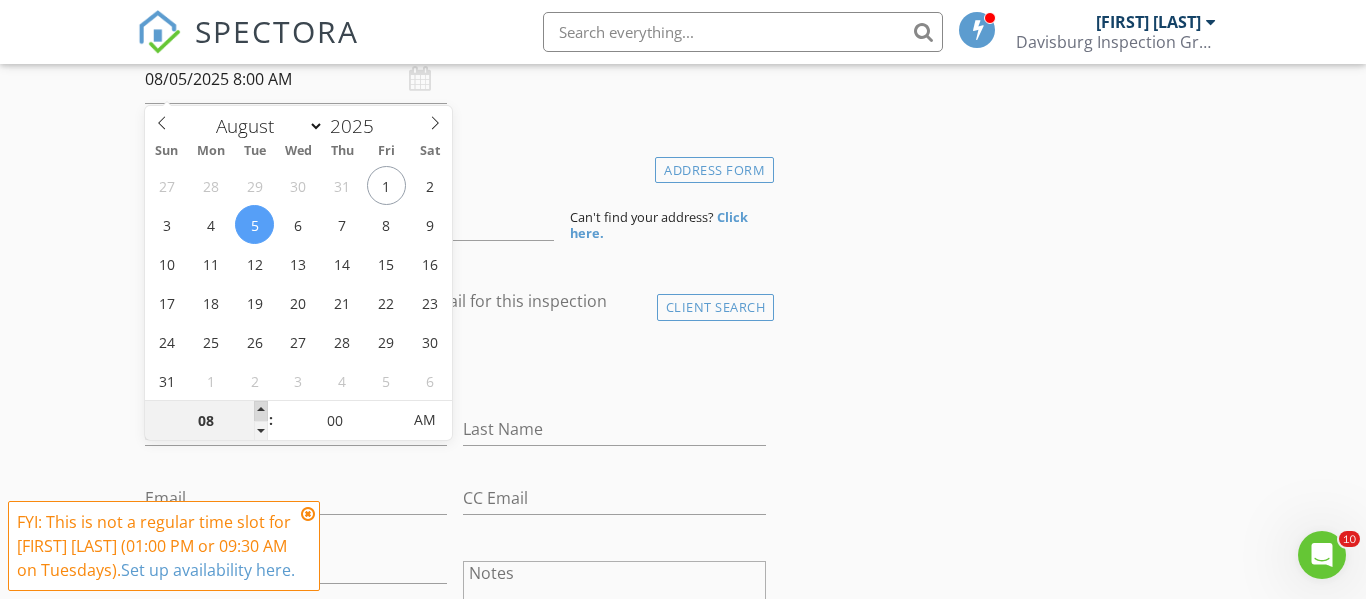 type on "09" 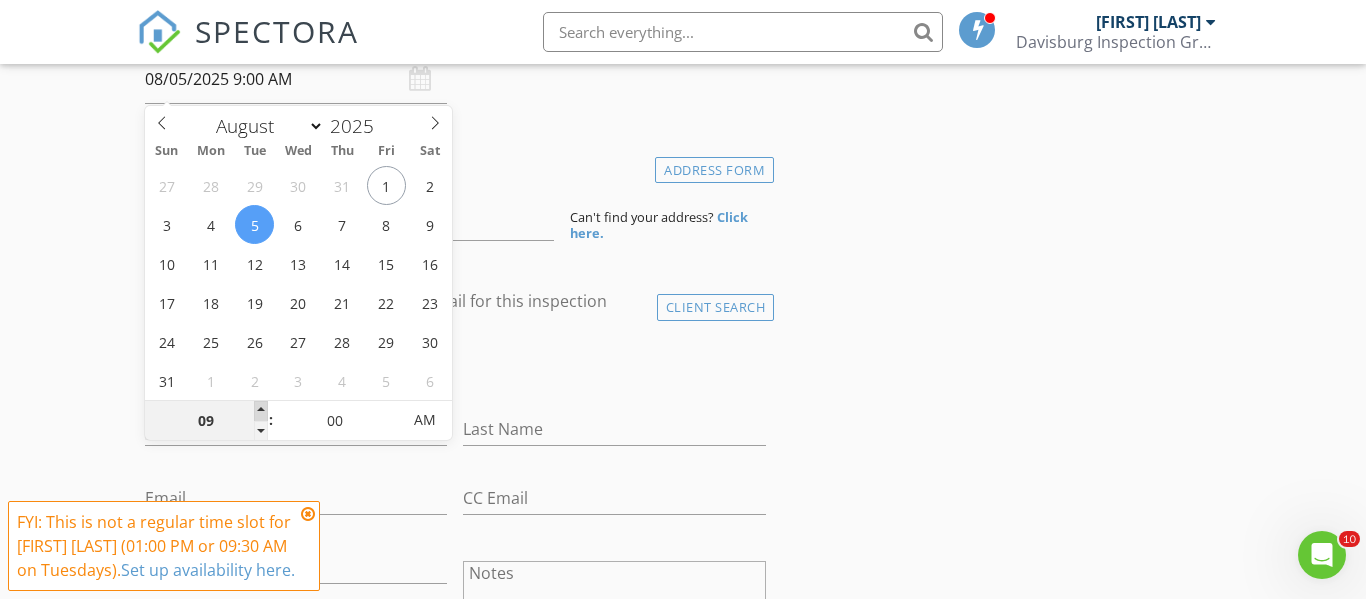 click at bounding box center (261, 411) 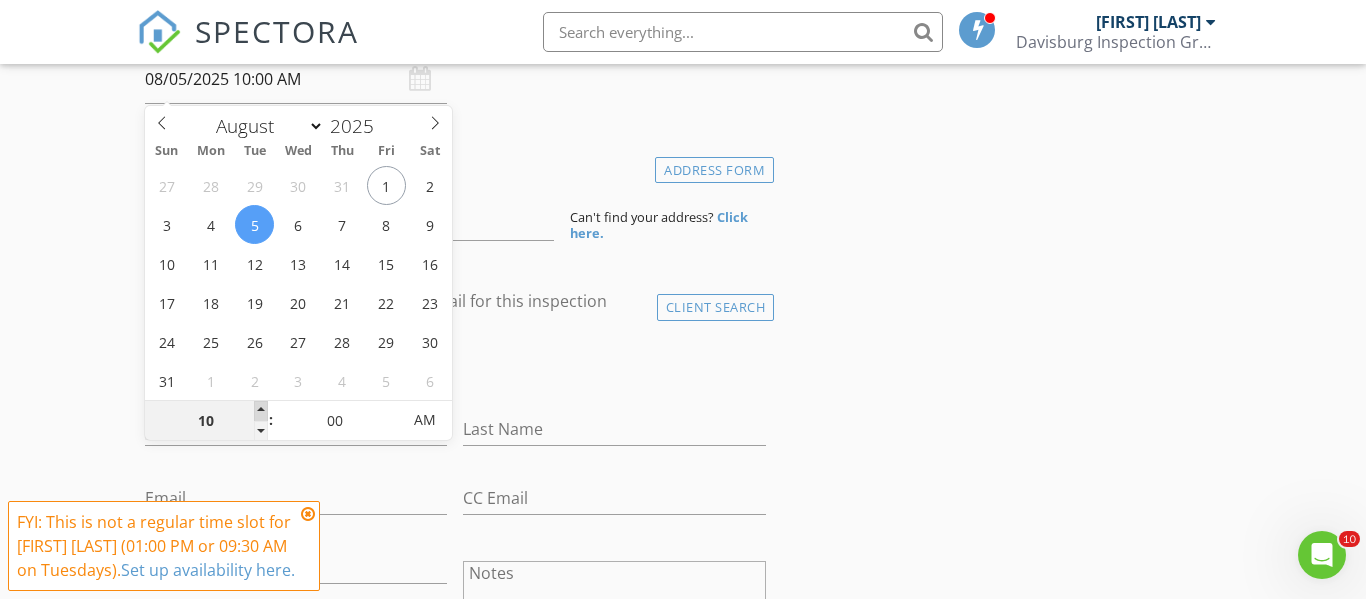 click at bounding box center [261, 411] 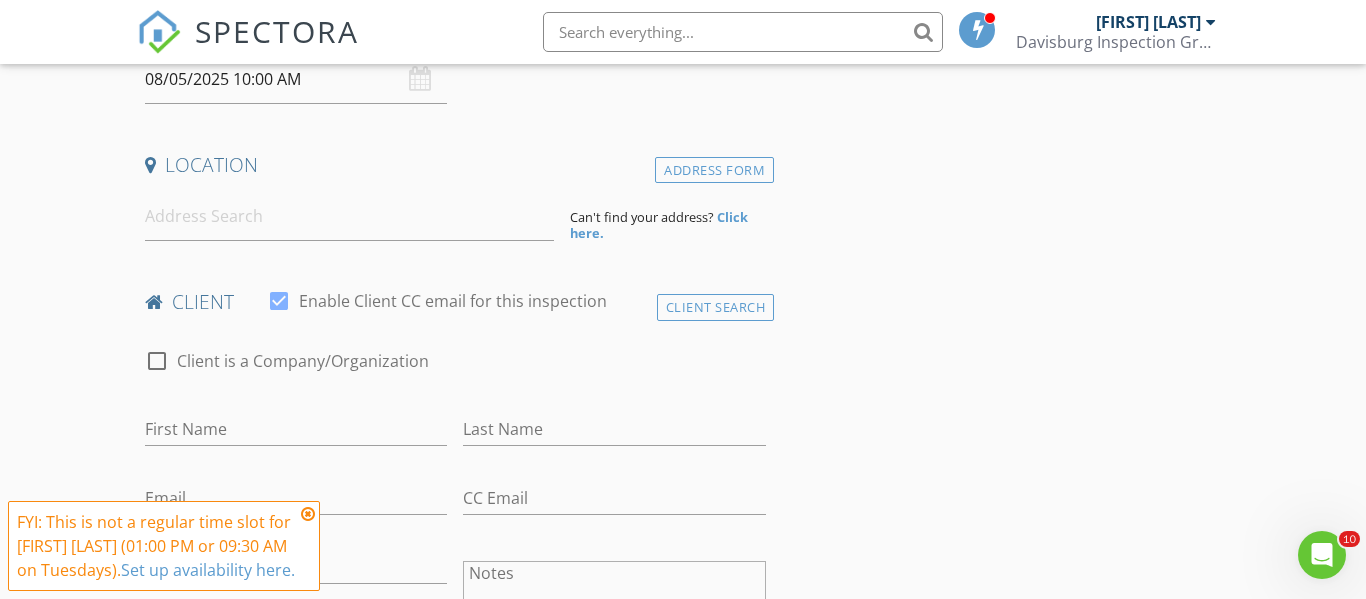 click on "New Inspection
Click here to use the New Order Form
INSPECTOR(S)
check_box   Ryan Paternoster   PRIMARY   Ryan Paternoster arrow_drop_down   check_box_outline_blank Ryan Paternoster specifically requested
Date/Time
08/05/2025 10:00 AM
Location
Address Form       Can't find your address?   Click here.
client
check_box Enable Client CC email for this inspection   Client Search     check_box_outline_blank Client is a Company/Organization     First Name   Last Name   Email   CC Email   Phone           Notes   Private Notes
ADD ADDITIONAL client
SERVICES
check_box_outline_blank   Sewer Scope   Stand alone service inspecting main sewer line and performing a recorded inspection.  check_box_outline_blank   Radon Testing   check_box_outline_blank   Water (Lead)" at bounding box center [683, 1293] 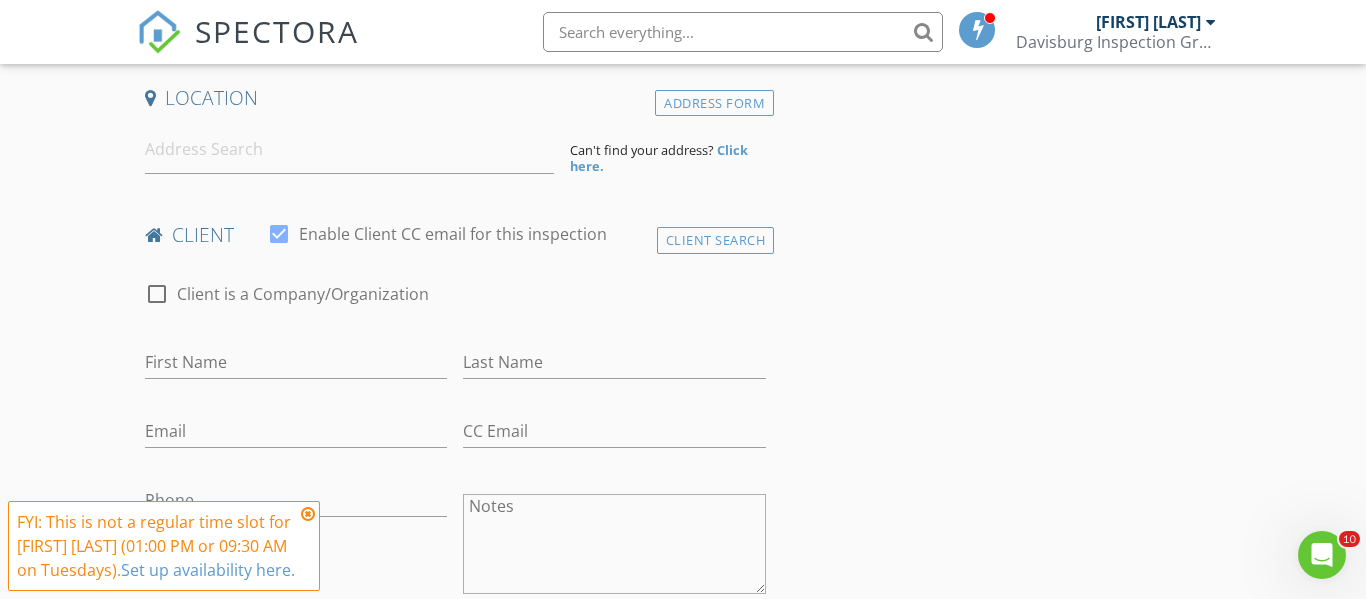 scroll, scrollTop: 455, scrollLeft: 0, axis: vertical 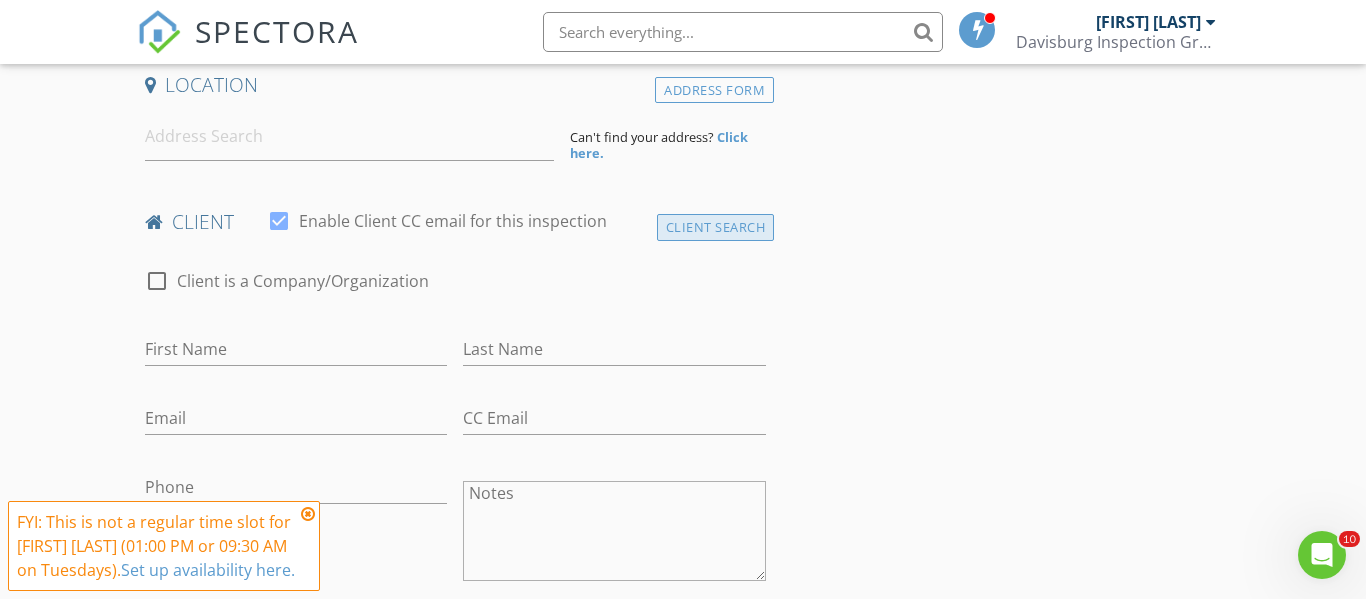 click on "Client Search" at bounding box center [716, 227] 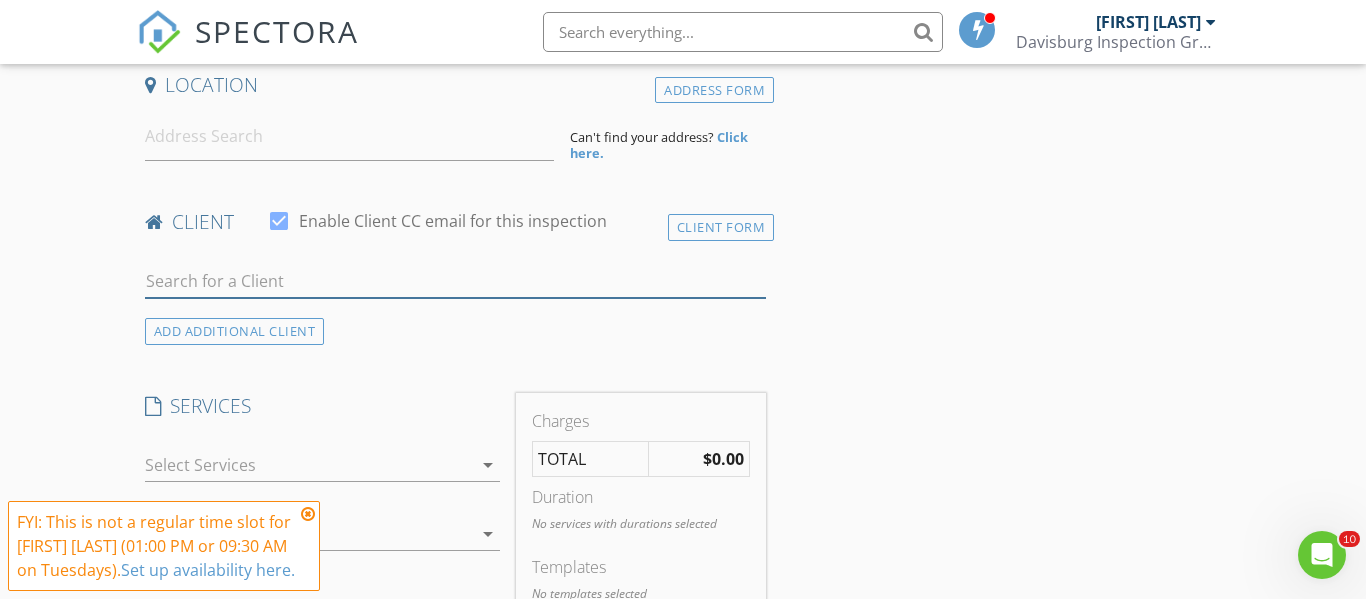 click at bounding box center (455, 281) 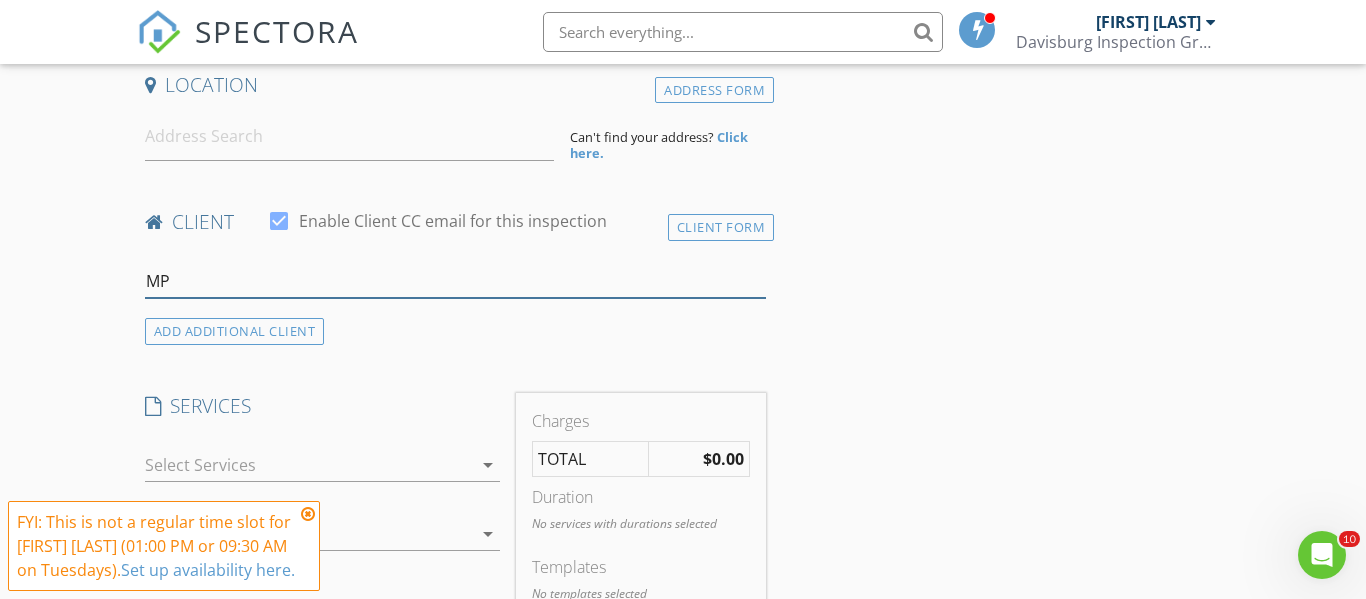 click on "MP" at bounding box center (455, 281) 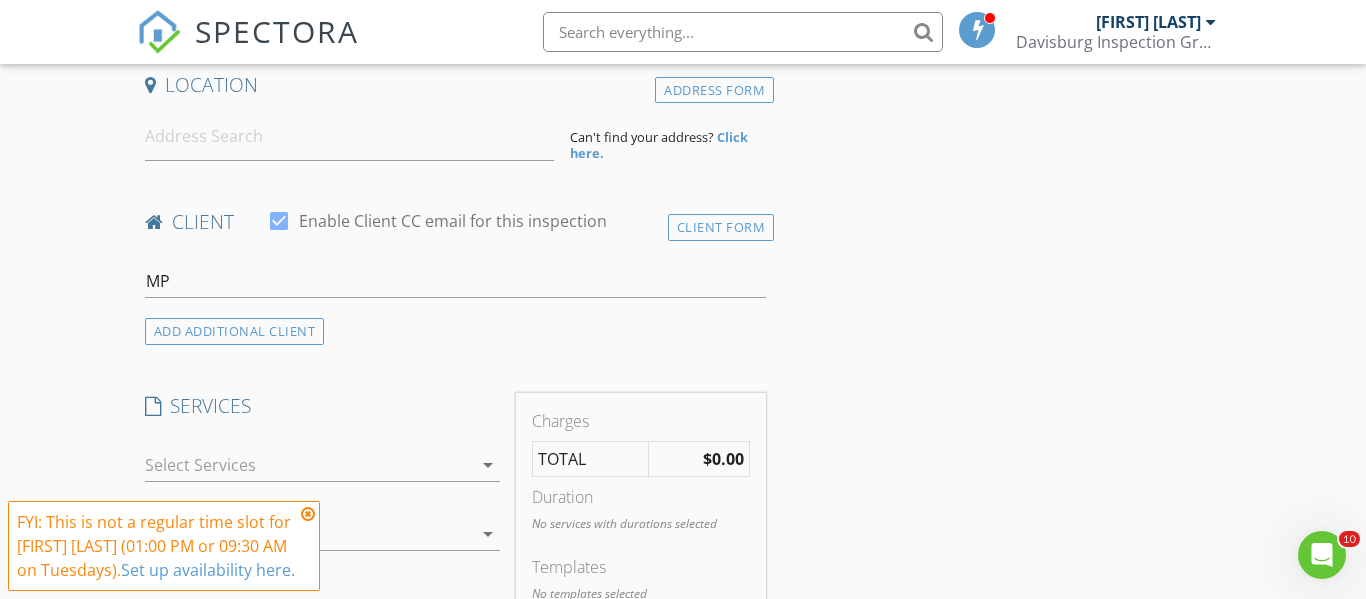 click at bounding box center (308, 514) 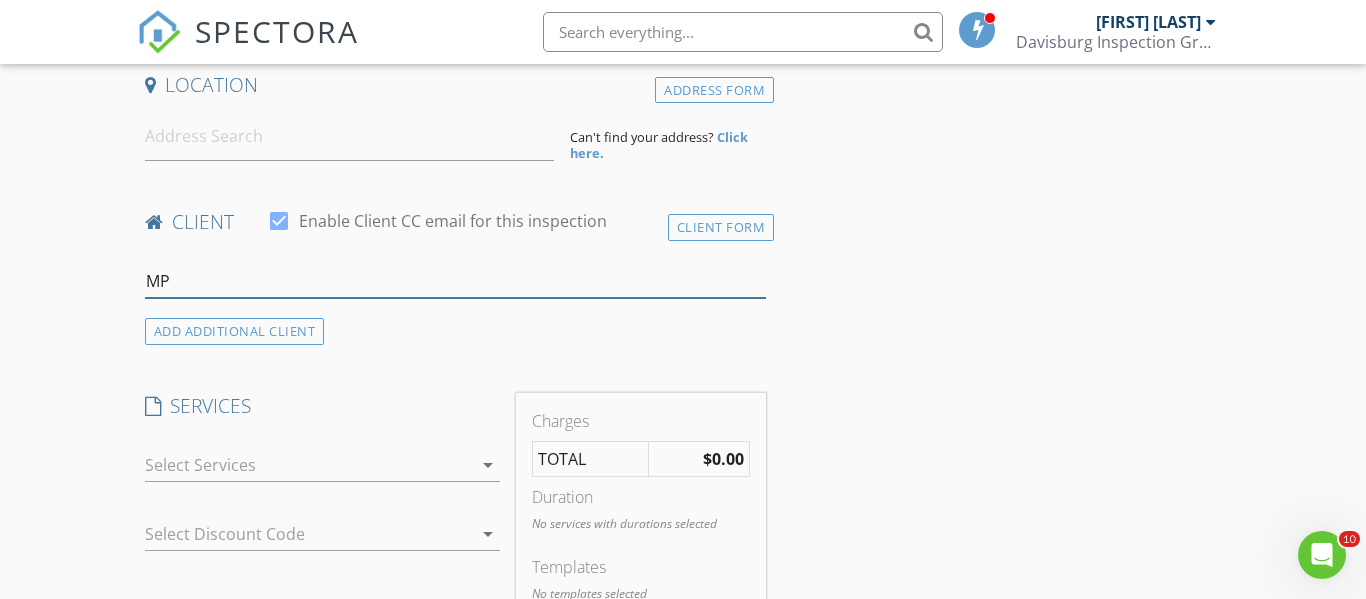 click on "MP" at bounding box center [455, 281] 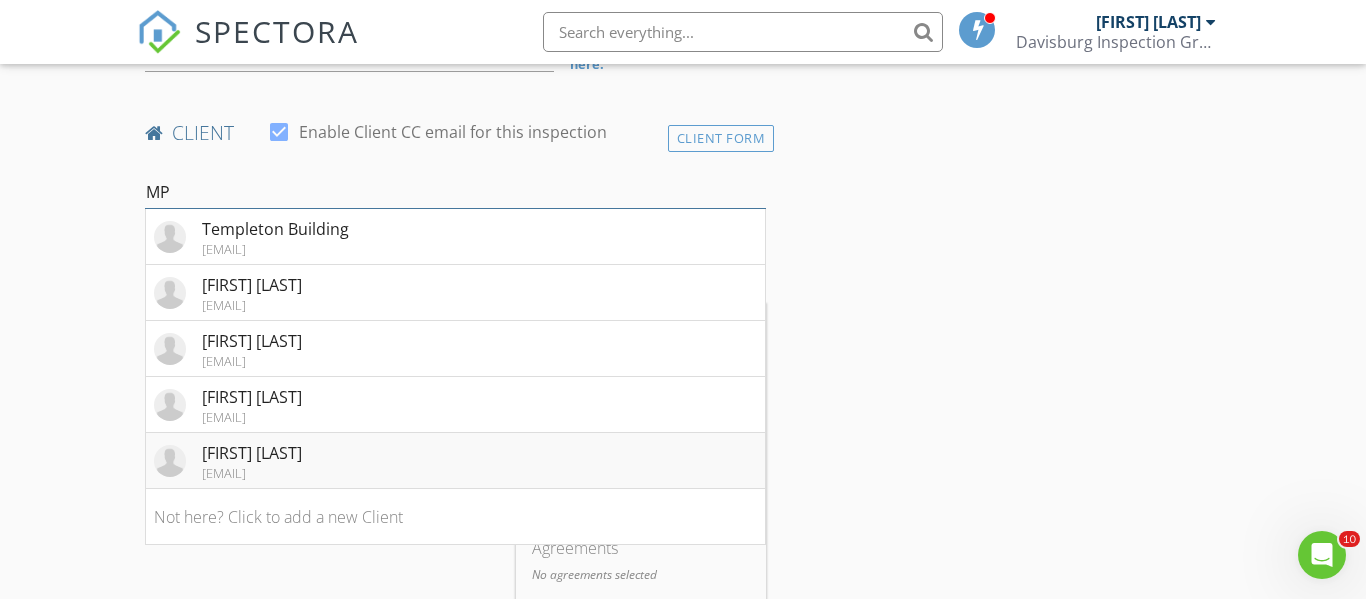 scroll, scrollTop: 366, scrollLeft: 0, axis: vertical 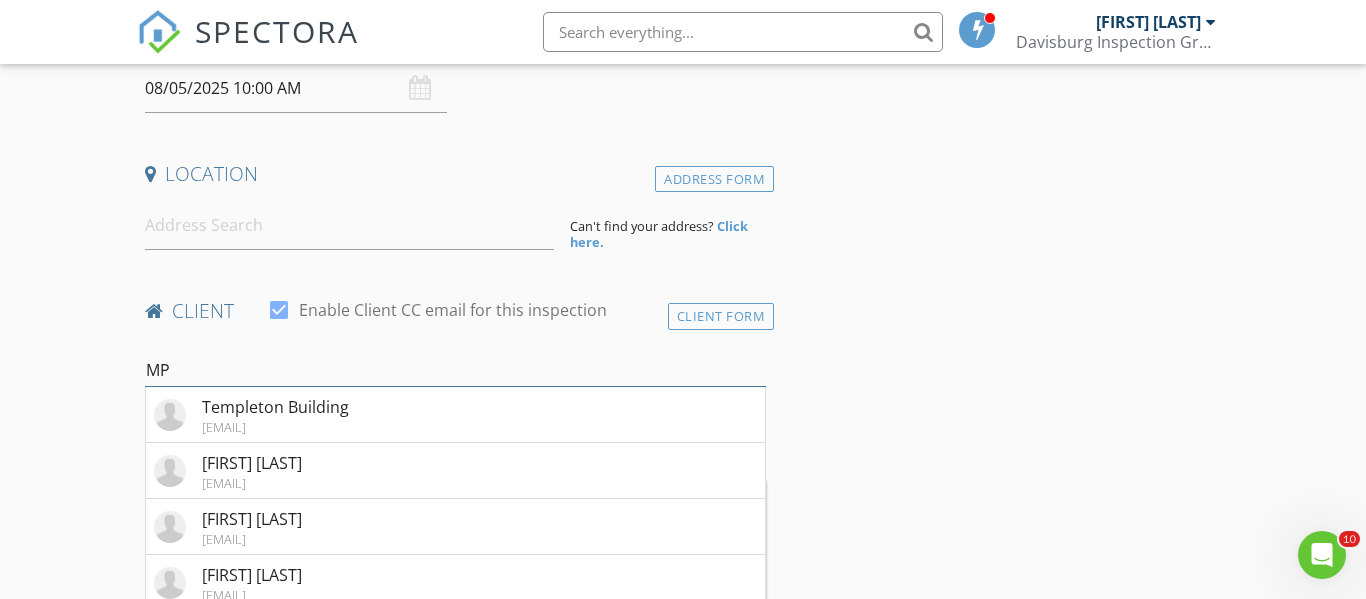 click on "MP" at bounding box center [455, 370] 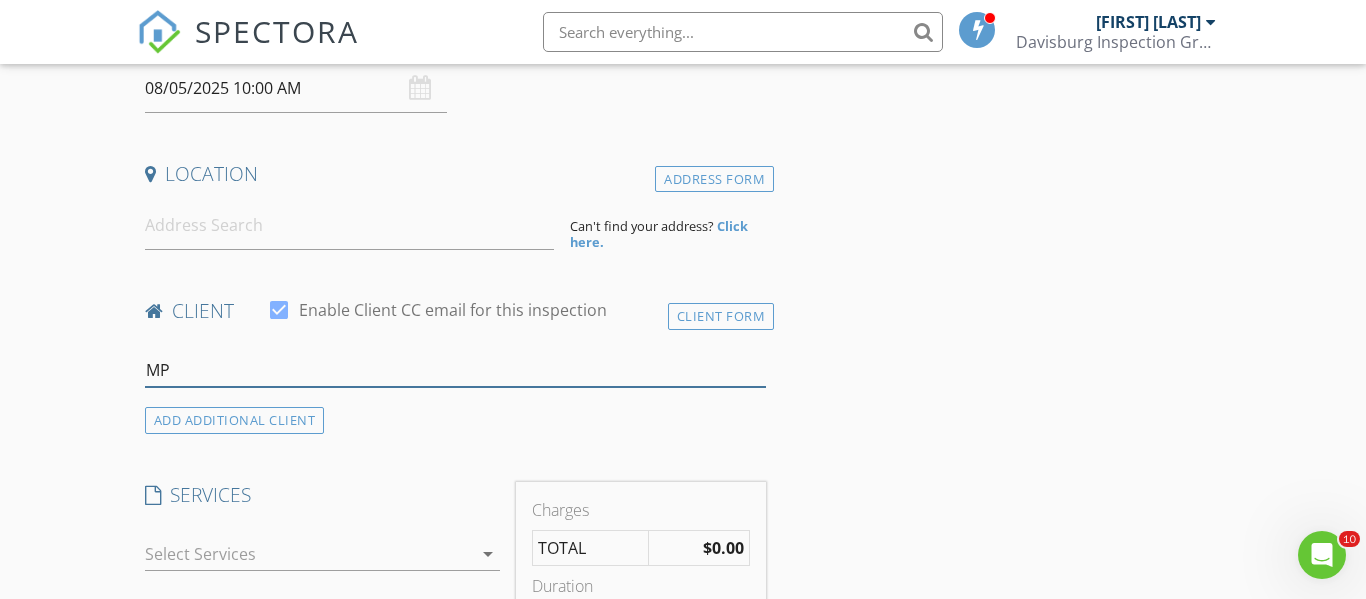 type on "M" 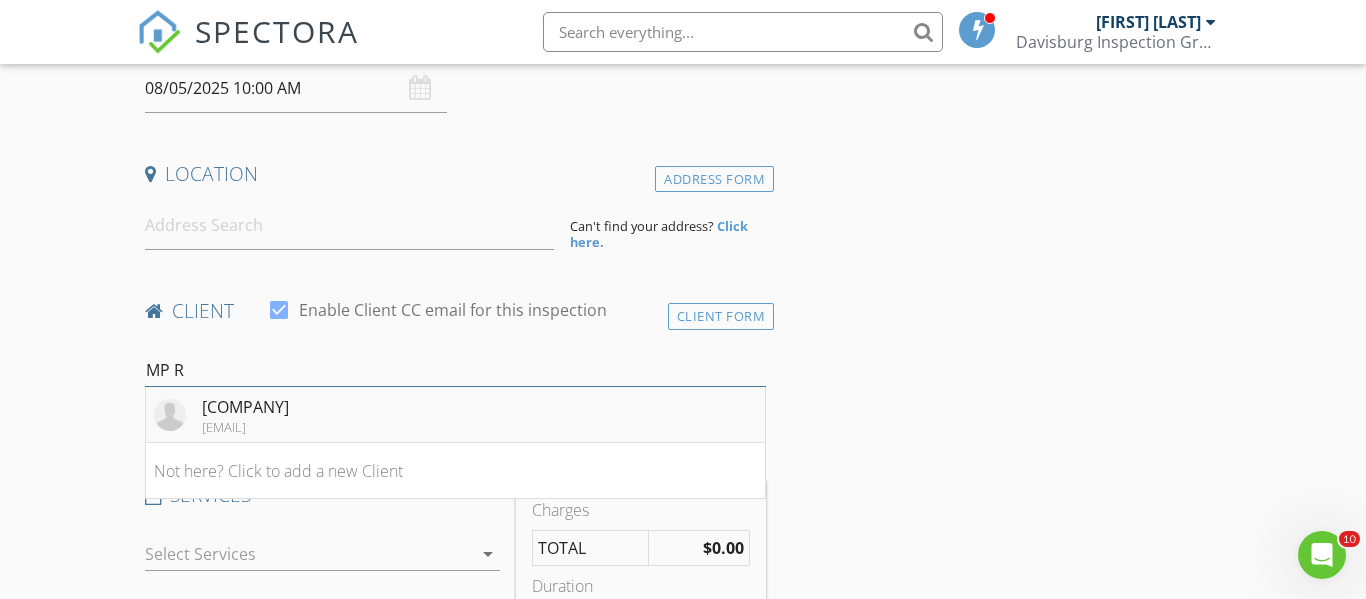 type on "MP R" 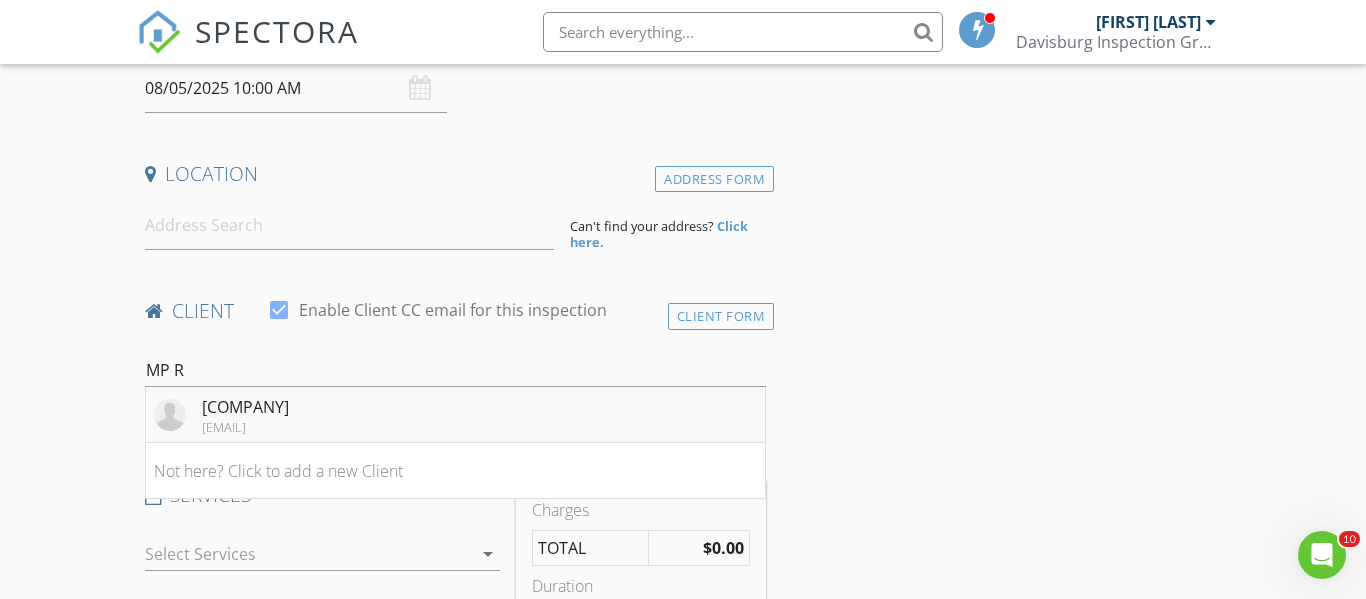 click on "MP Rentals 1 LLC" at bounding box center [245, 407] 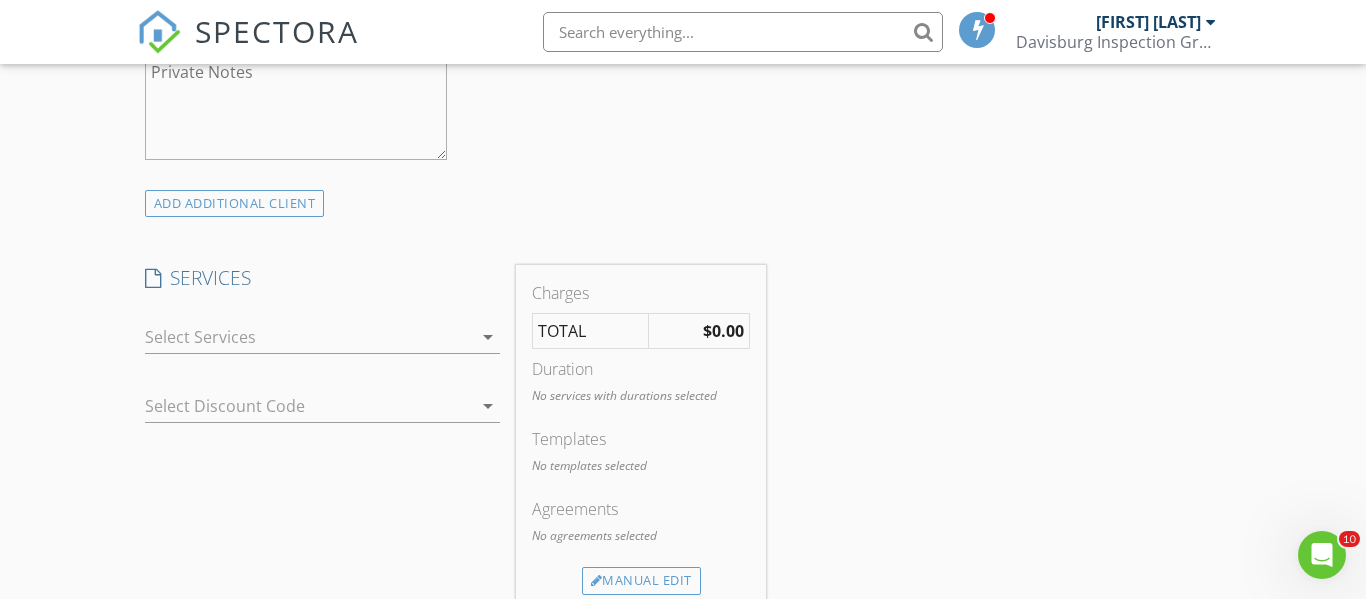 scroll, scrollTop: 1033, scrollLeft: 0, axis: vertical 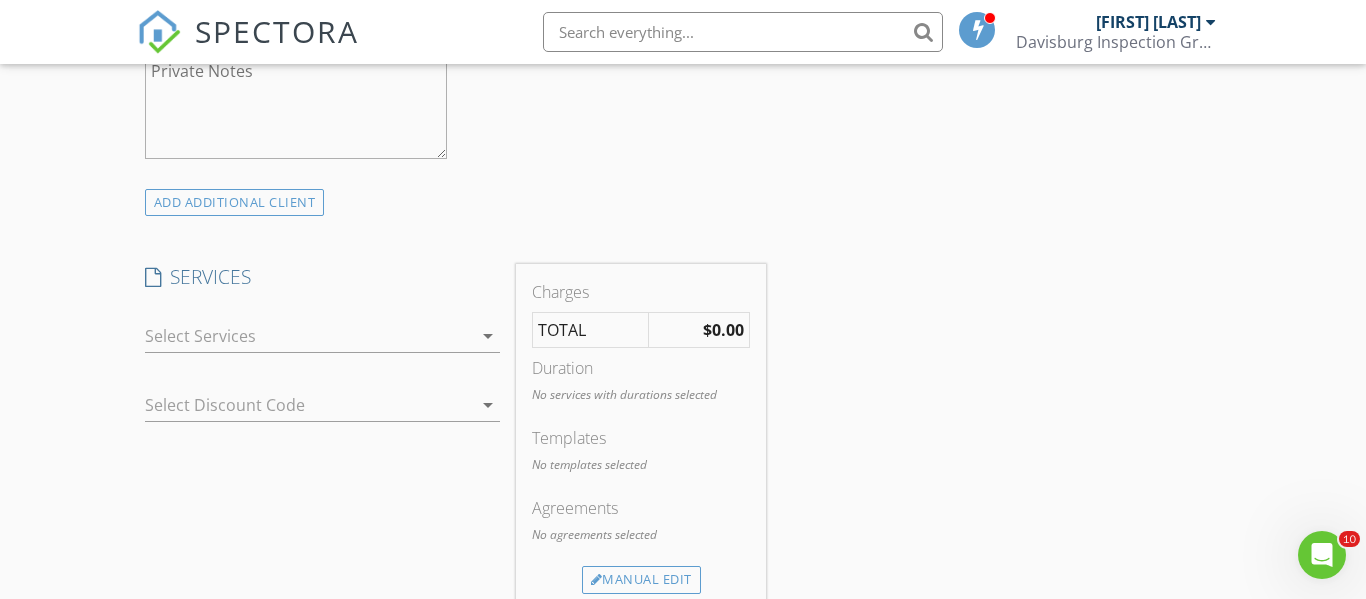 click at bounding box center [309, 336] 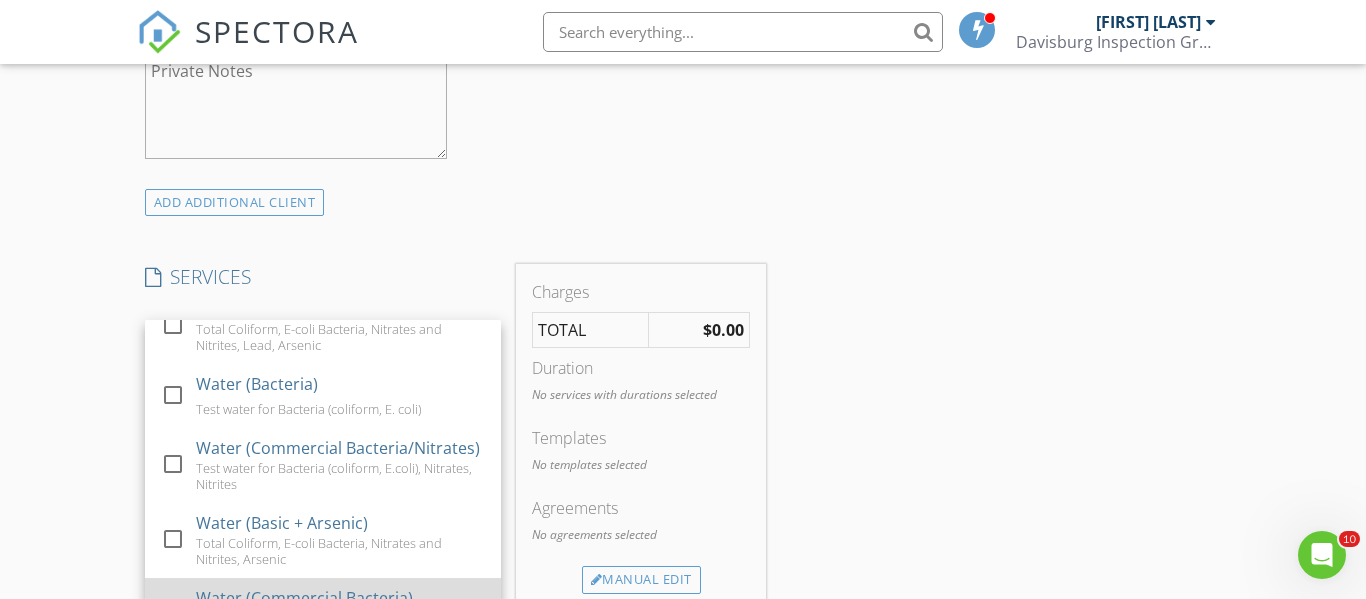 scroll, scrollTop: 812, scrollLeft: 0, axis: vertical 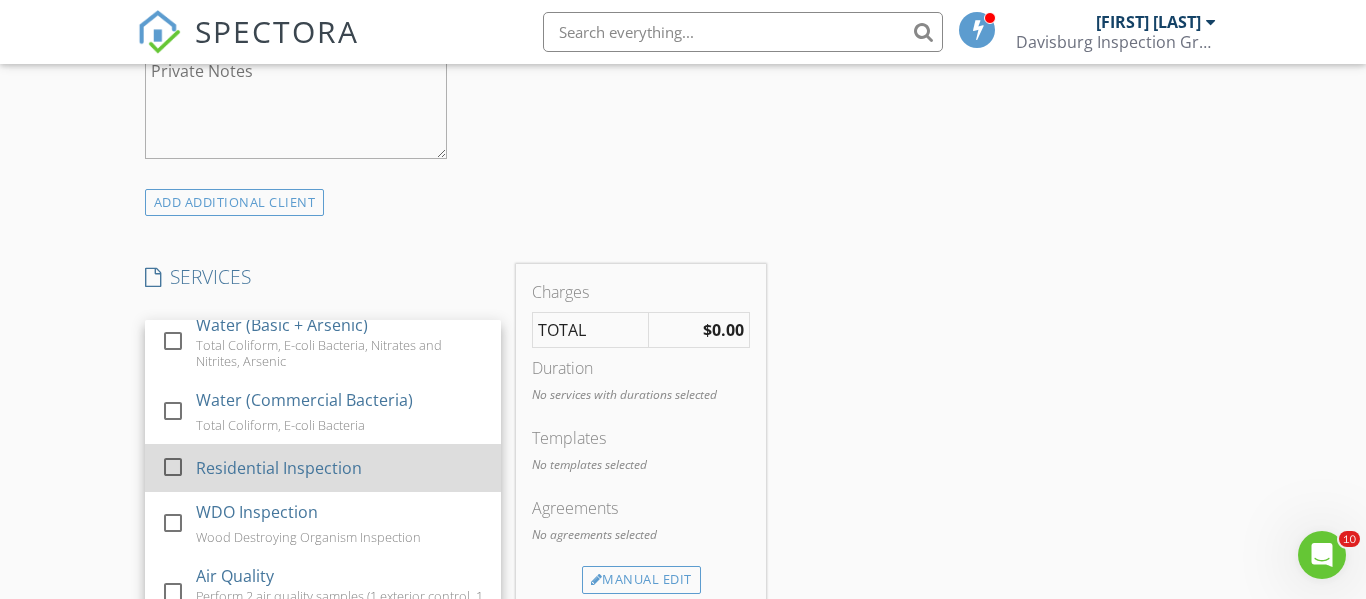 click on "Residential Inspection" at bounding box center [279, 468] 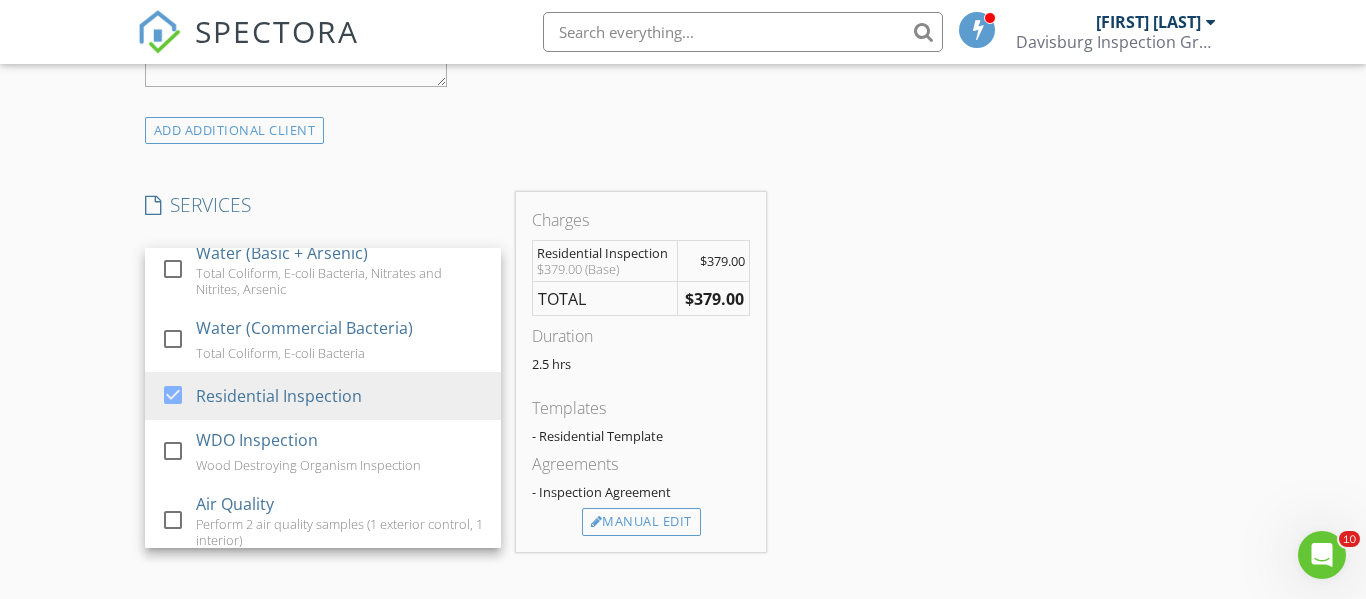 scroll, scrollTop: 1112, scrollLeft: 0, axis: vertical 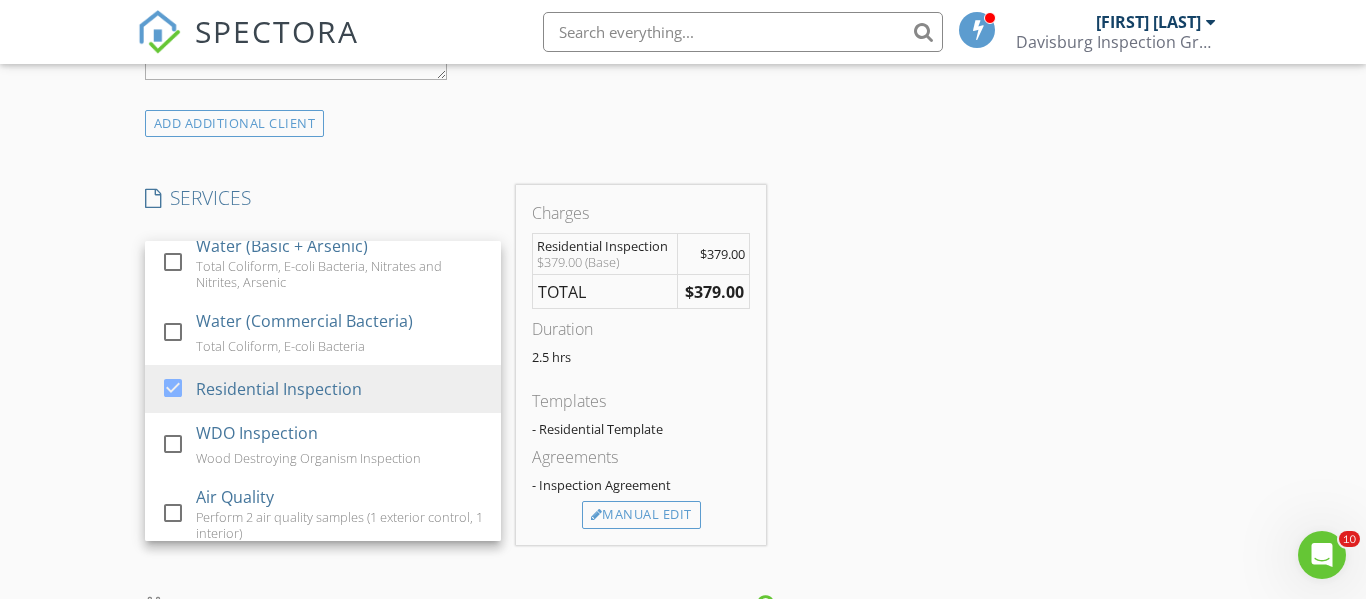 click on "New Inspection
Click here to use the New Order Form
INSPECTOR(S)
check_box   Ryan Paternoster   PRIMARY   Ryan Paternoster arrow_drop_down   check_box_outline_blank Ryan Paternoster specifically requested
Date/Time
08/05/2025 10:00 AM
Location
Address Form       Can't find your address?   Click here.
client
check_box Enable Client CC email for this inspection   Client Search     check_box Client is a Company/Organization   Company/Organization MP Rentals 1 LLC       Email monique@sellsmartre.com   CC Email   Phone 262-304-0602           Notes Monique Pettigrew   Private Notes
ADD ADDITIONAL client
SERVICES
check_box_outline_blank   Sewer Scope   Stand alone service inspecting main sewer line and performing a recorded inspection.  check_box_outline_blank" at bounding box center [683, 563] 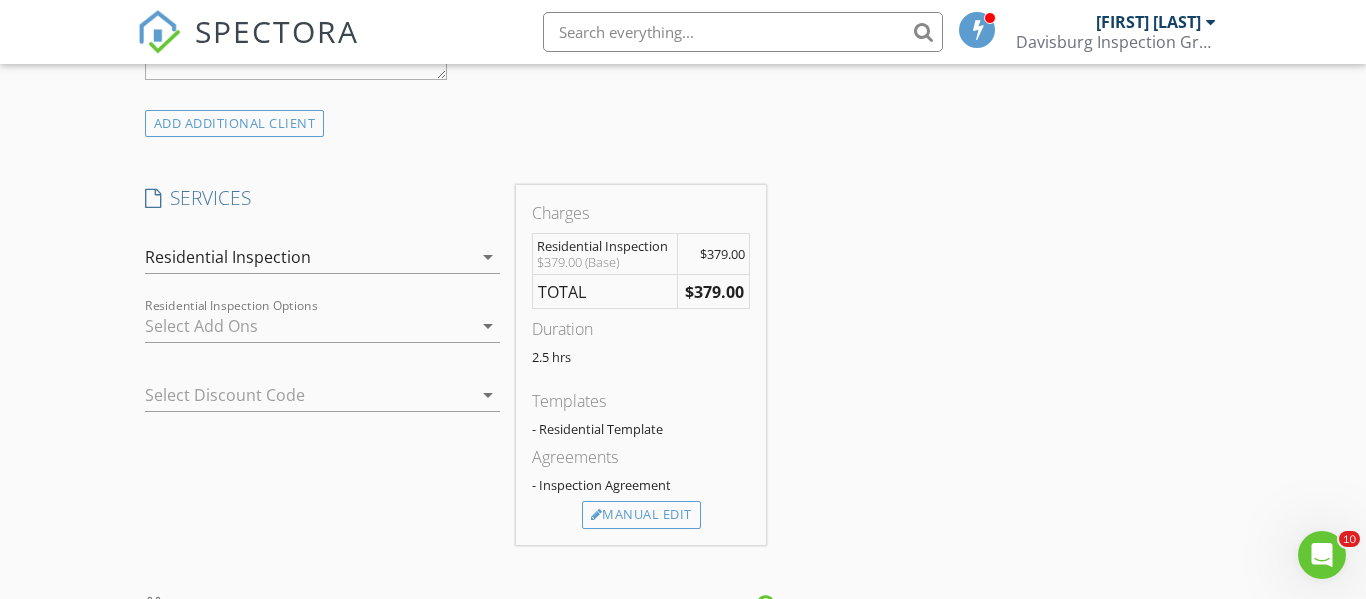 click at bounding box center (309, 326) 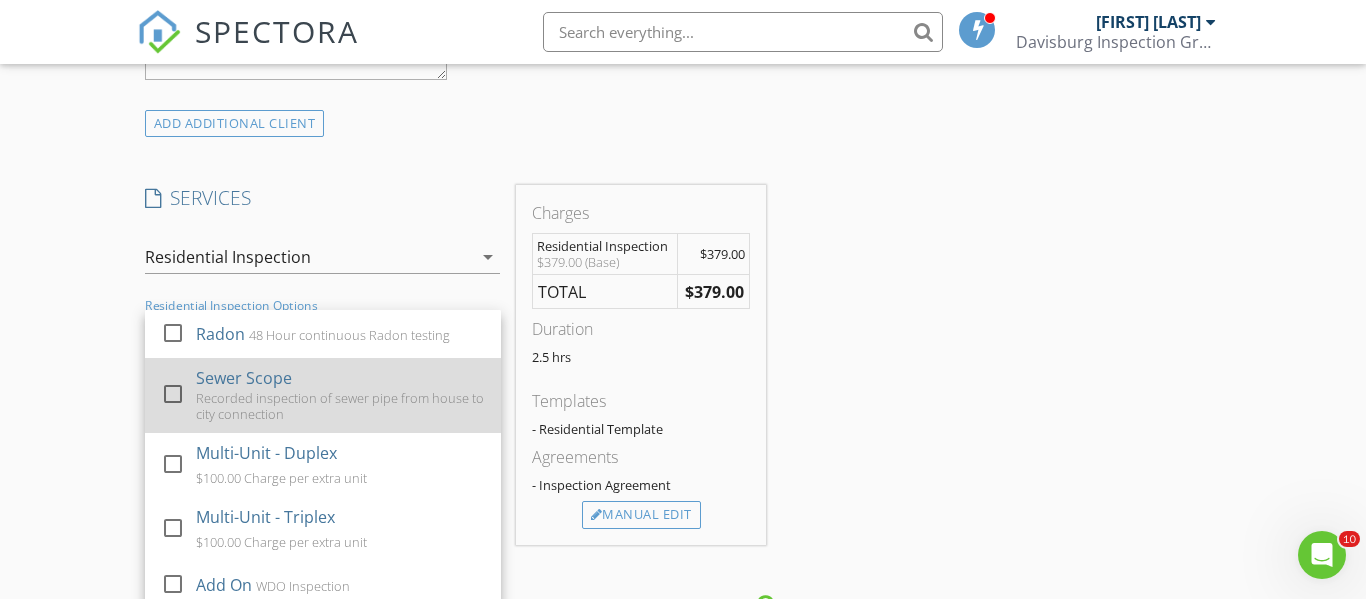 click on "Sewer Scope" at bounding box center [244, 378] 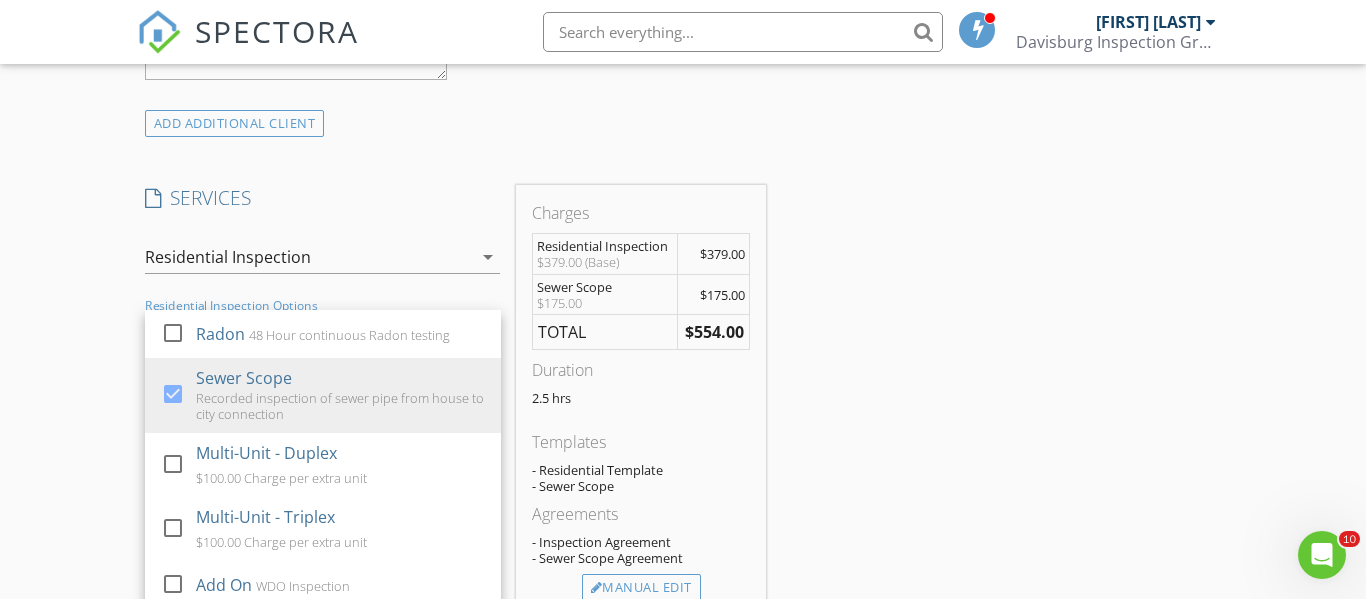 click on "INSPECTOR(S)
check_box   Ryan Paternoster   PRIMARY   Ryan Paternoster arrow_drop_down   check_box_outline_blank Ryan Paternoster specifically requested
Date/Time
08/05/2025 10:00 AM
Location
Address Form       Can't find your address?   Click here.
client
check_box Enable Client CC email for this inspection   Client Search     check_box Client is a Company/Organization   Company/Organization MP Rentals 1 LLC       Email monique@sellsmartre.com   CC Email   Phone 262-304-0602           Notes Monique Pettigrew   Private Notes
ADD ADDITIONAL client
SERVICES
check_box_outline_blank   Sewer Scope   Stand alone service inspecting main sewer line and performing a recorded inspection.  check_box_outline_blank   Radon Testing   check_box_outline_blank   Water (Lead)     Water Basic" at bounding box center [683, 633] 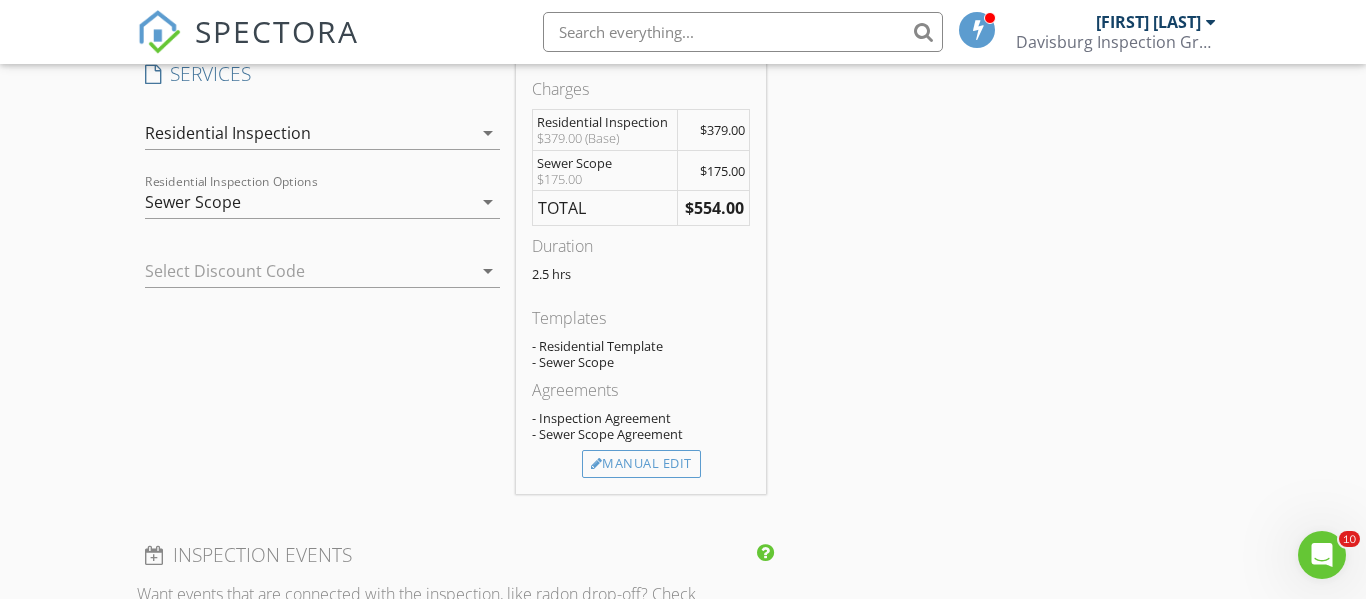 scroll, scrollTop: 1239, scrollLeft: 0, axis: vertical 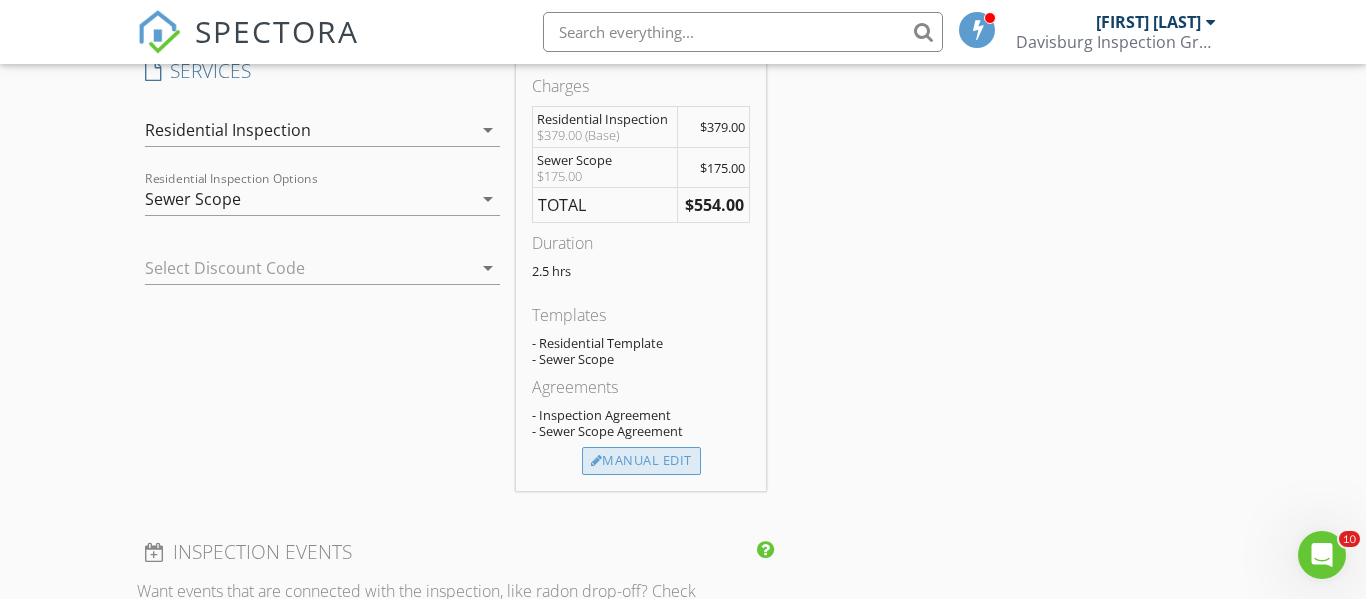 click on "Manual Edit" at bounding box center [641, 461] 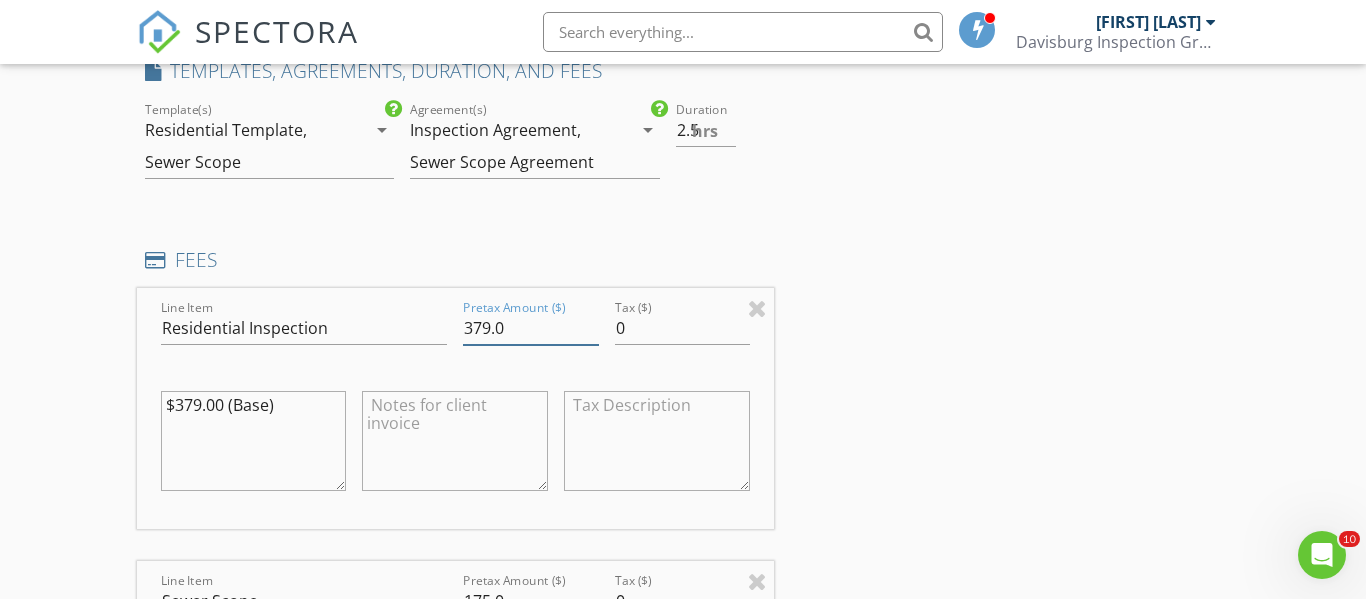 click on "379.0" at bounding box center [530, 328] 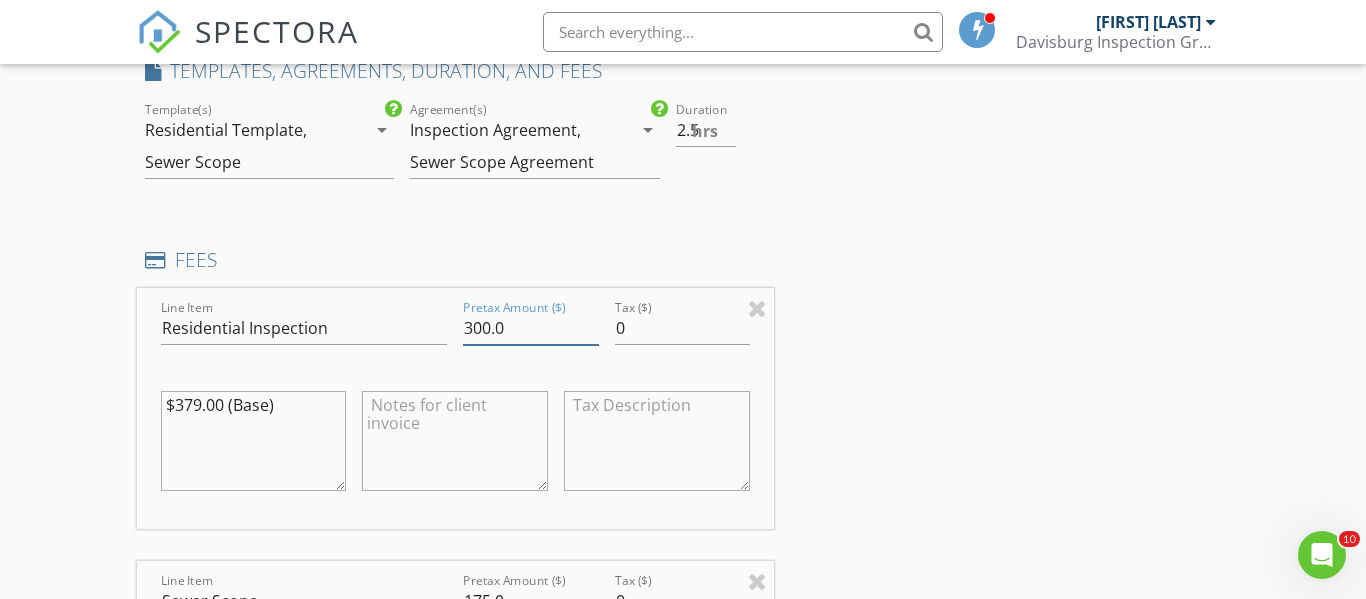 type on "300.0" 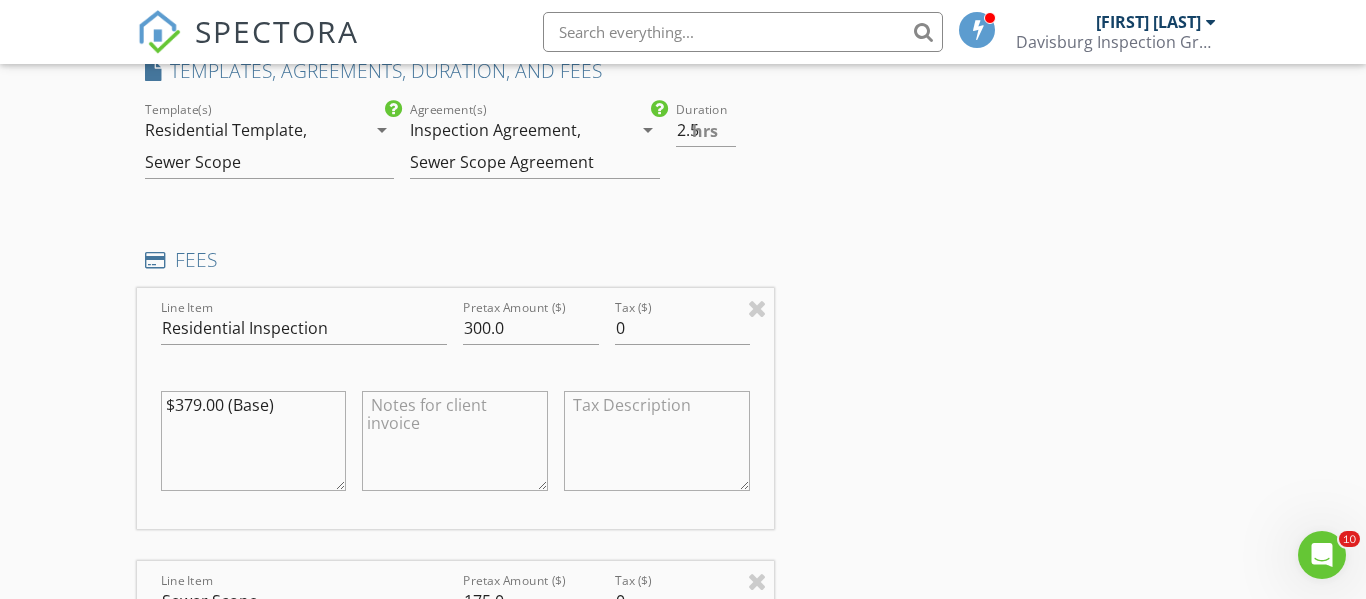 click on "$379.00 (Base)" at bounding box center (254, 441) 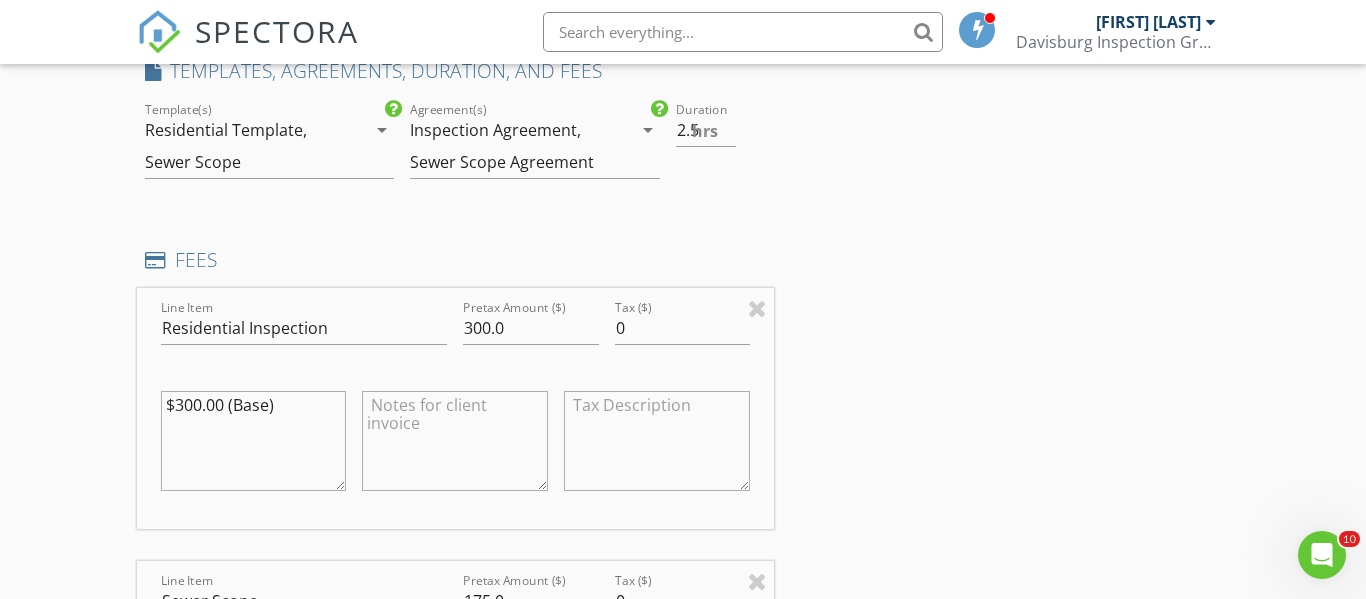 type on "$300.00 (Base)" 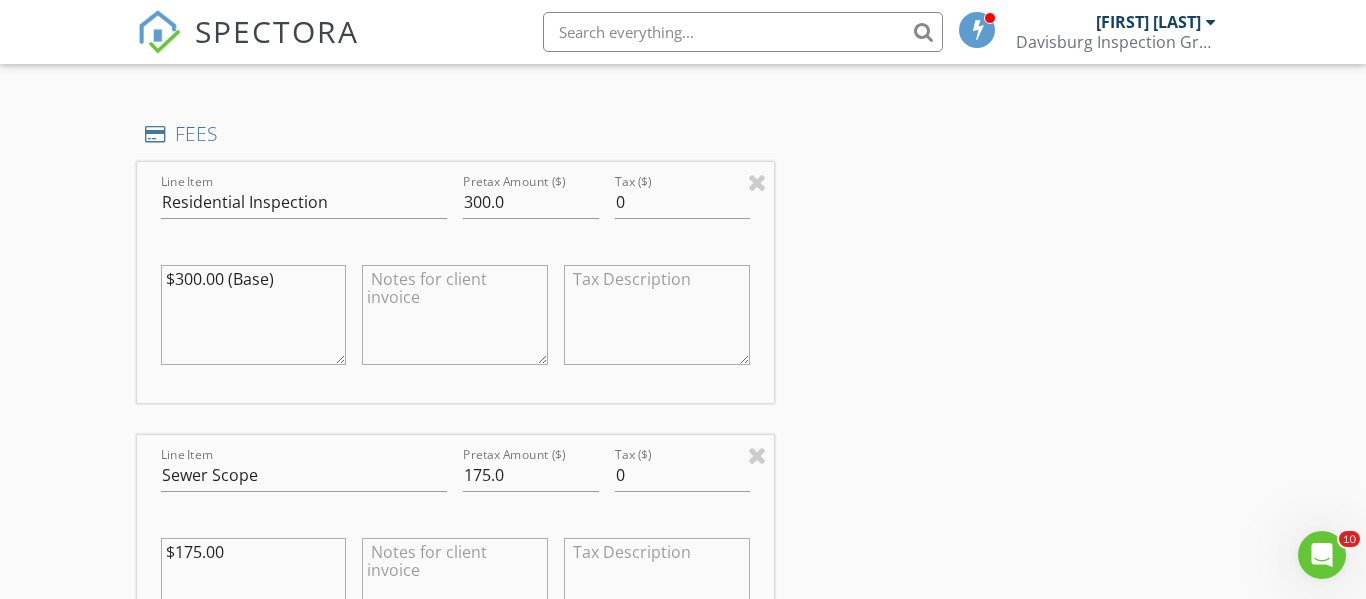 scroll, scrollTop: 1649, scrollLeft: 0, axis: vertical 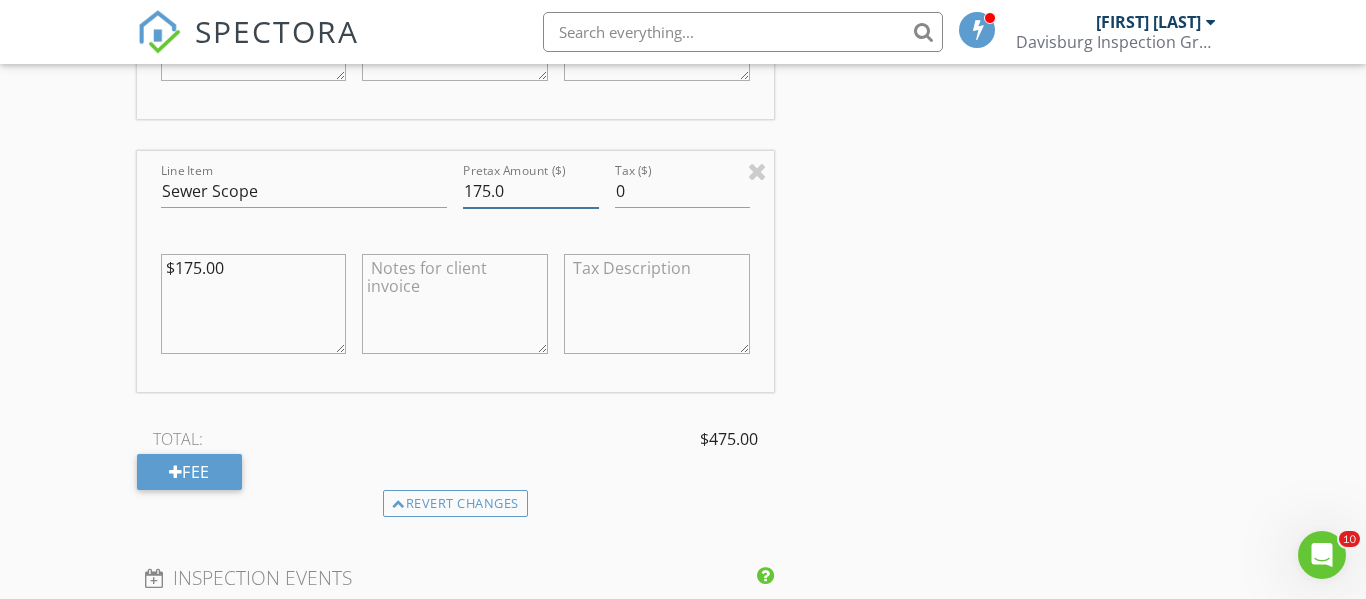 click on "175.0" at bounding box center [530, 191] 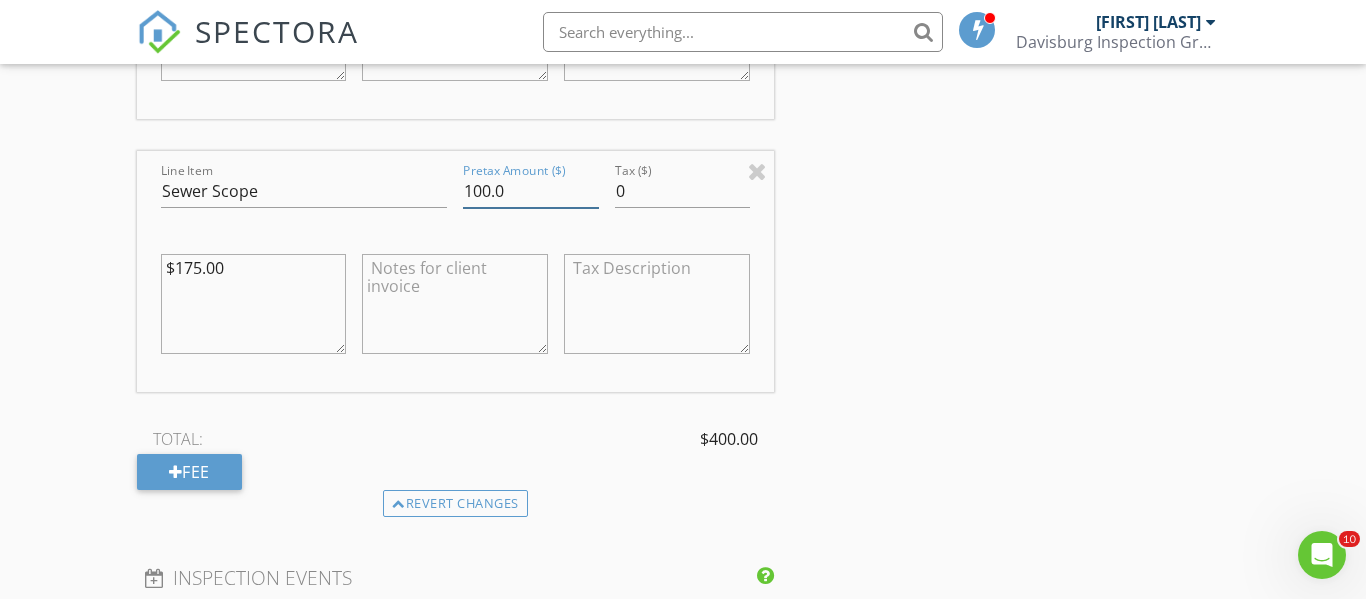 type on "100.0" 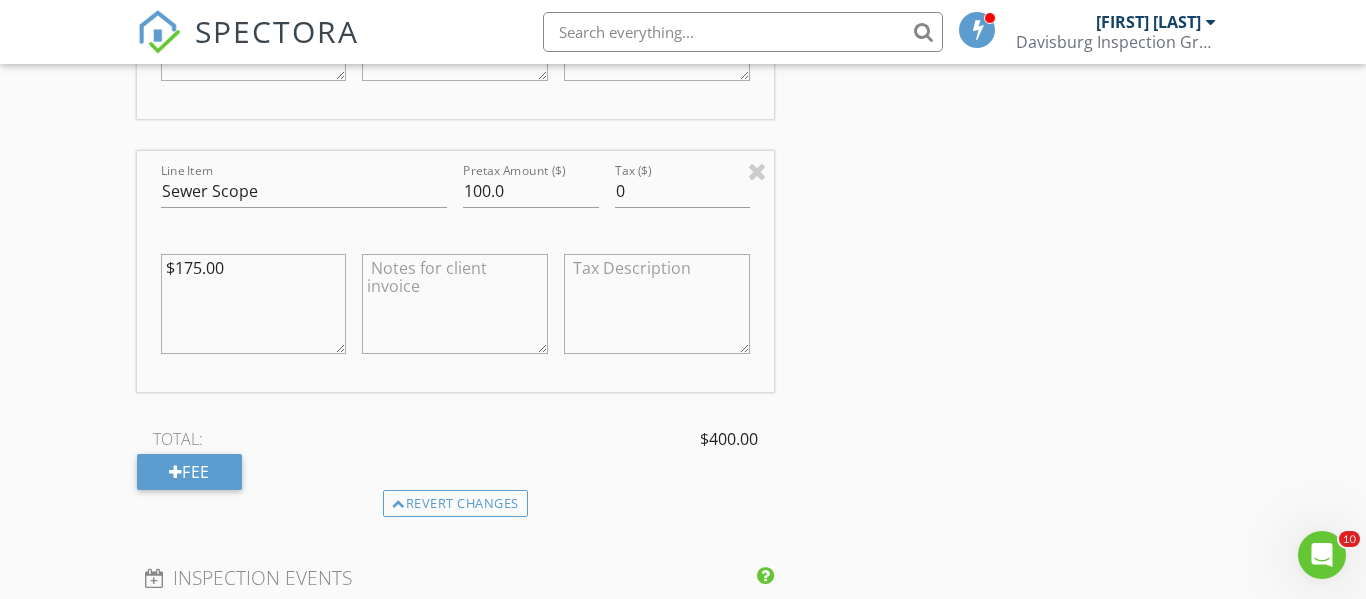 click on "$175.00" at bounding box center (254, 304) 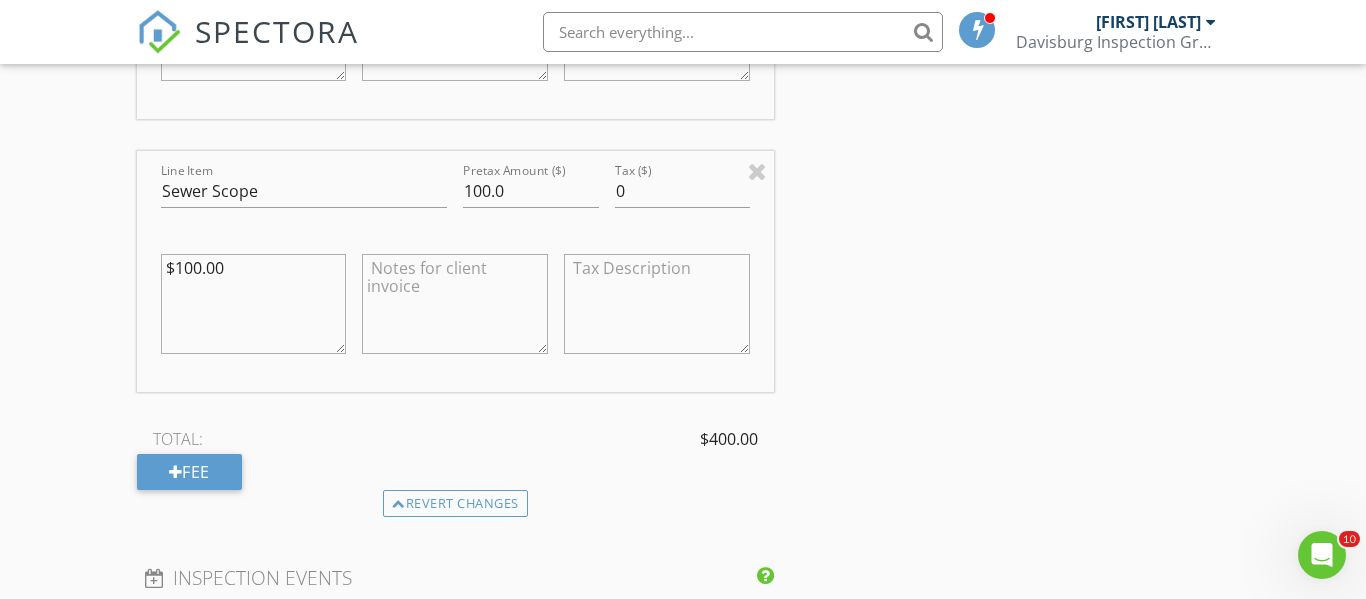type on "$100.00" 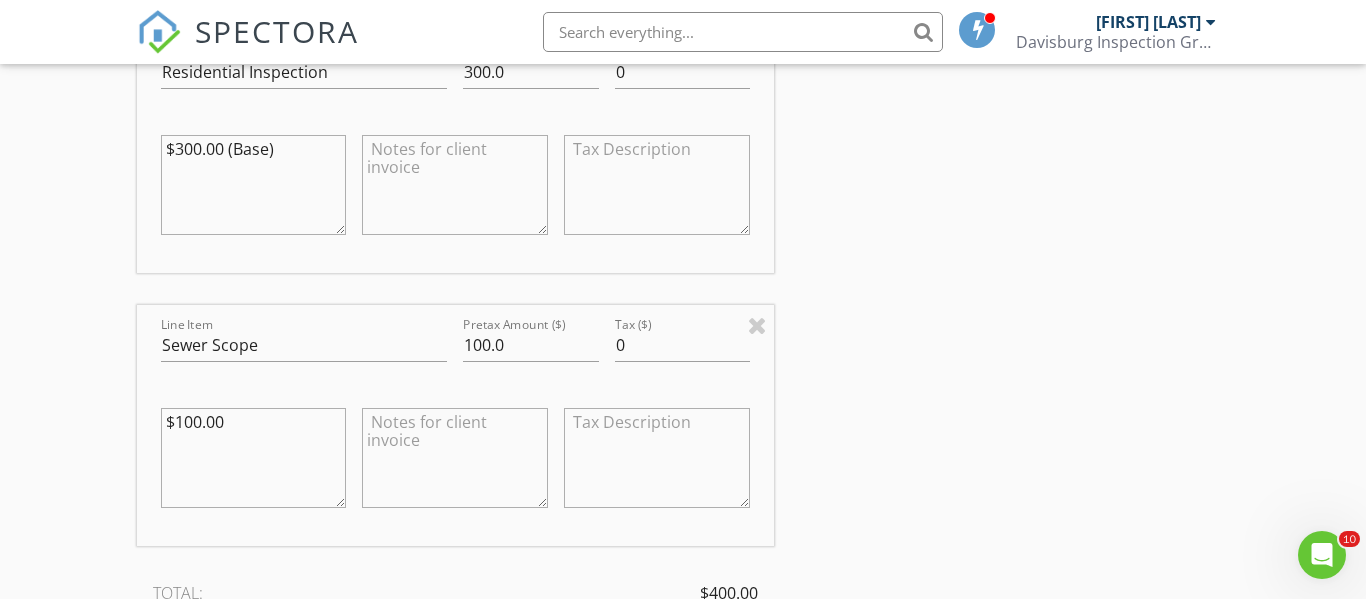scroll, scrollTop: 1472, scrollLeft: 0, axis: vertical 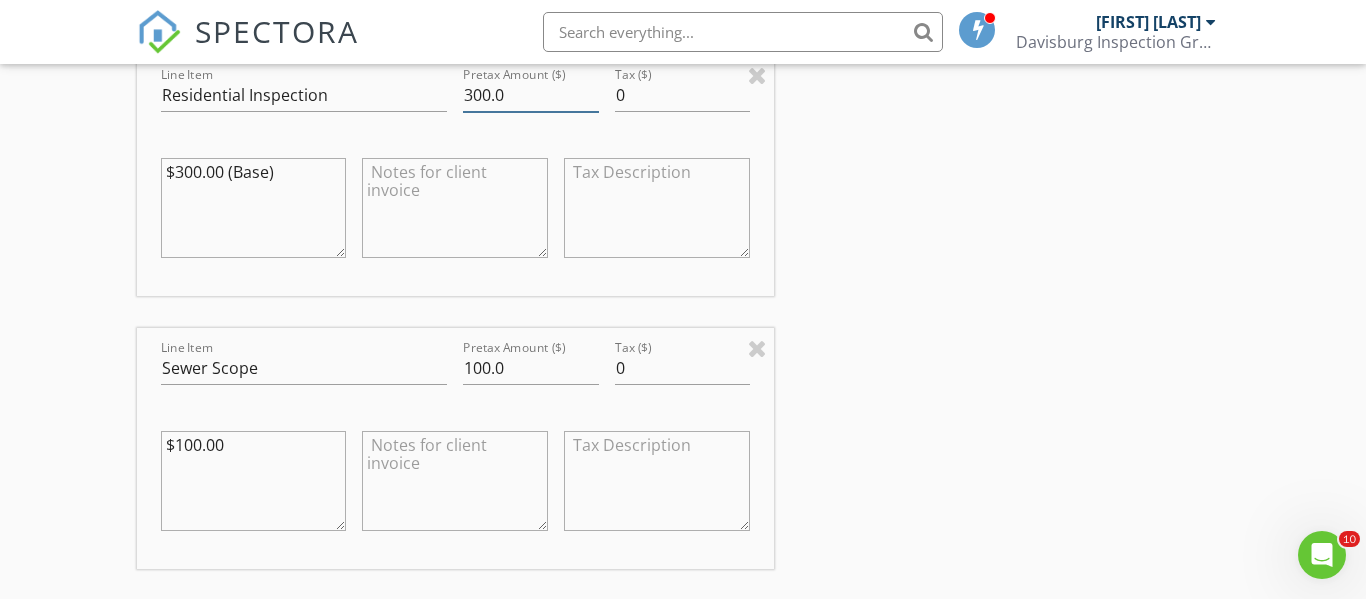click on "300.0" at bounding box center [530, 95] 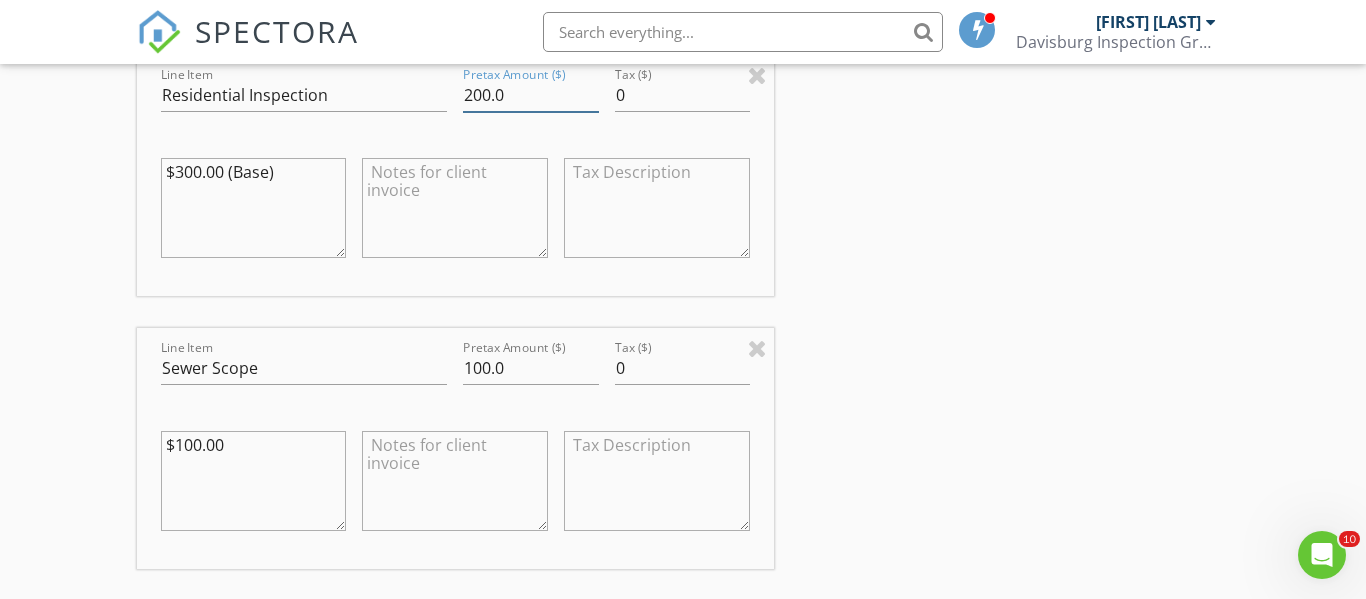 type on "200.0" 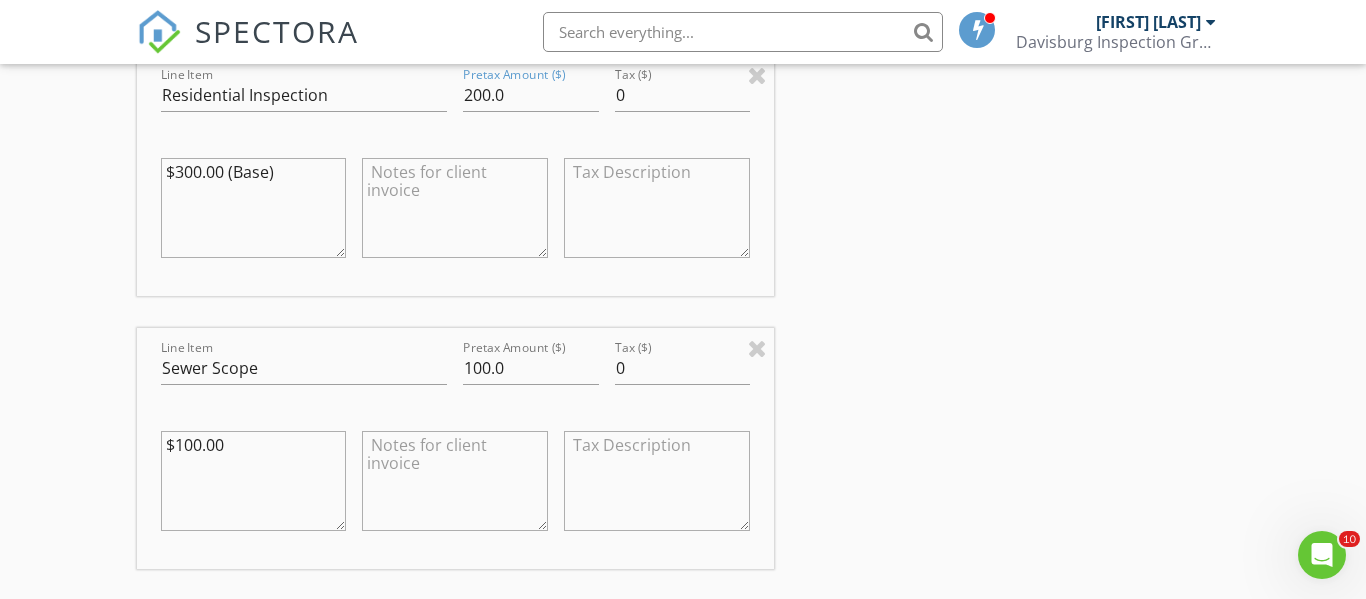 click on "INSPECTOR(S)
check_box   Ryan Paternoster   PRIMARY   Ryan Paternoster arrow_drop_down   check_box_outline_blank Ryan Paternoster specifically requested
Date/Time
08/05/2025 10:00 AM
Location
Address Form       Can't find your address?   Click here.
client
check_box Enable Client CC email for this inspection   Client Search     check_box Client is a Company/Organization   Company/Organization MP Rentals 1 LLC       Email monique@sellsmartre.com   CC Email   Phone 262-304-0602           Notes Monique Pettigrew   Private Notes
ADD ADDITIONAL client
SERVICES
check_box_outline_blank   Sewer Scope   Stand alone service inspecting main sewer line and performing a recorded inspection.  check_box_outline_blank   Radon Testing   check_box_outline_blank   Water (Lead)     Water Basic" at bounding box center (683, 491) 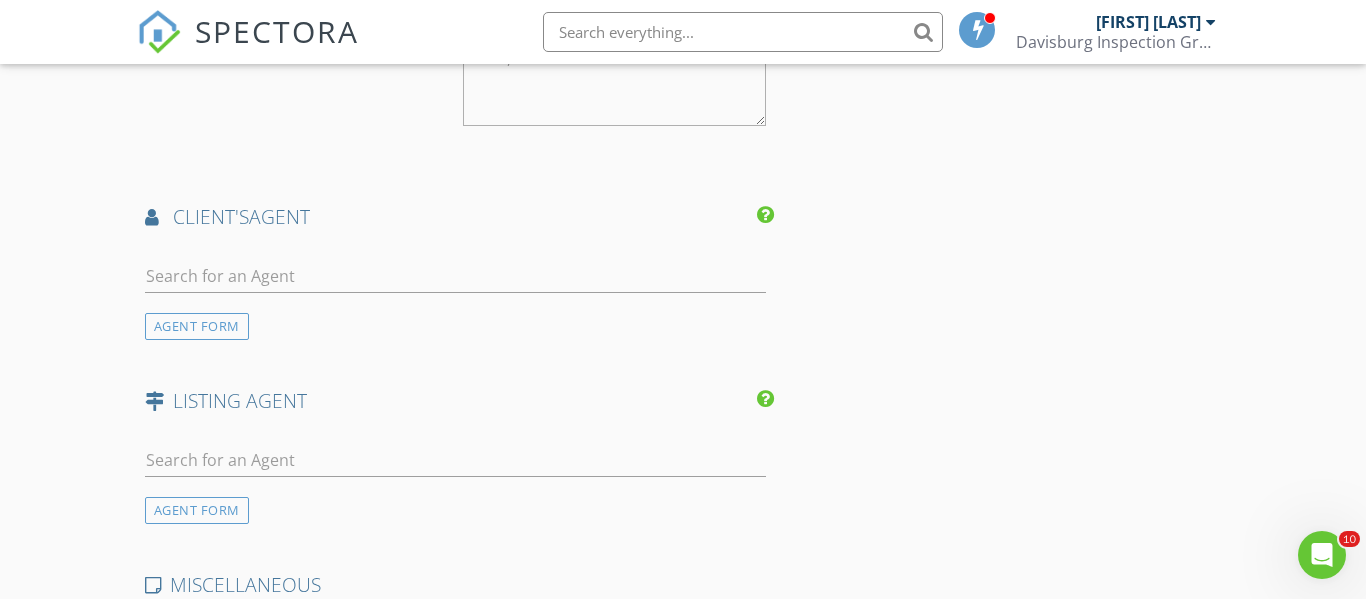 scroll, scrollTop: 2412, scrollLeft: 0, axis: vertical 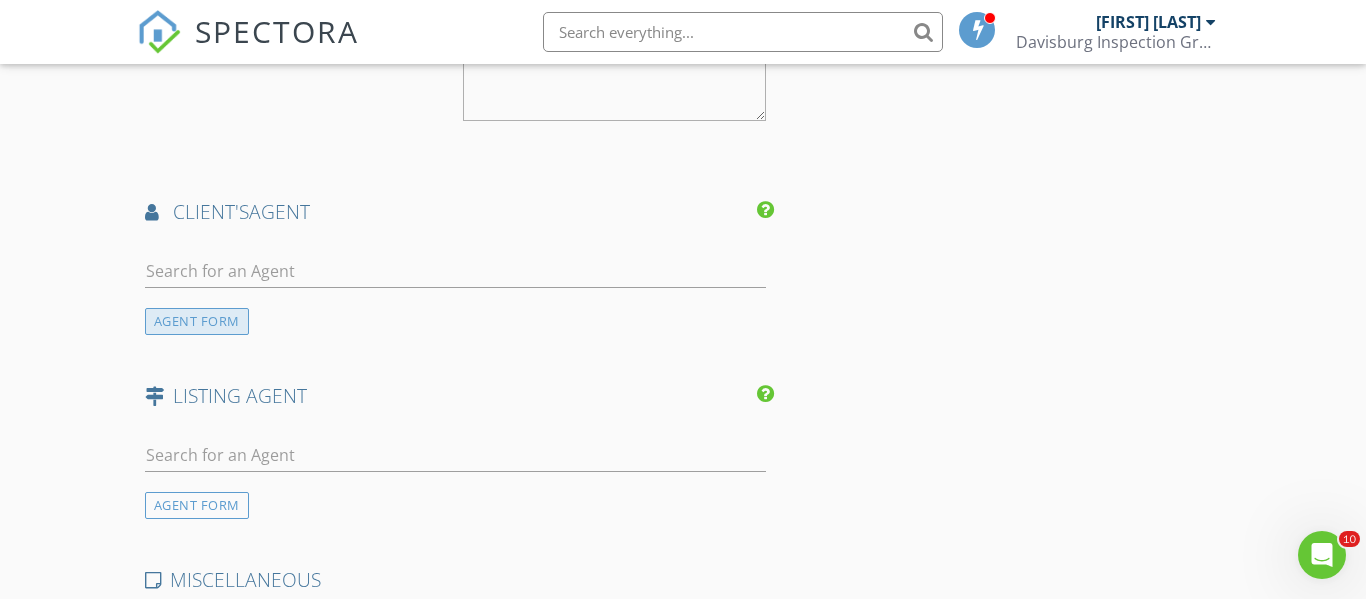click on "AGENT FORM" at bounding box center [197, 321] 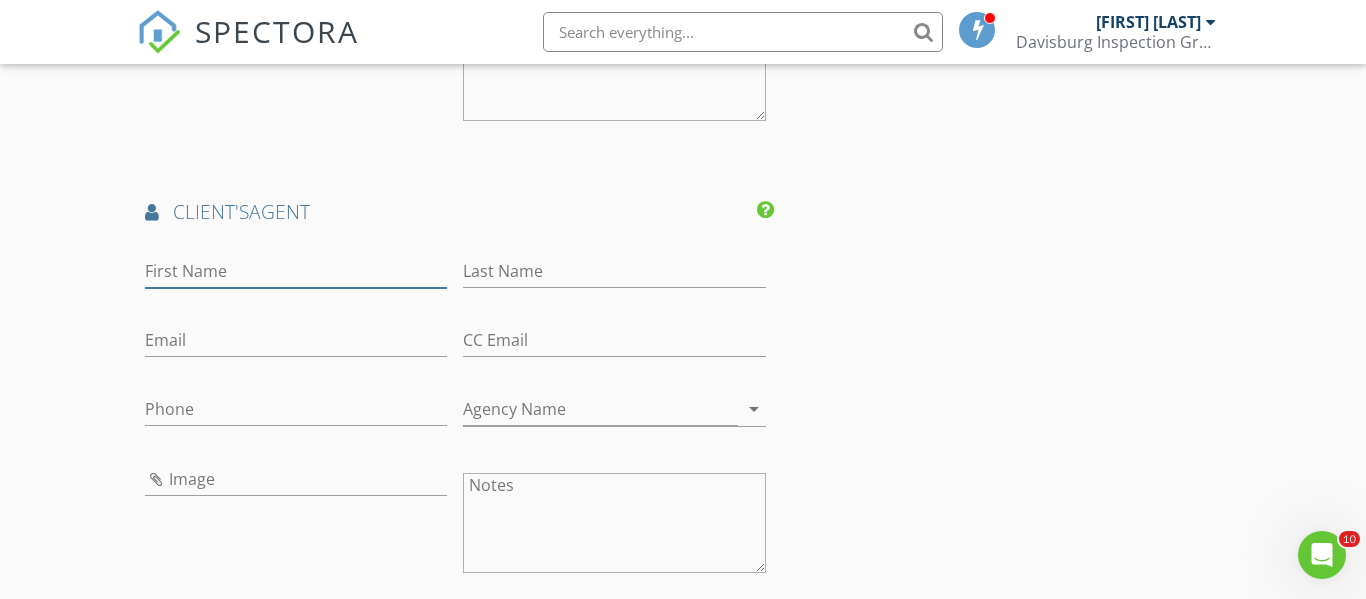 click on "First Name" at bounding box center (296, 271) 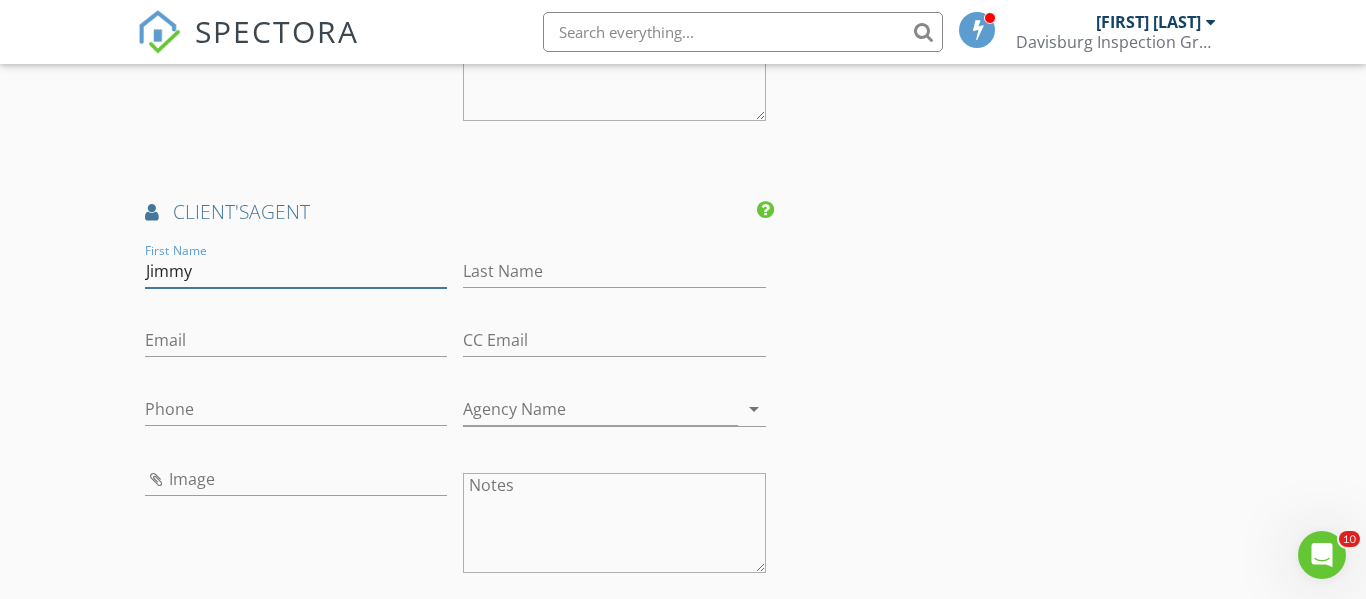type on "Jimmy" 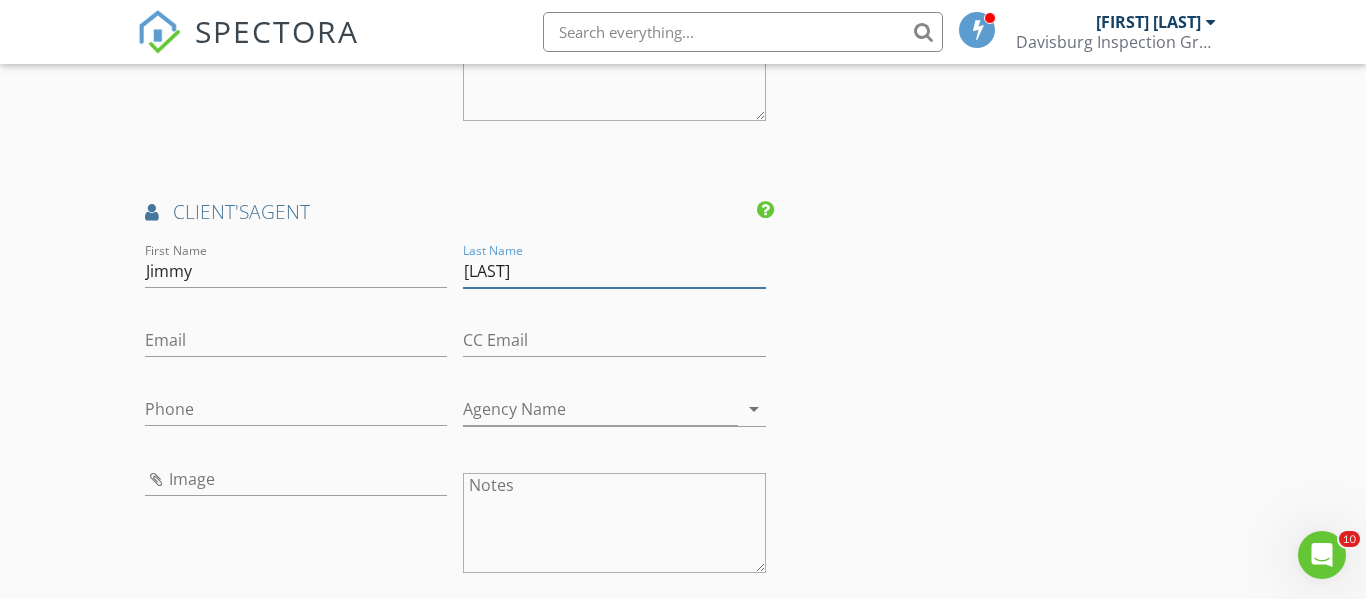 type on "[LAST]" 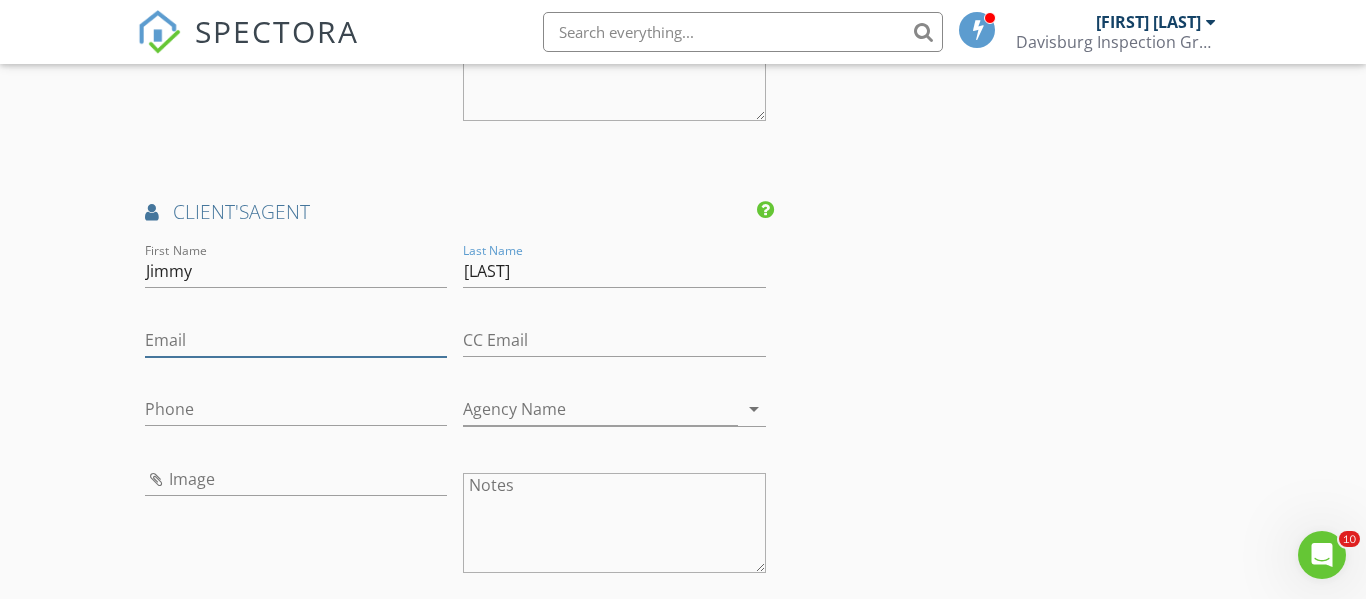 click on "Email" at bounding box center (296, 340) 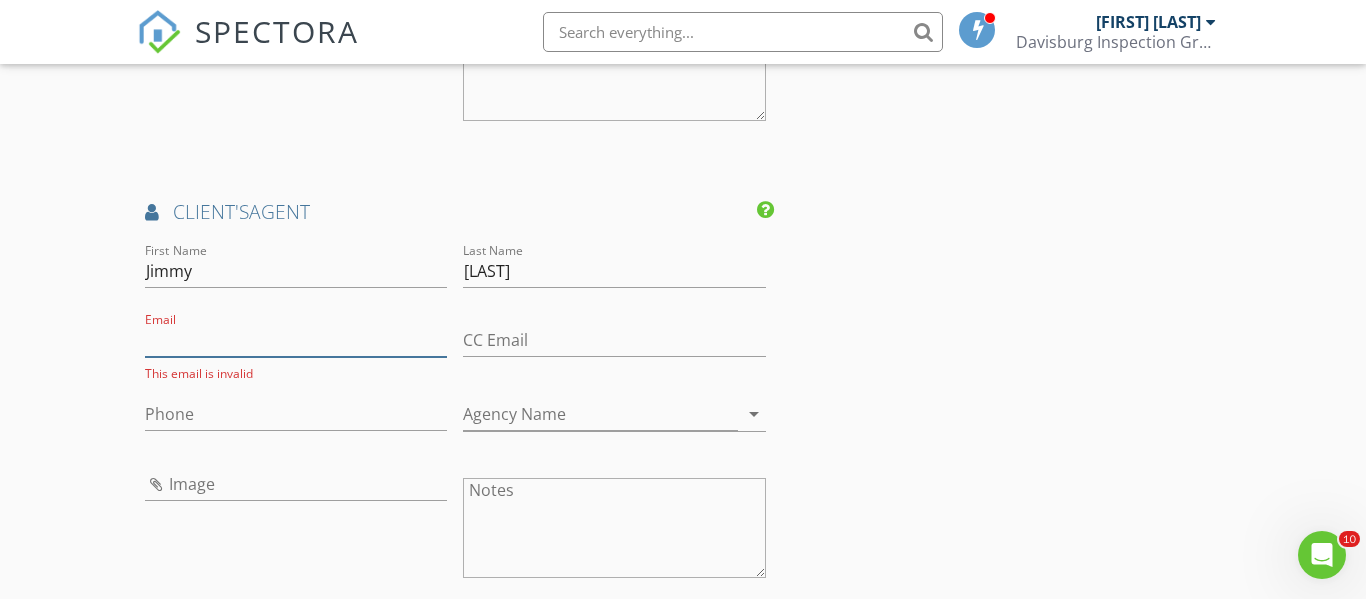 click on "Email" at bounding box center [296, 340] 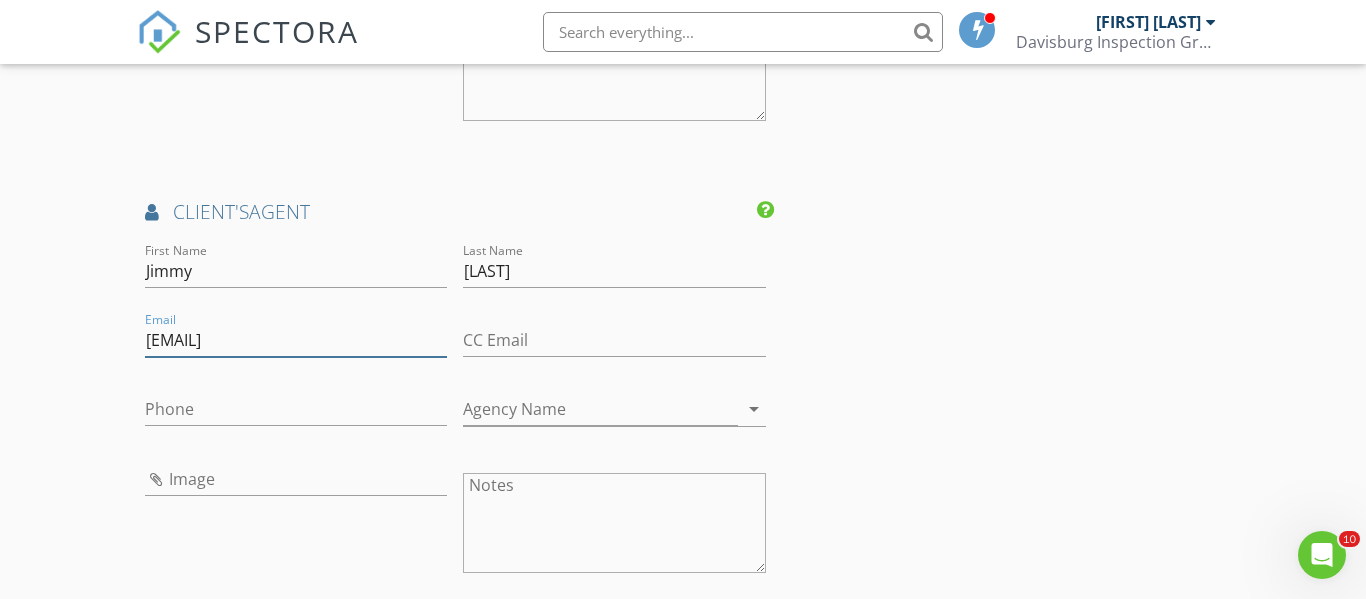 type on "[EMAIL]" 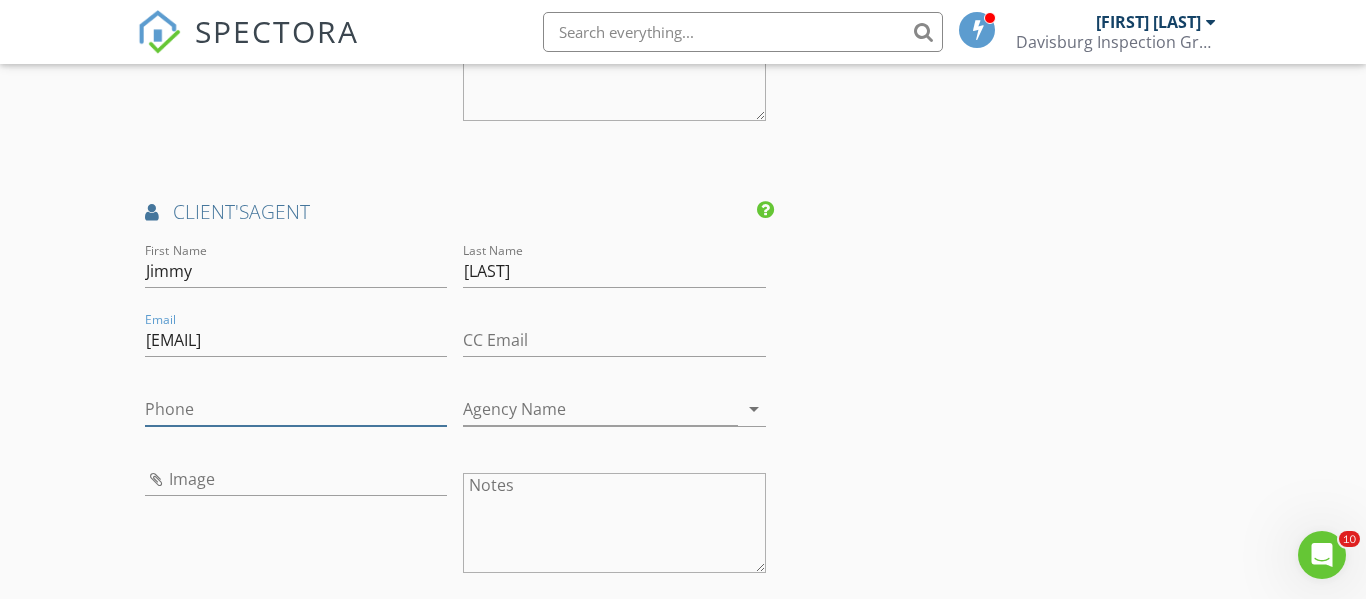 click on "Phone" at bounding box center [296, 409] 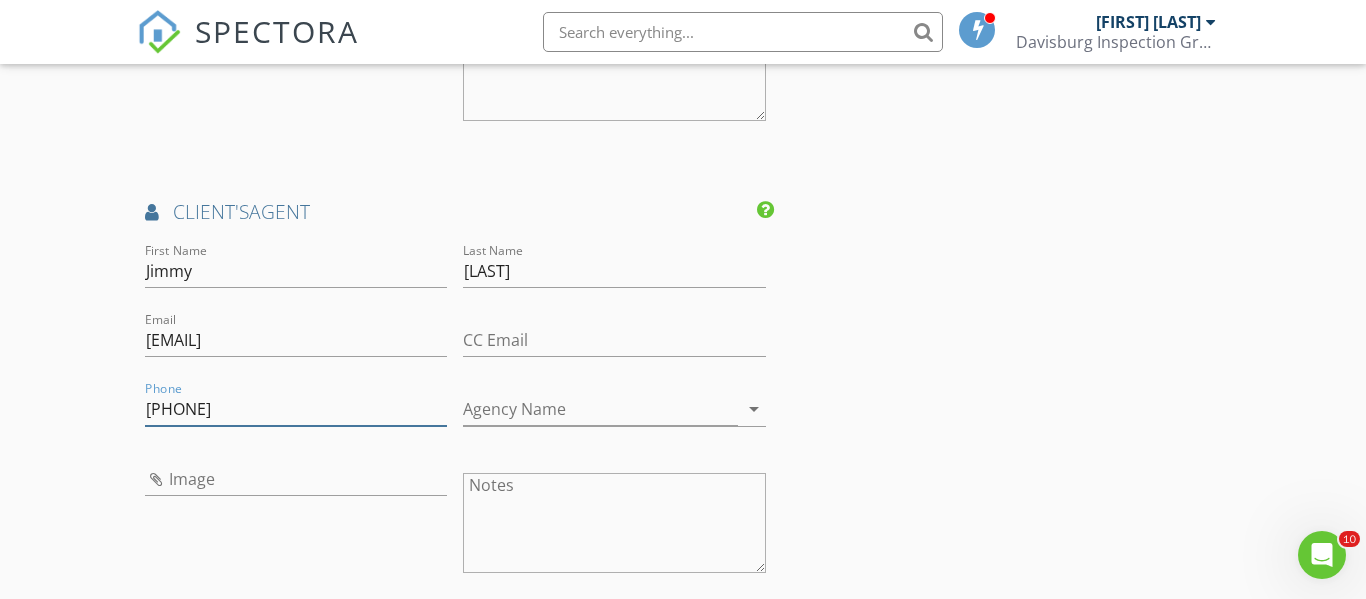 type on "[PHONE]" 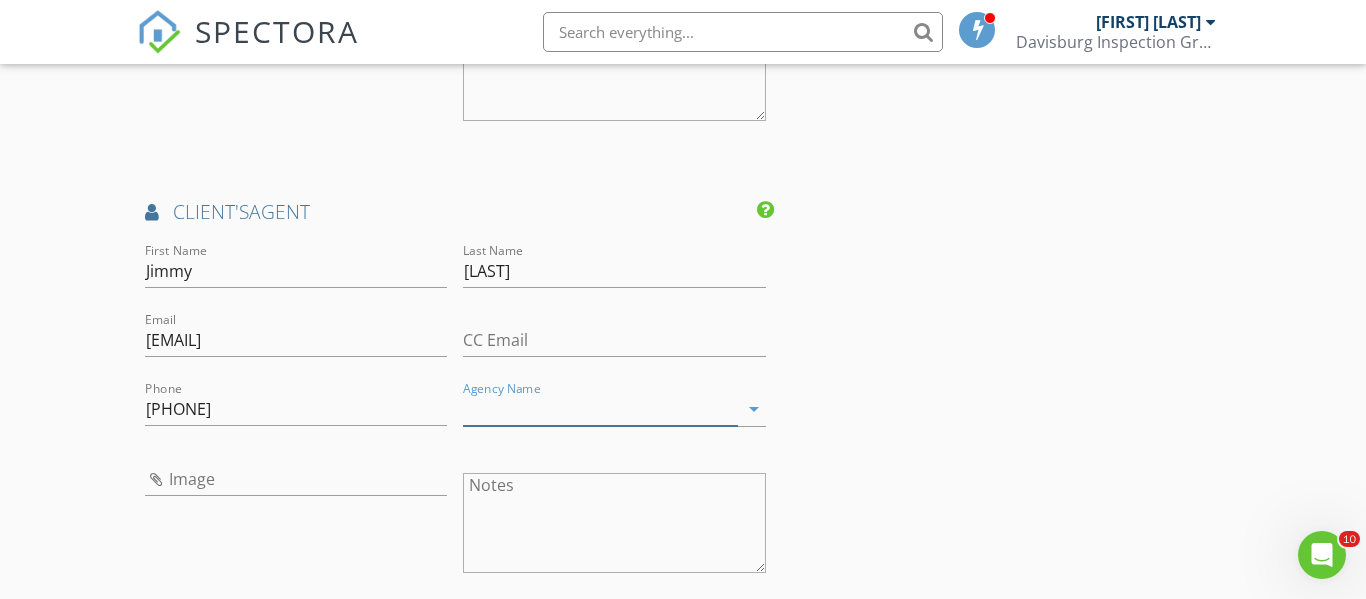 click on "Agency Name" at bounding box center [600, 409] 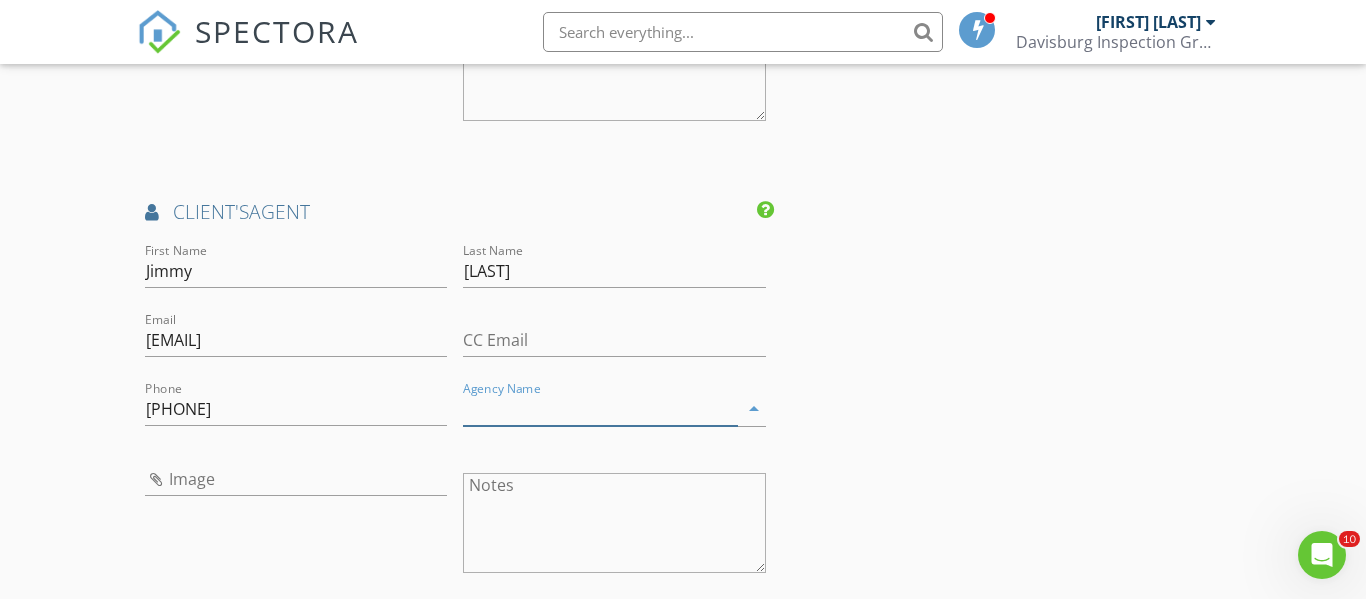 type on "n" 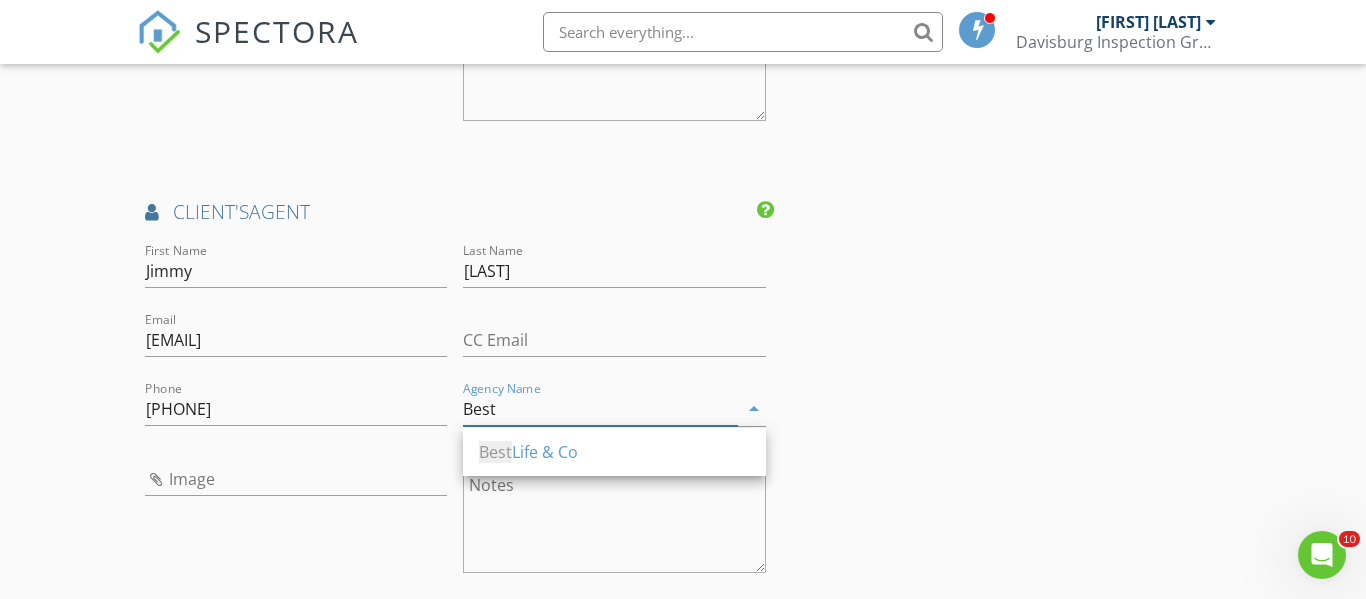 click on "Best  Life & Co" at bounding box center (614, 452) 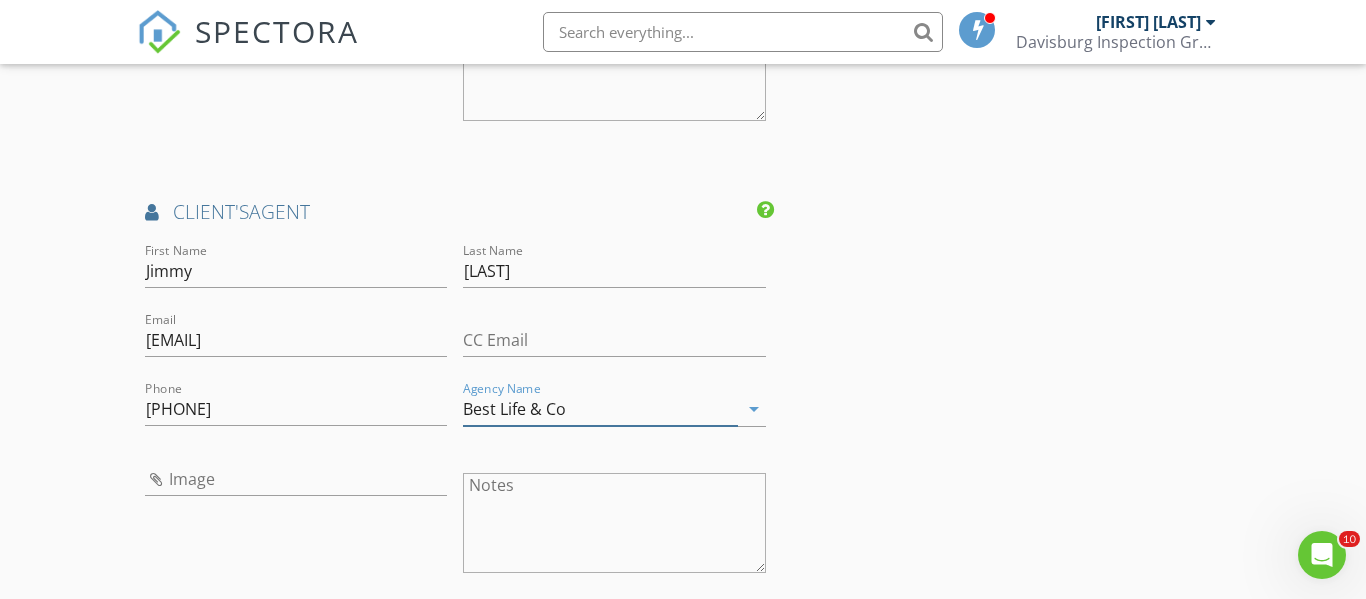 type on "Best Life & Co" 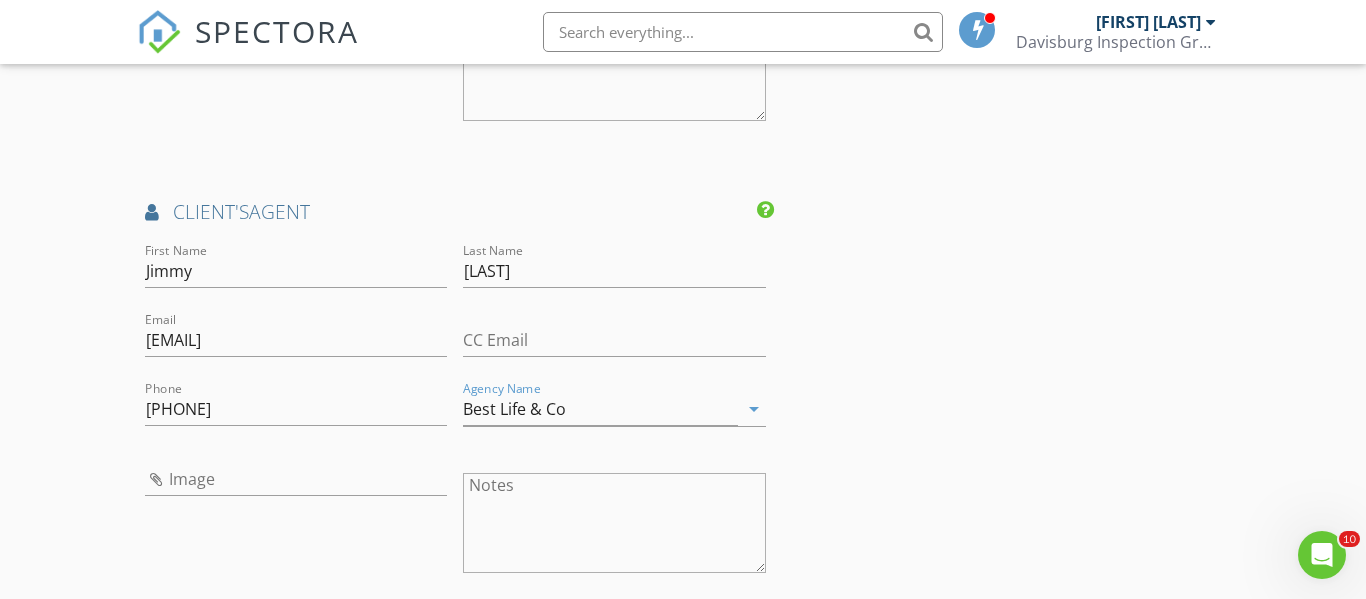 click on "INSPECTOR(S)
check_box   Ryan Paternoster   PRIMARY   Ryan Paternoster arrow_drop_down   check_box_outline_blank Ryan Paternoster specifically requested
Date/Time
08/05/2025 10:00 AM
Location
Address Form       Can't find your address?   Click here.
client
check_box Enable Client CC email for this inspection   Client Search     check_box Client is a Company/Organization   Company/Organization MP Rentals 1 LLC       Email monique@sellsmartre.com   CC Email   Phone 262-304-0602           Notes Monique Pettigrew   Private Notes
ADD ADDITIONAL client
SERVICES
check_box_outline_blank   Sewer Scope   Stand alone service inspecting main sewer line and performing a recorded inspection.  check_box_outline_blank   Radon Testing   check_box_outline_blank   Water (Lead)     Water Basic" at bounding box center [683, -223] 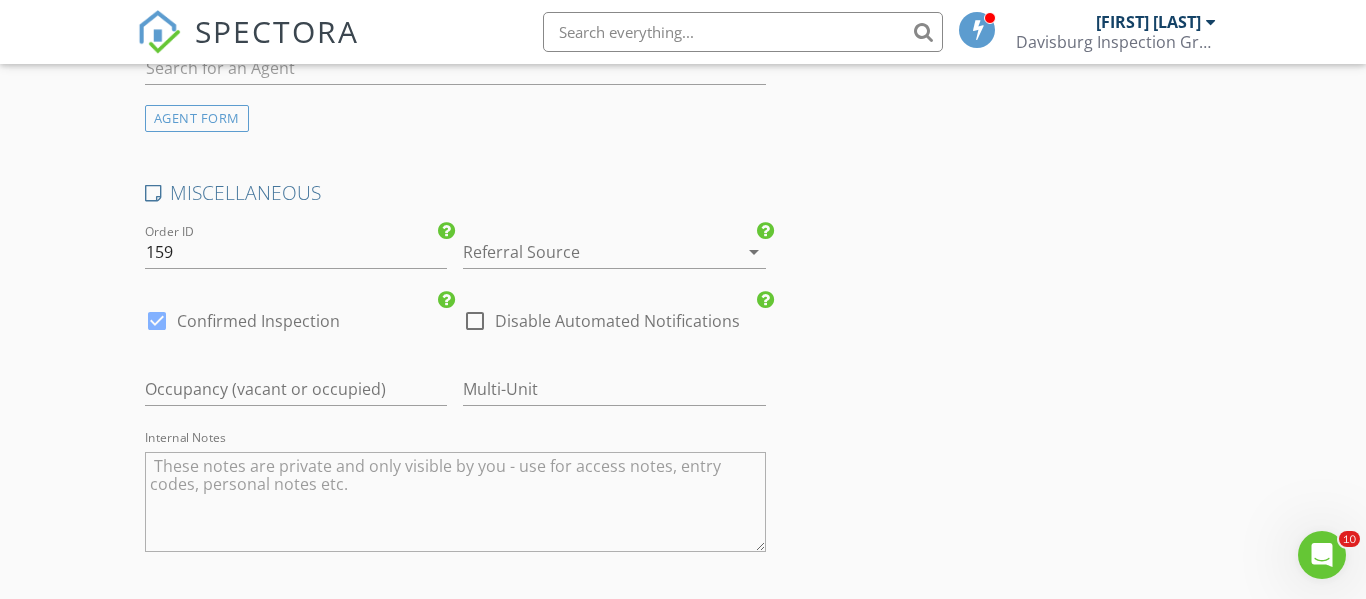 scroll, scrollTop: 3257, scrollLeft: 0, axis: vertical 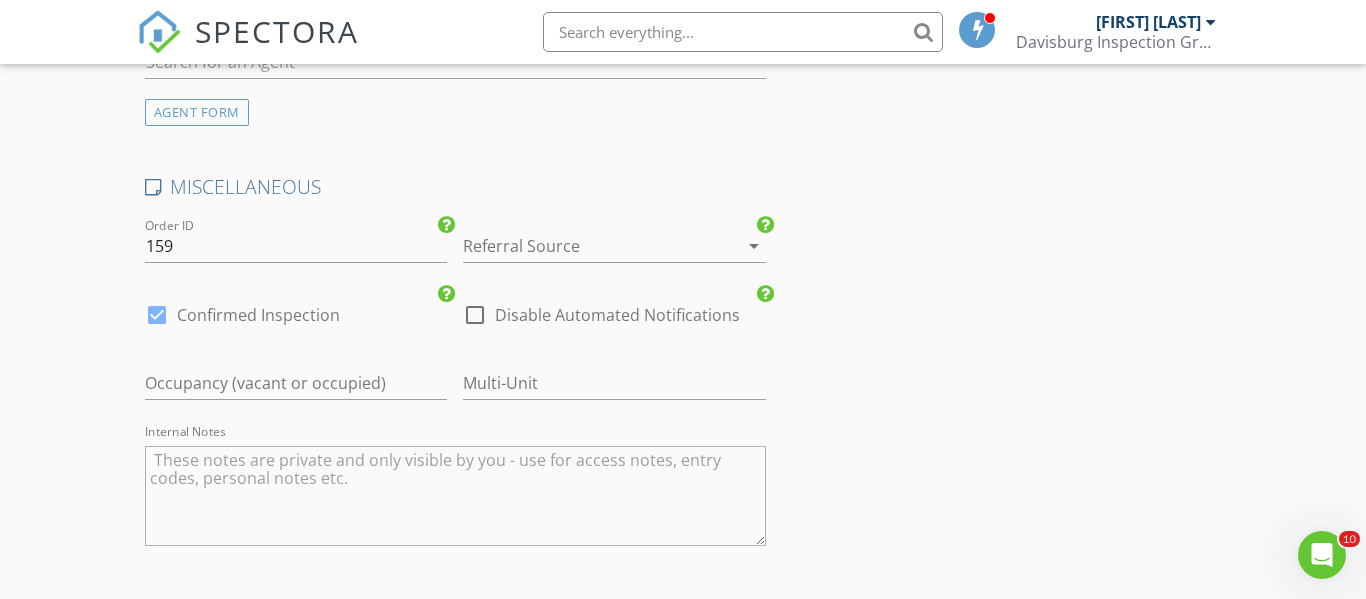 click at bounding box center [586, 246] 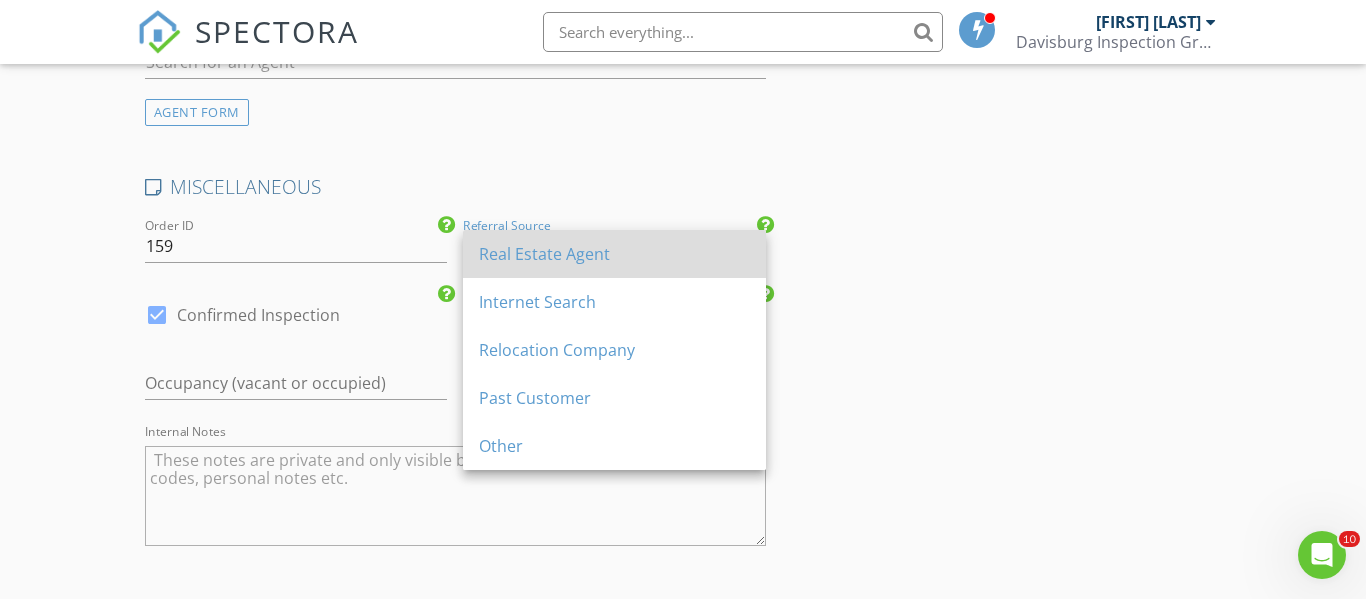 click on "Real Estate Agent" at bounding box center [614, 254] 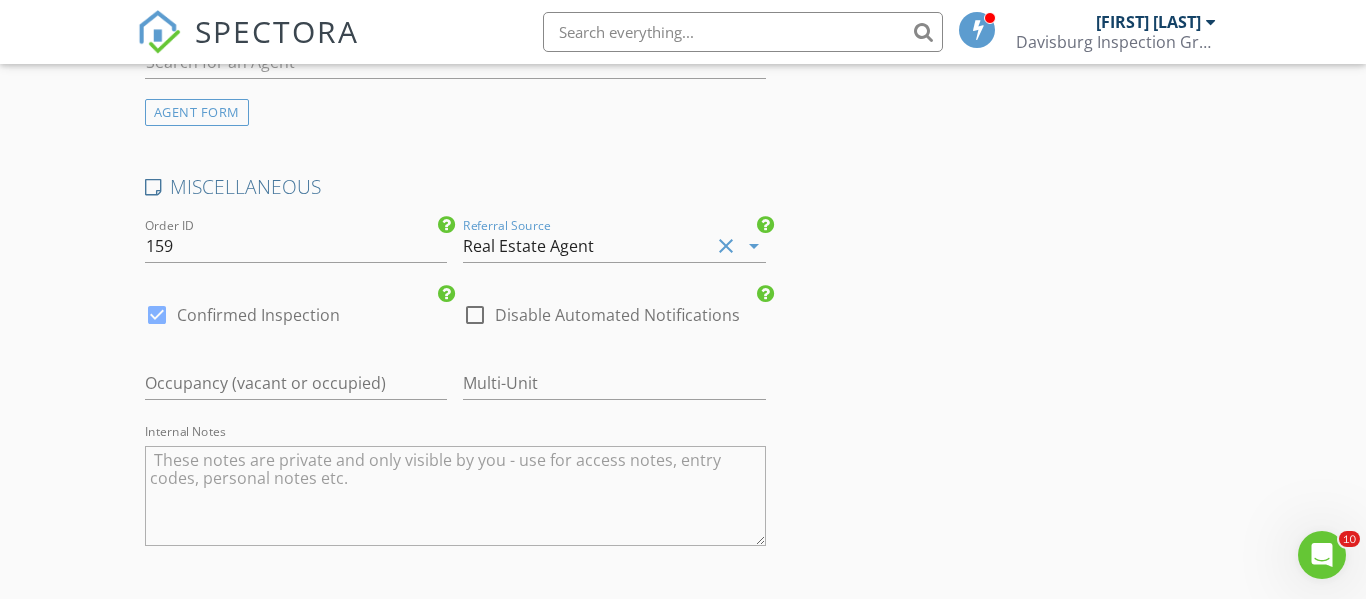 click on "INSPECTOR(S)
check_box   Ryan Paternoster   PRIMARY   Ryan Paternoster arrow_drop_down   check_box_outline_blank Ryan Paternoster specifically requested
Date/Time
08/05/2025 10:00 AM
Location
Address Form       Can't find your address?   Click here.
client
check_box Enable Client CC email for this inspection   Client Search     check_box Client is a Company/Organization   Company/Organization MP Rentals 1 LLC       Email monique@sellsmartre.com   CC Email   Phone 262-304-0602           Notes Monique Pettigrew   Private Notes
ADD ADDITIONAL client
SERVICES
check_box_outline_blank   Sewer Scope   Stand alone service inspecting main sewer line and performing a recorded inspection.  check_box_outline_blank   Radon Testing   check_box_outline_blank   Water (Lead)     Water Basic" at bounding box center (683, -1068) 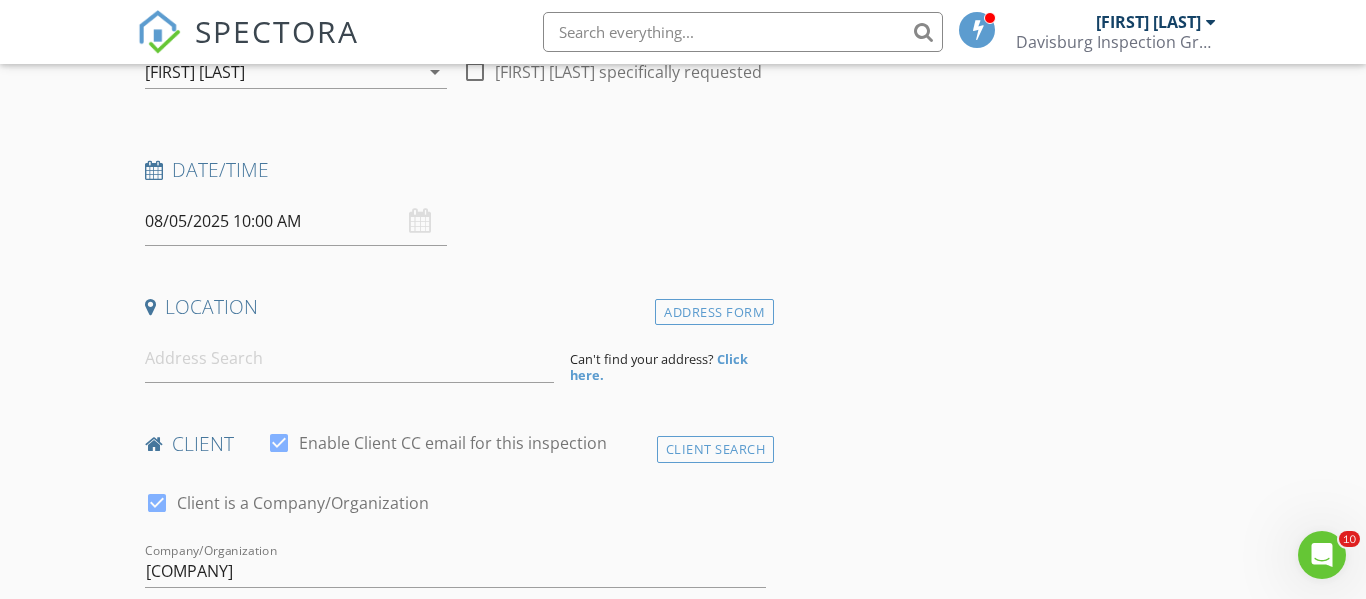 scroll, scrollTop: 262, scrollLeft: 0, axis: vertical 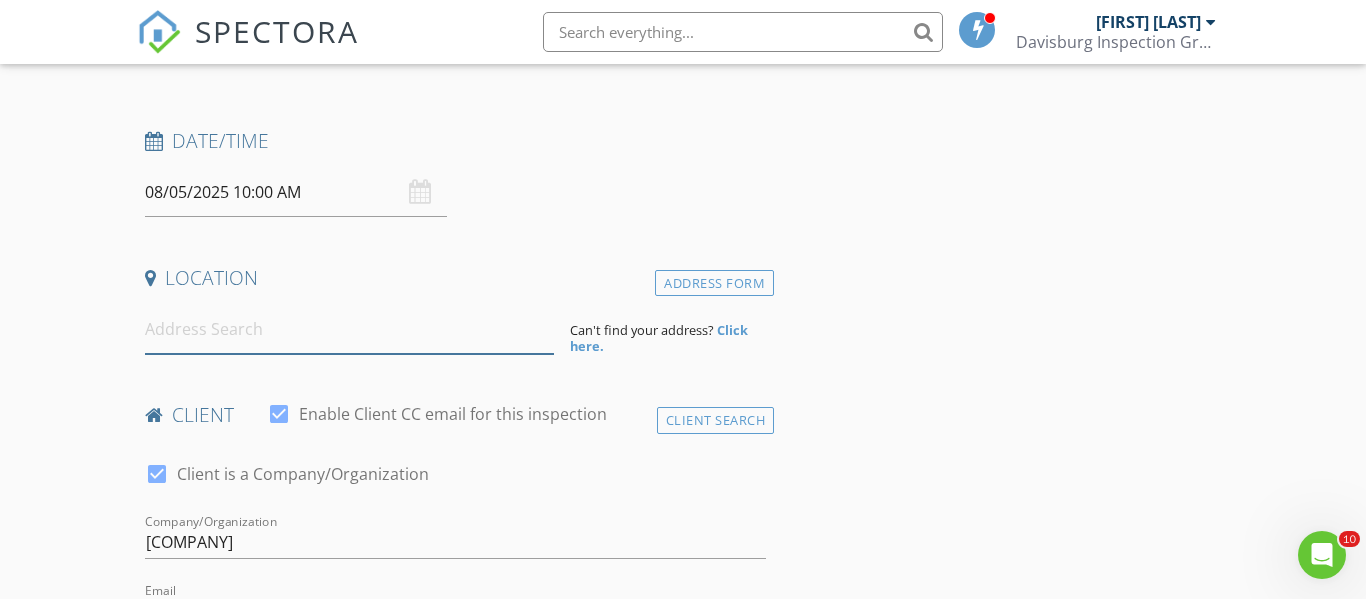 click at bounding box center (349, 329) 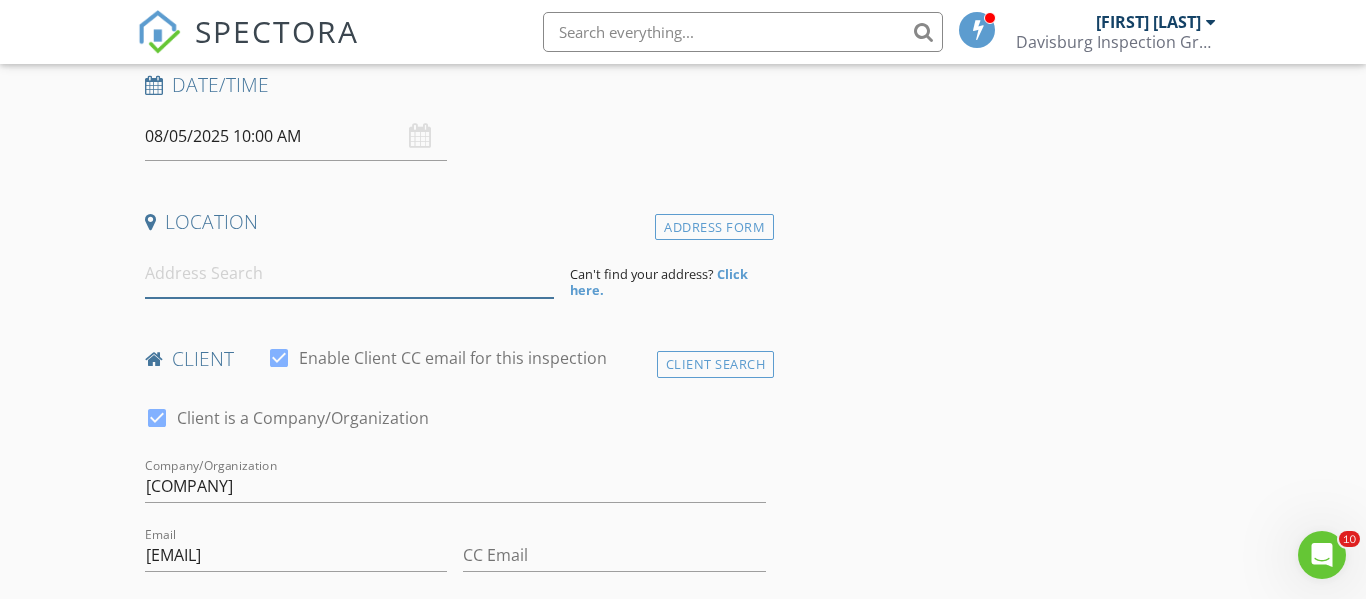 scroll, scrollTop: 317, scrollLeft: 0, axis: vertical 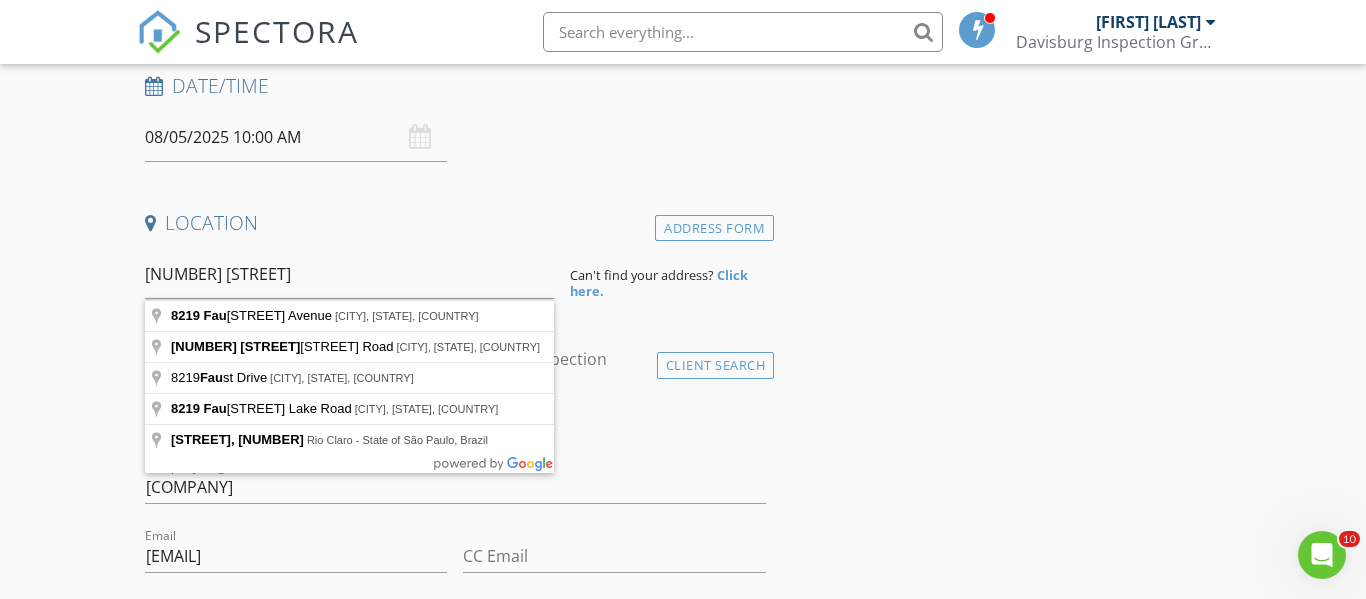 type on "8219 Faust Avenue, Detroit, MI, USA" 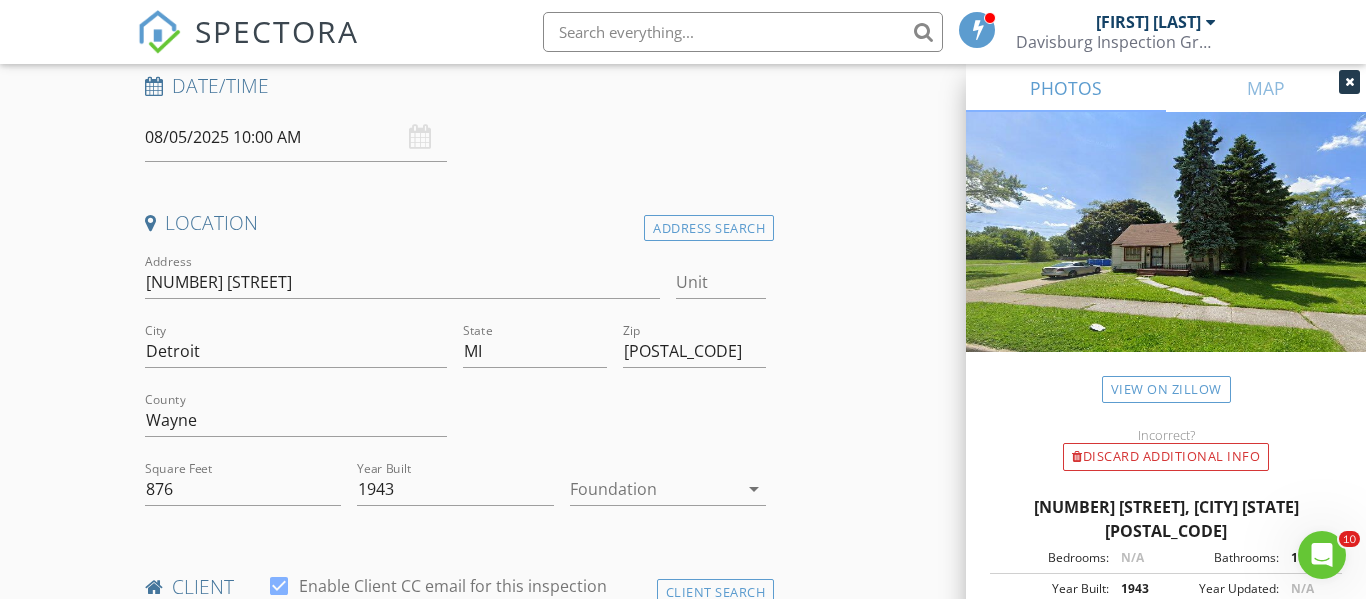 click on "INSPECTOR(S)
check_box   Ryan Paternoster   PRIMARY   Ryan Paternoster arrow_drop_down   check_box_outline_blank Ryan Paternoster specifically requested
Date/Time
08/05/2025 10:00 AM
Location
Address Search       Address 8219 Faust Ave   Unit   City Detroit   State MI   Zip 48228   County Wayne     Square Feet 876   Year Built 1943   Foundation arrow_drop_down
client
check_box Enable Client CC email for this inspection   Client Search     check_box Client is a Company/Organization   Company/Organization MP Rentals 1 LLC       Email monique@sellsmartre.com   CC Email   Phone 262-304-0602           Notes Monique Pettigrew   Private Notes
ADD ADDITIONAL client
SERVICES
check_box_outline_blank   Sewer Scope   check_box_outline_blank   Radon Testing   check_box_outline_blank" at bounding box center (683, 1985) 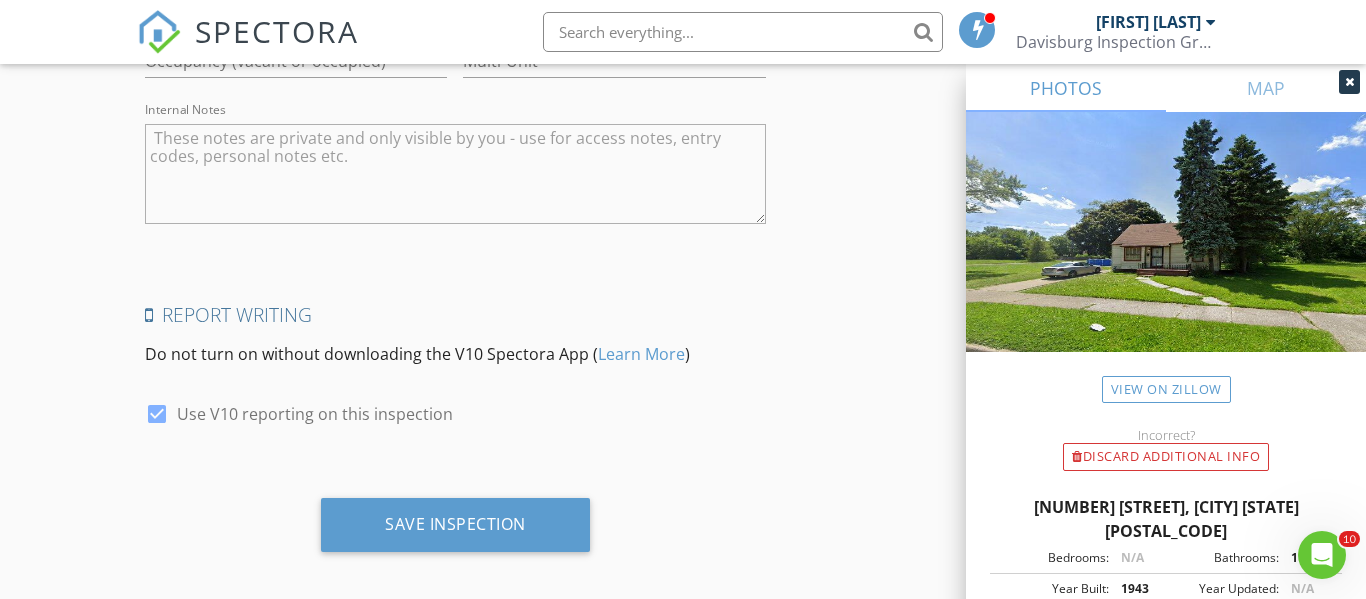 scroll, scrollTop: 4022, scrollLeft: 0, axis: vertical 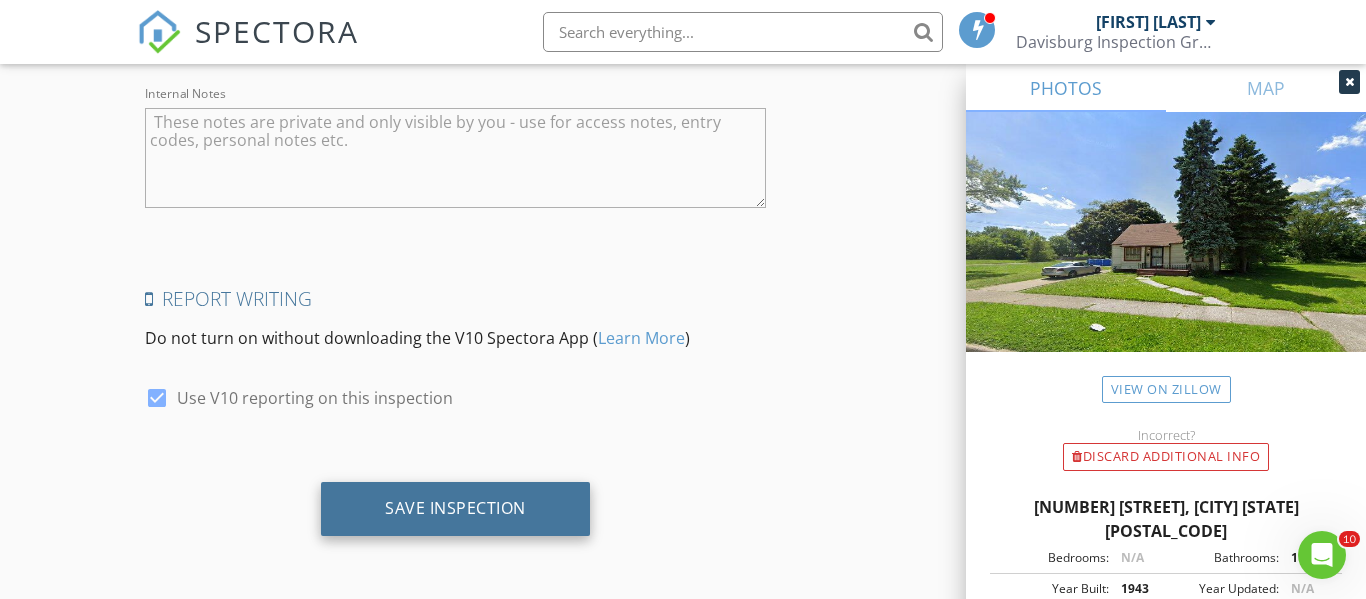 click on "Save Inspection" at bounding box center [455, 509] 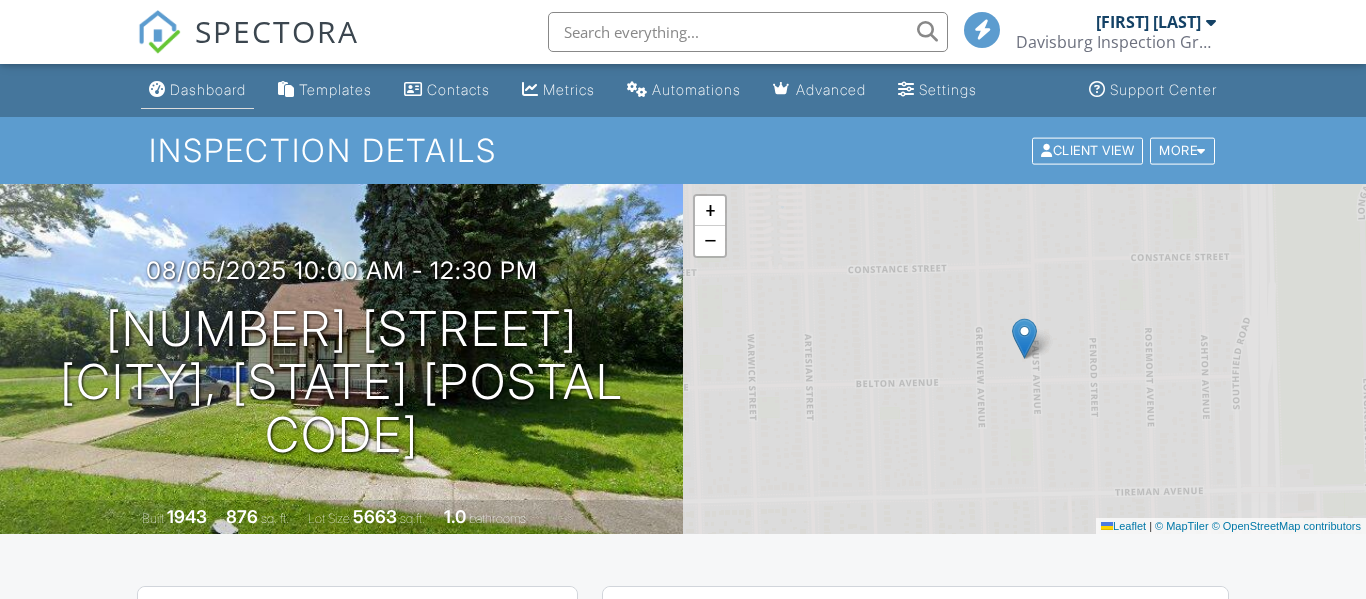 scroll, scrollTop: 0, scrollLeft: 0, axis: both 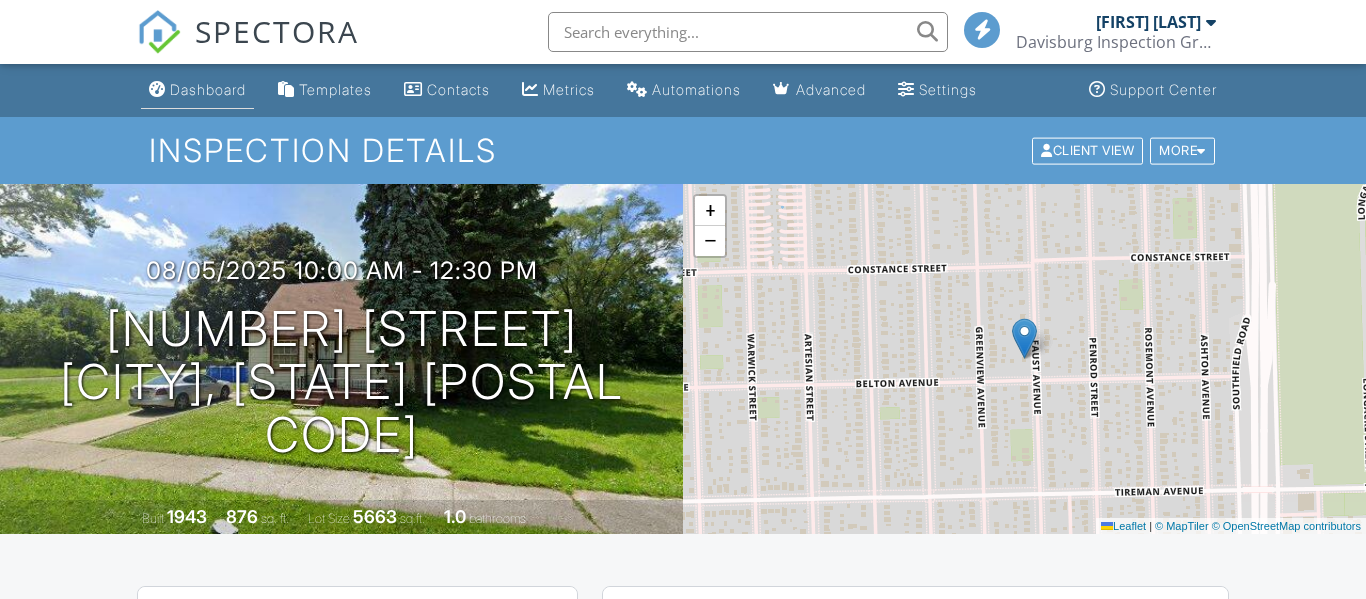 click on "Dashboard" at bounding box center [208, 89] 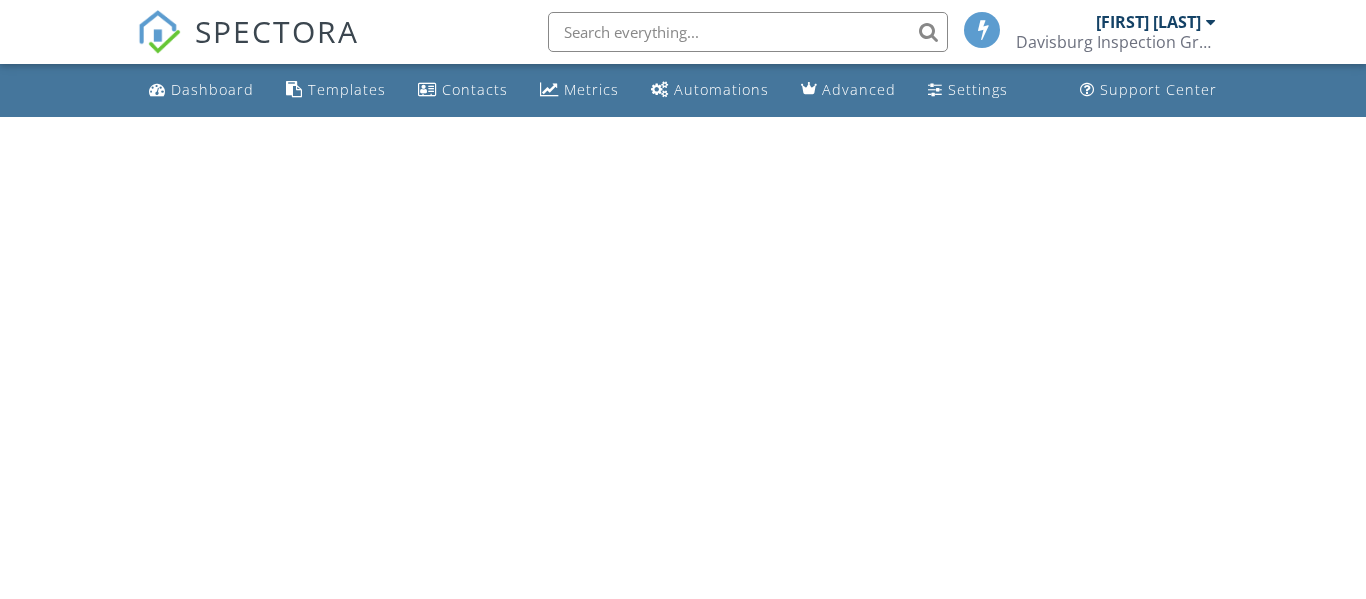 scroll, scrollTop: 0, scrollLeft: 0, axis: both 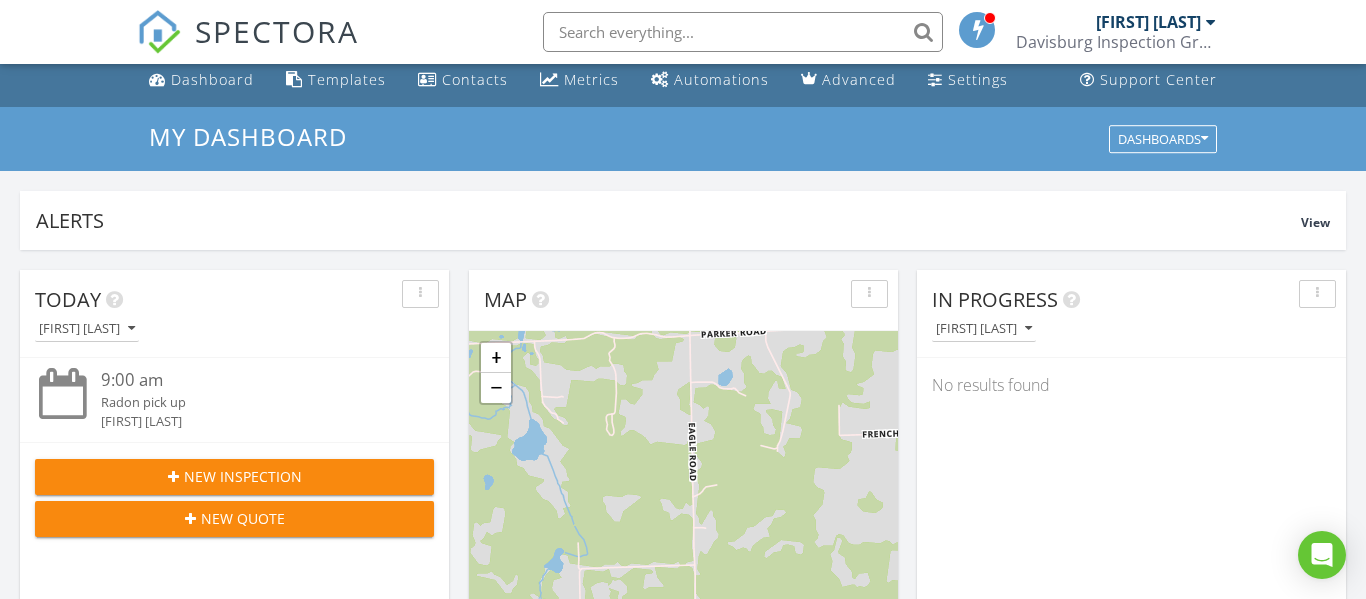 click on "New Inspection" at bounding box center (243, 476) 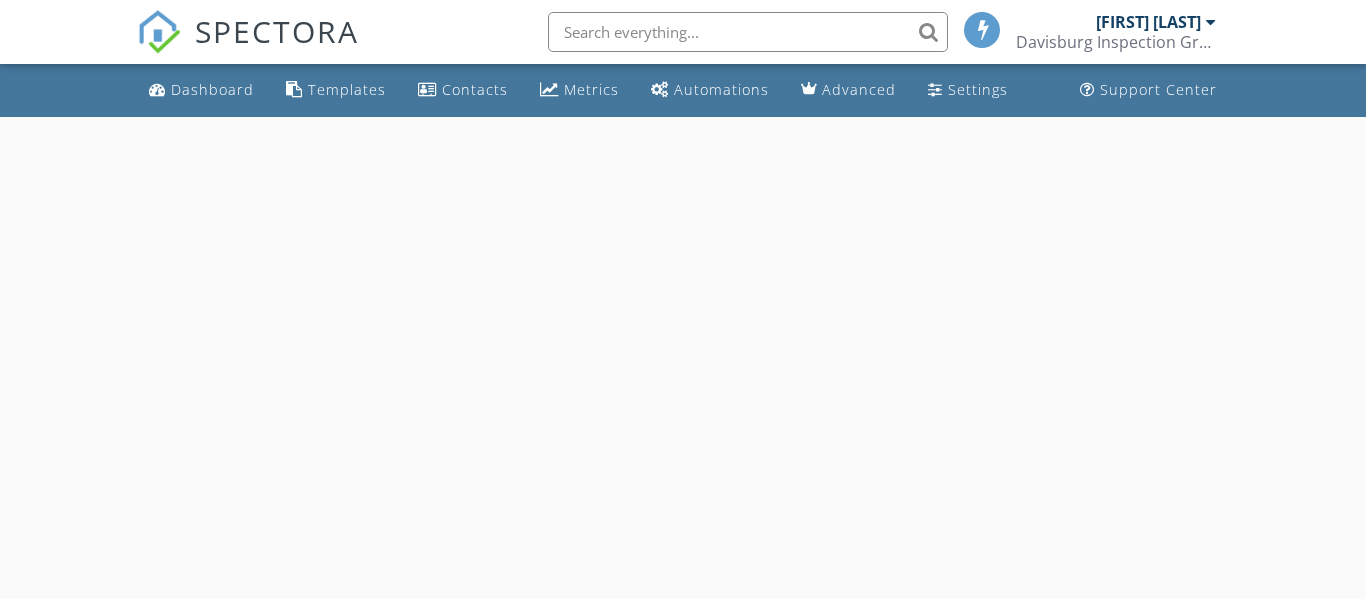 scroll, scrollTop: 0, scrollLeft: 0, axis: both 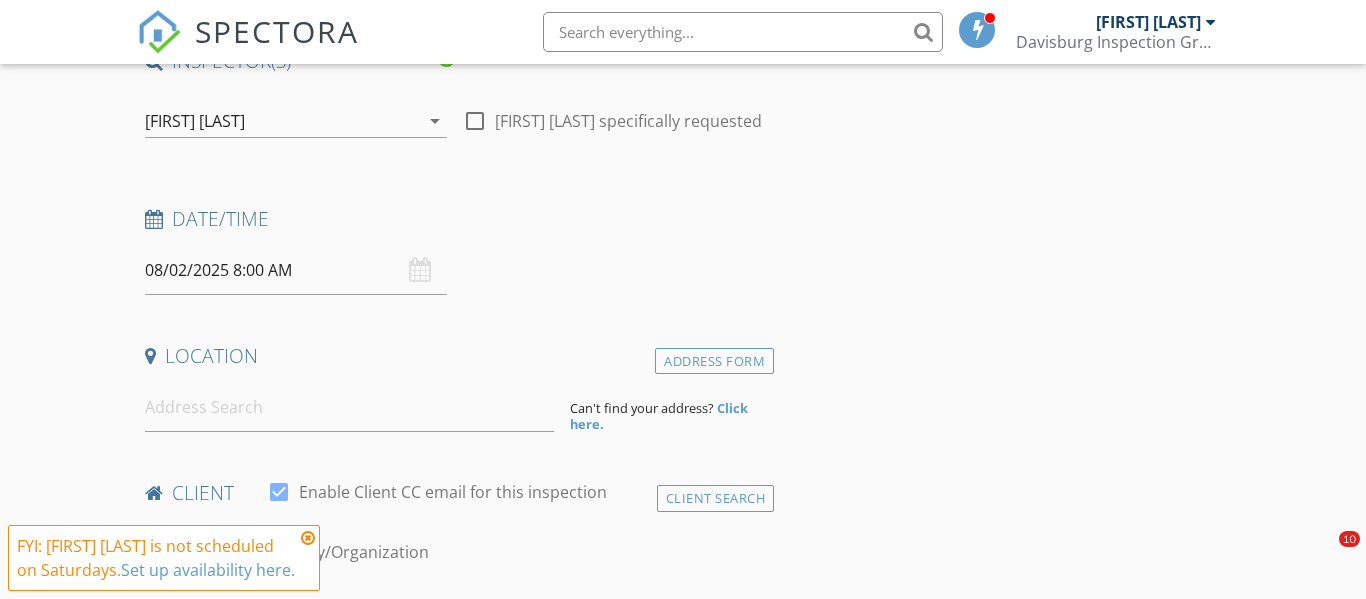 click on "08/02/2025 8:00 AM" at bounding box center [296, 270] 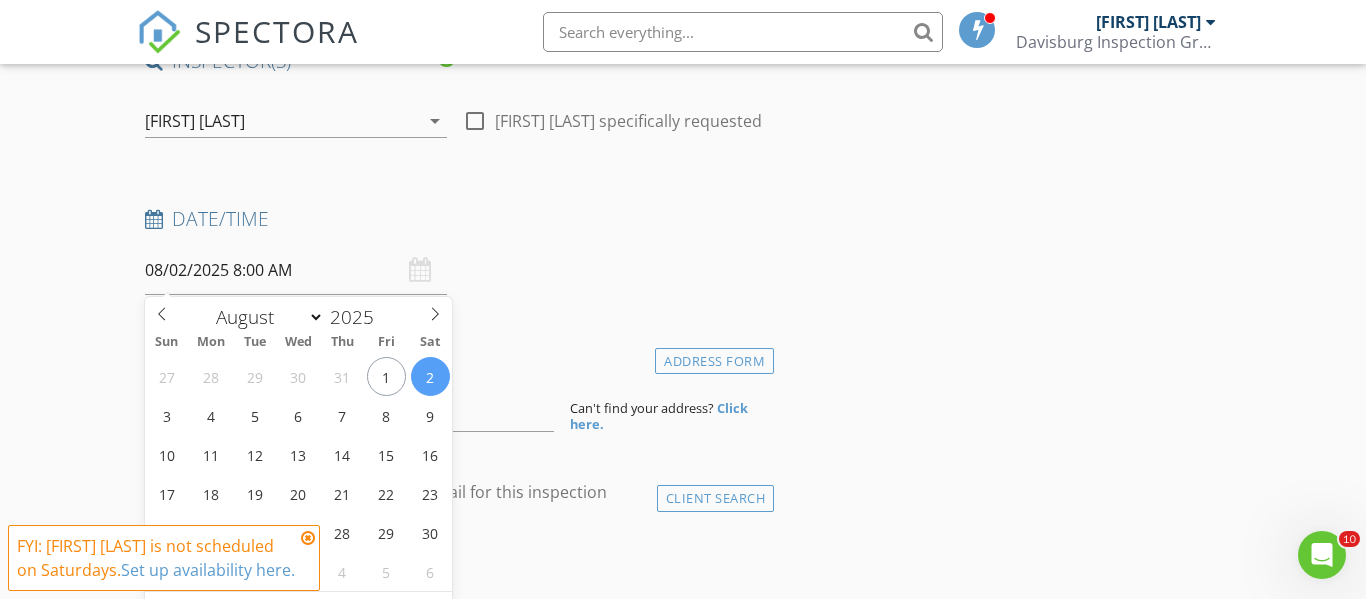 scroll, scrollTop: 0, scrollLeft: 0, axis: both 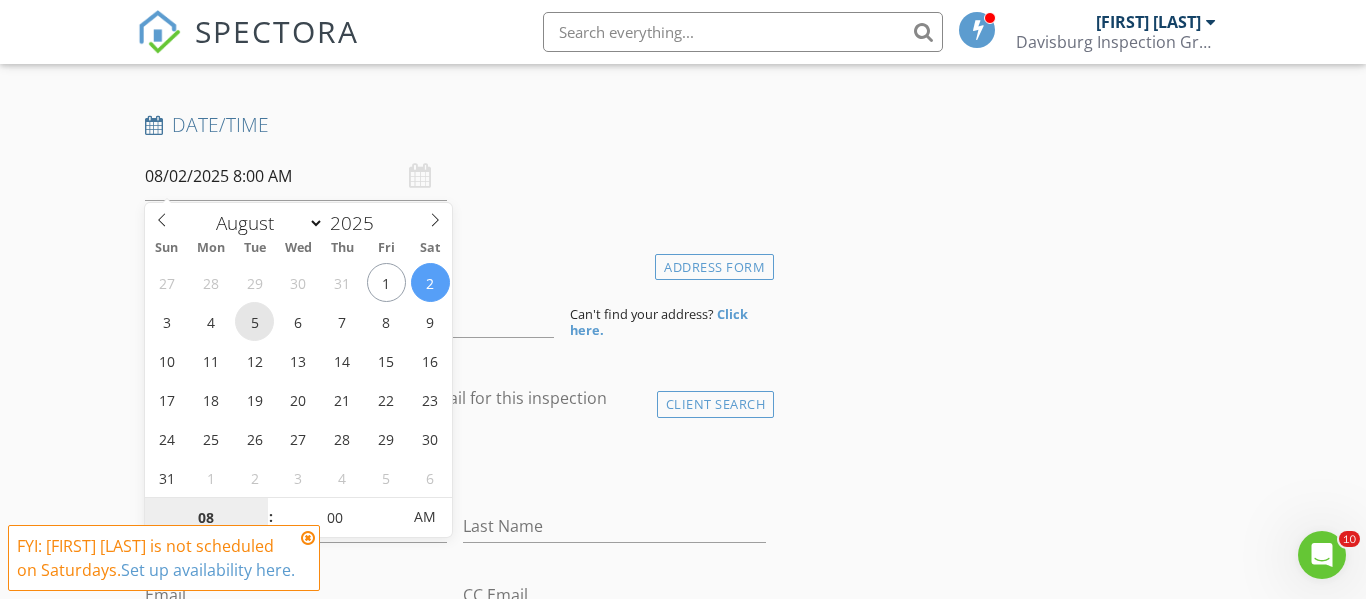 type on "08/05/2025 8:00 AM" 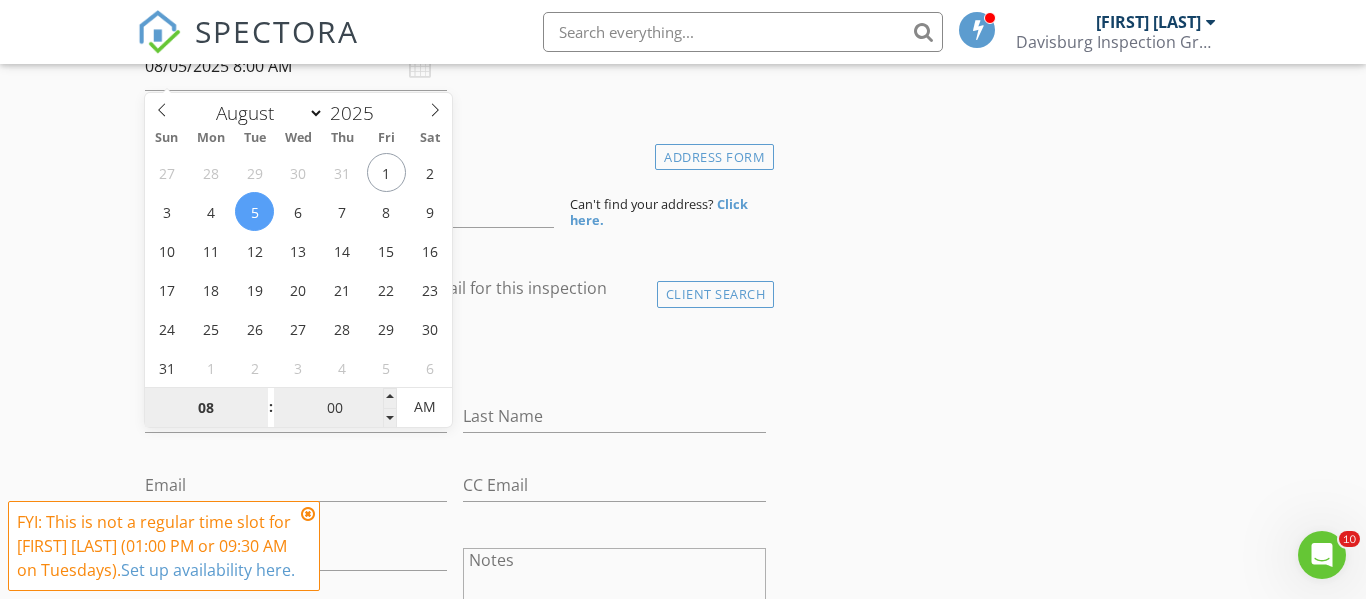 scroll, scrollTop: 391, scrollLeft: 0, axis: vertical 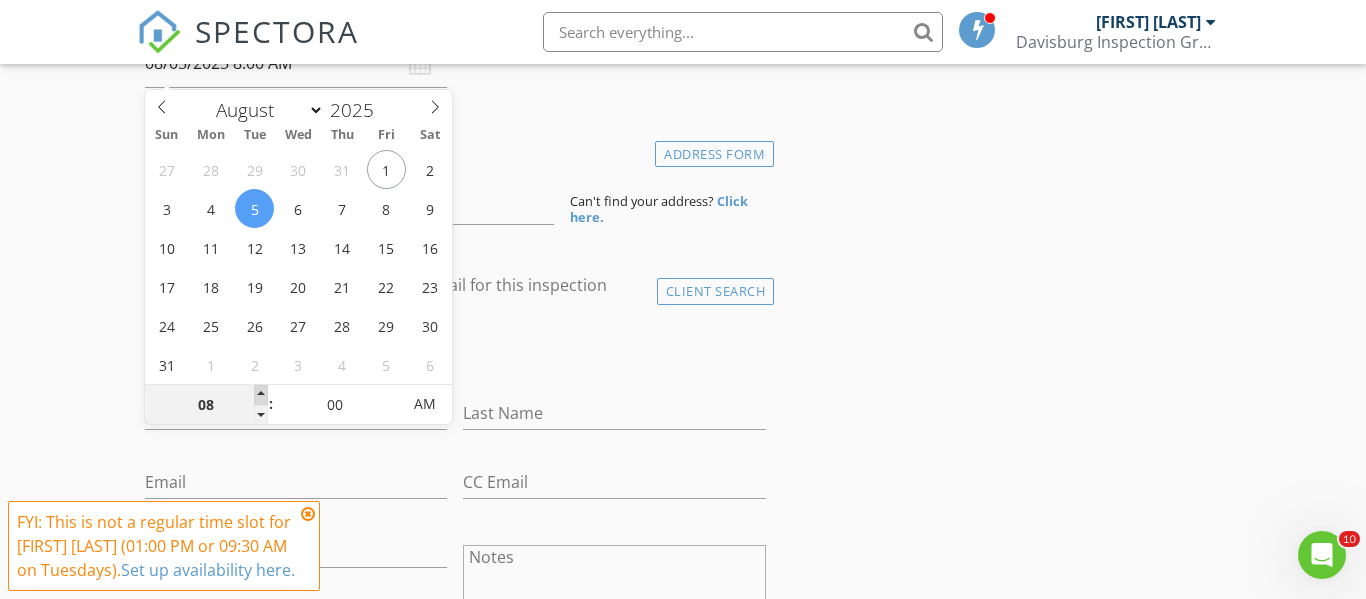 type on "09" 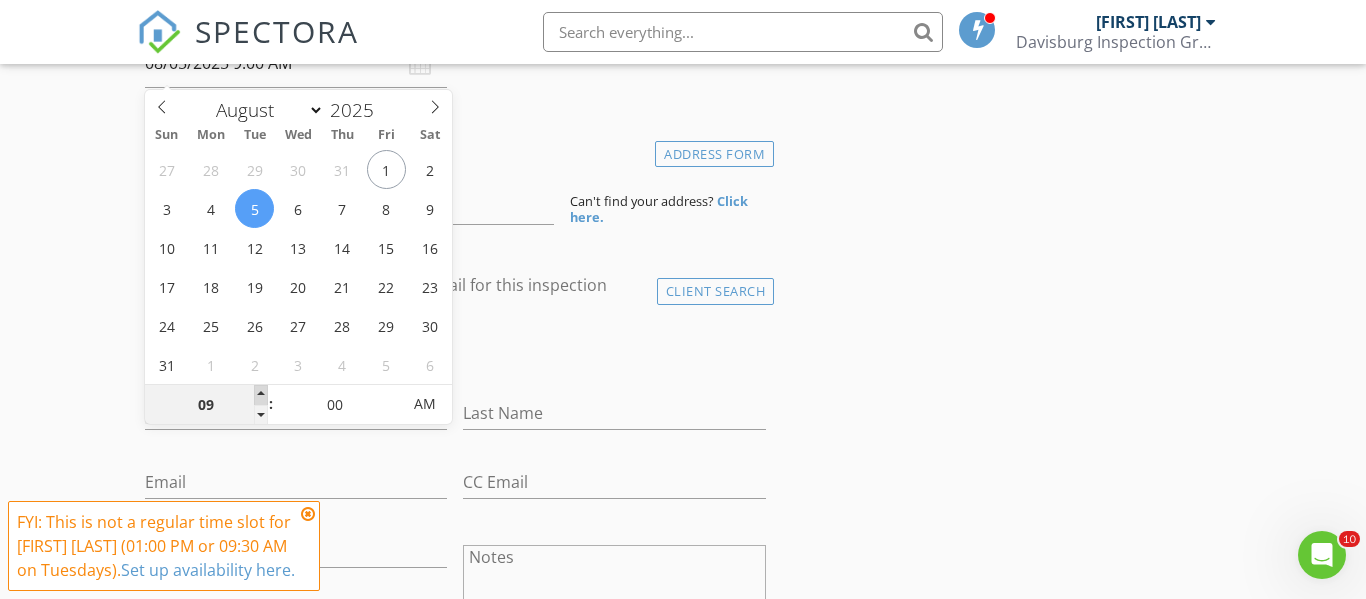 click at bounding box center (261, 395) 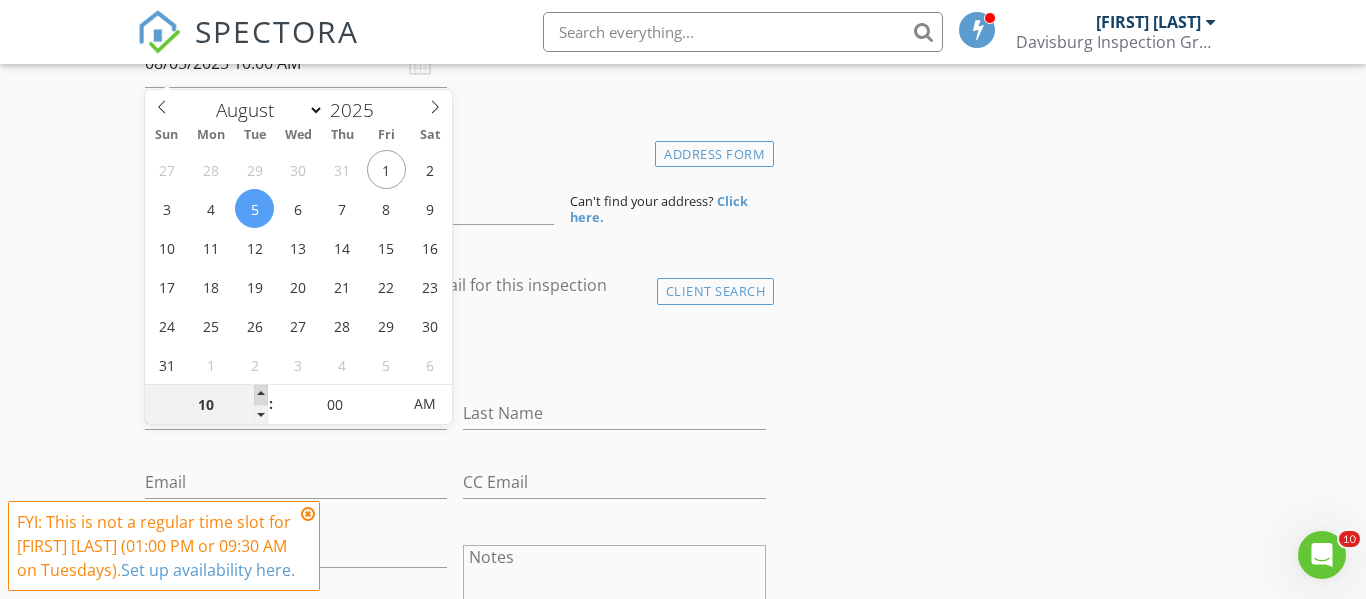 click at bounding box center (261, 395) 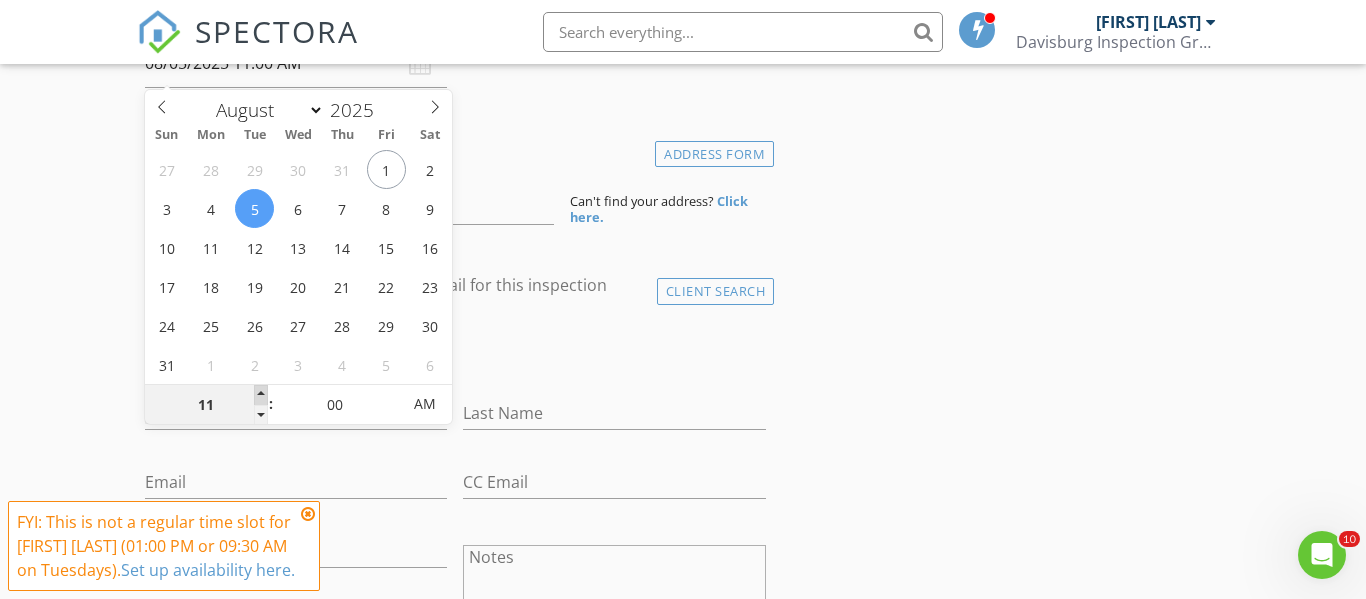 click at bounding box center (261, 395) 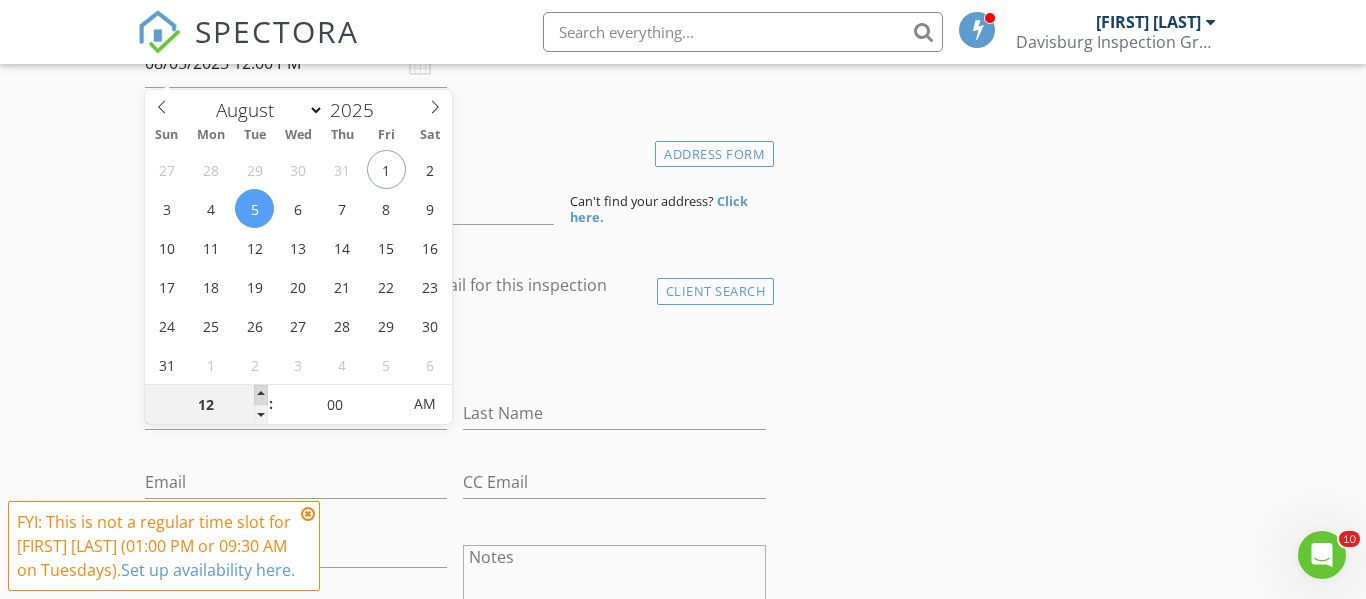 click at bounding box center (261, 395) 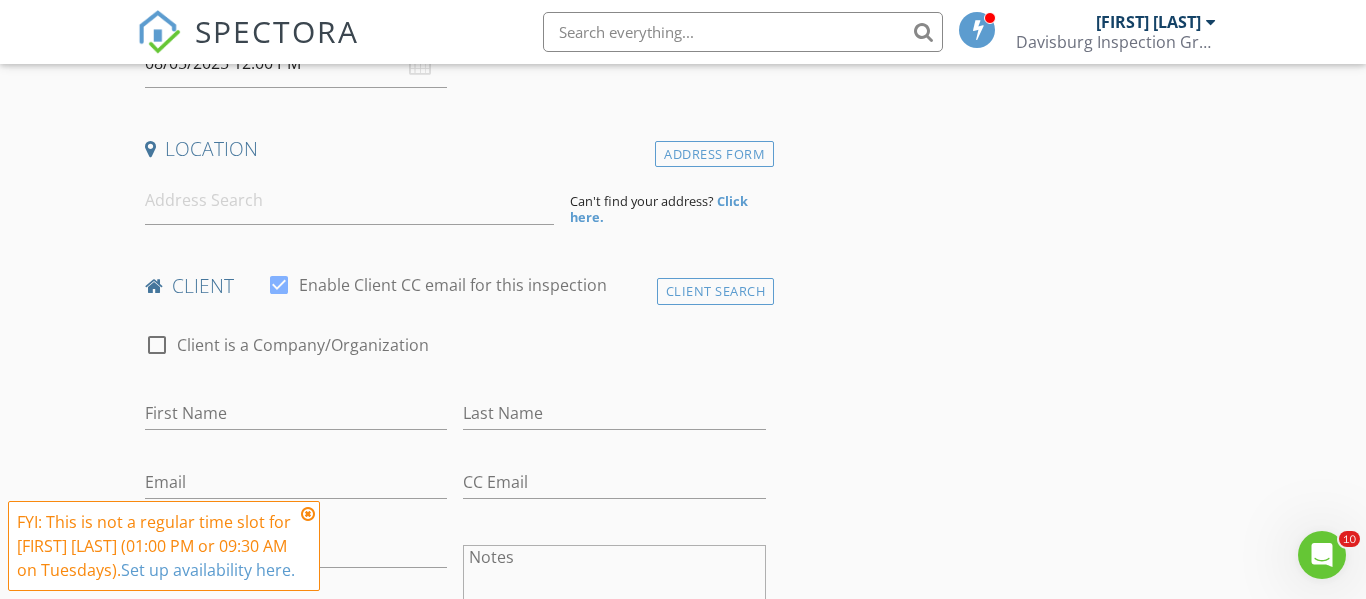 click on "New Inspection
Click here to use the New Order Form
INSPECTOR(S)
check_box   Ryan Paternoster   PRIMARY   Ryan Paternoster arrow_drop_down   check_box_outline_blank Ryan Paternoster specifically requested
Date/Time
08/05/2025 12:00 PM
Location
Address Form       Can't find your address?   Click here.
client
check_box Enable Client CC email for this inspection   Client Search     check_box_outline_blank Client is a Company/Organization     First Name   Last Name   Email   CC Email   Phone           Notes   Private Notes
ADD ADDITIONAL client
SERVICES
check_box_outline_blank   Sewer Scope   Stand alone service inspecting main sewer line and performing a recorded inspection.  check_box_outline_blank   Radon Testing   check_box_outline_blank   Water (Lead)" at bounding box center (683, 1277) 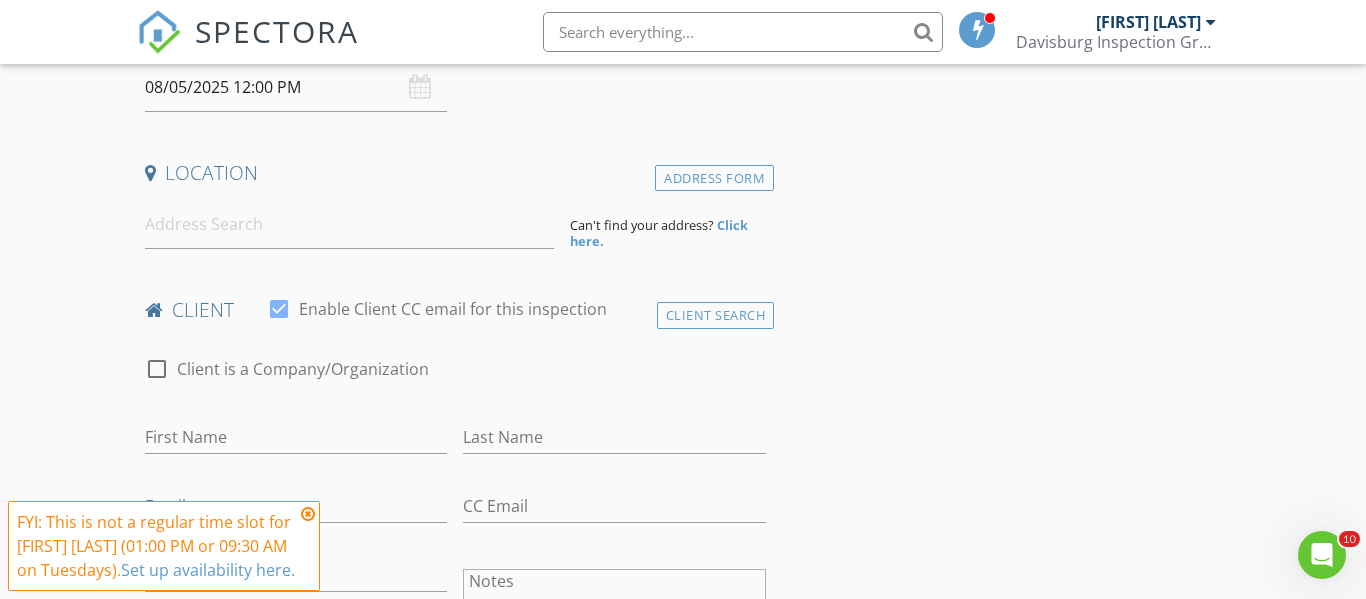 scroll, scrollTop: 360, scrollLeft: 0, axis: vertical 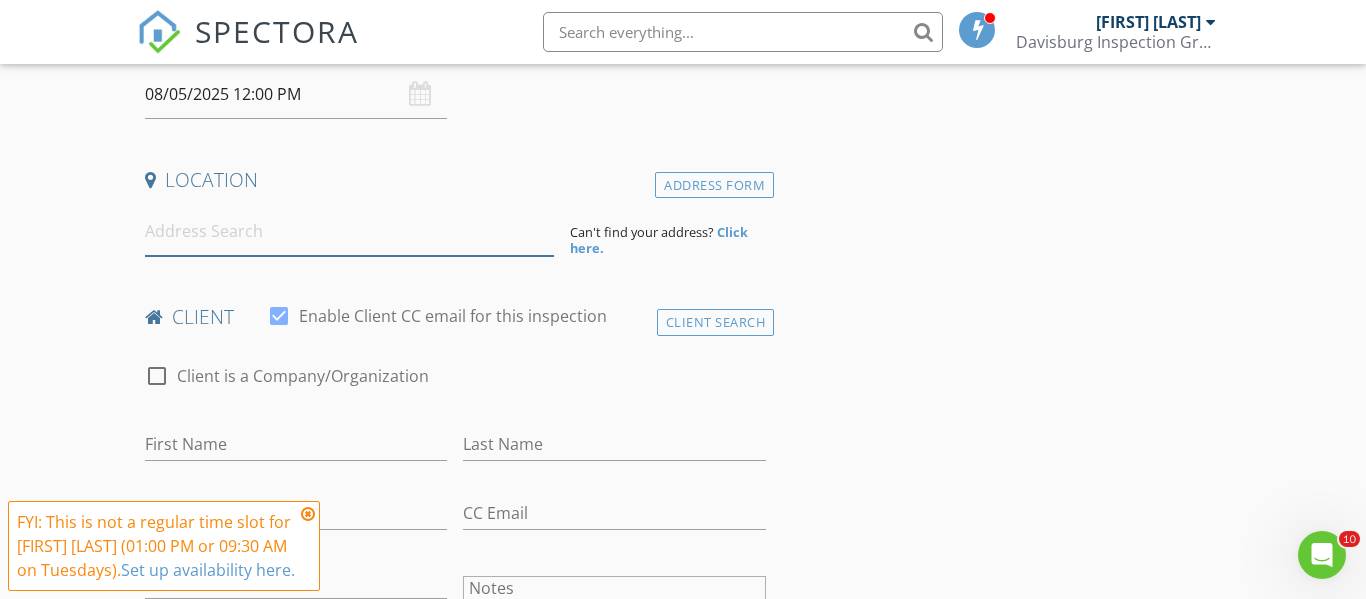 click at bounding box center (349, 231) 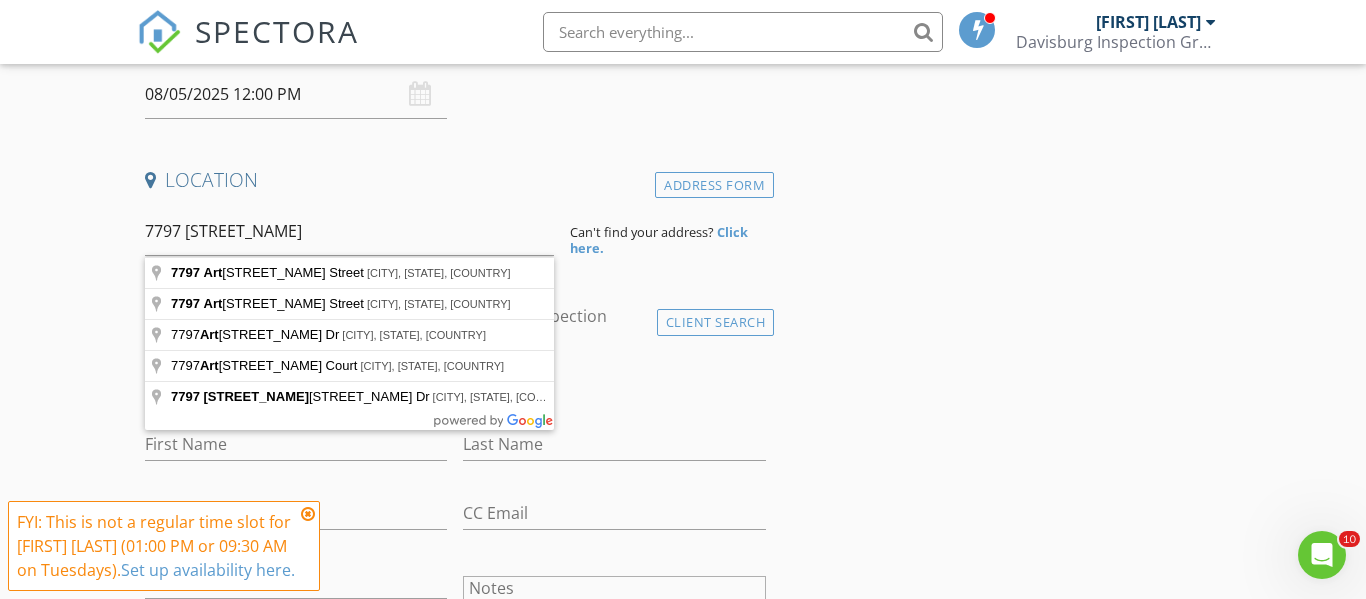 type on "7797 Artesian Street, Detroit, MI, USA" 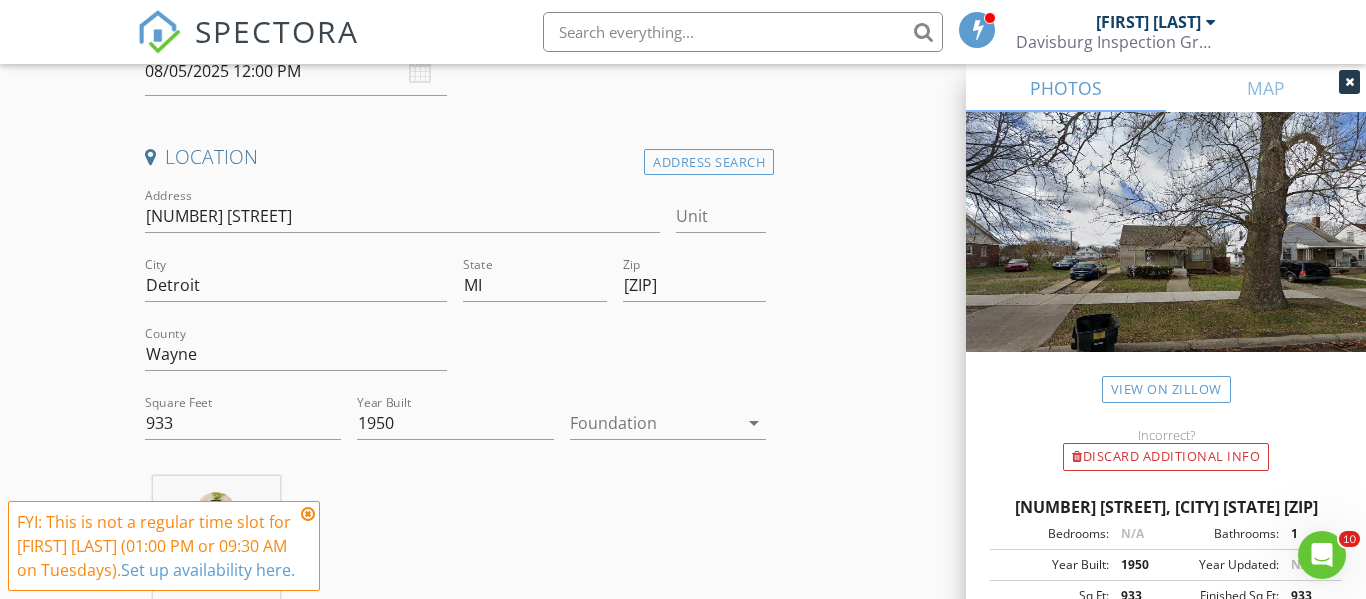 scroll, scrollTop: 391, scrollLeft: 0, axis: vertical 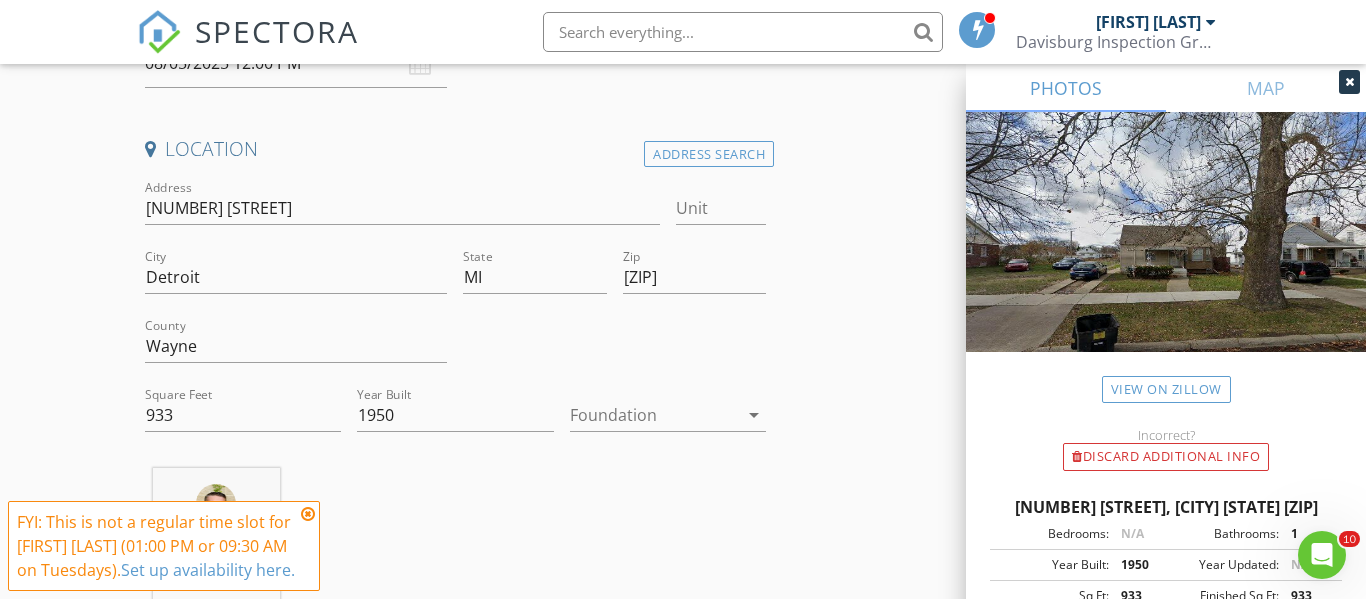 click at bounding box center [308, 514] 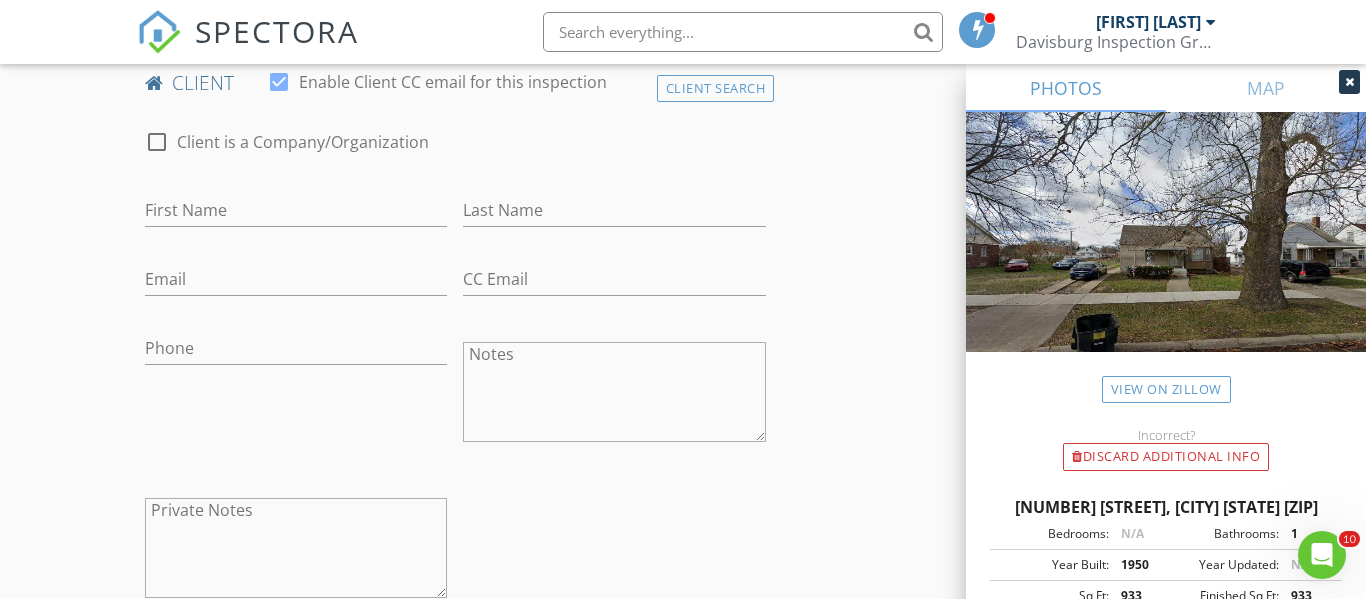 scroll, scrollTop: 991, scrollLeft: 0, axis: vertical 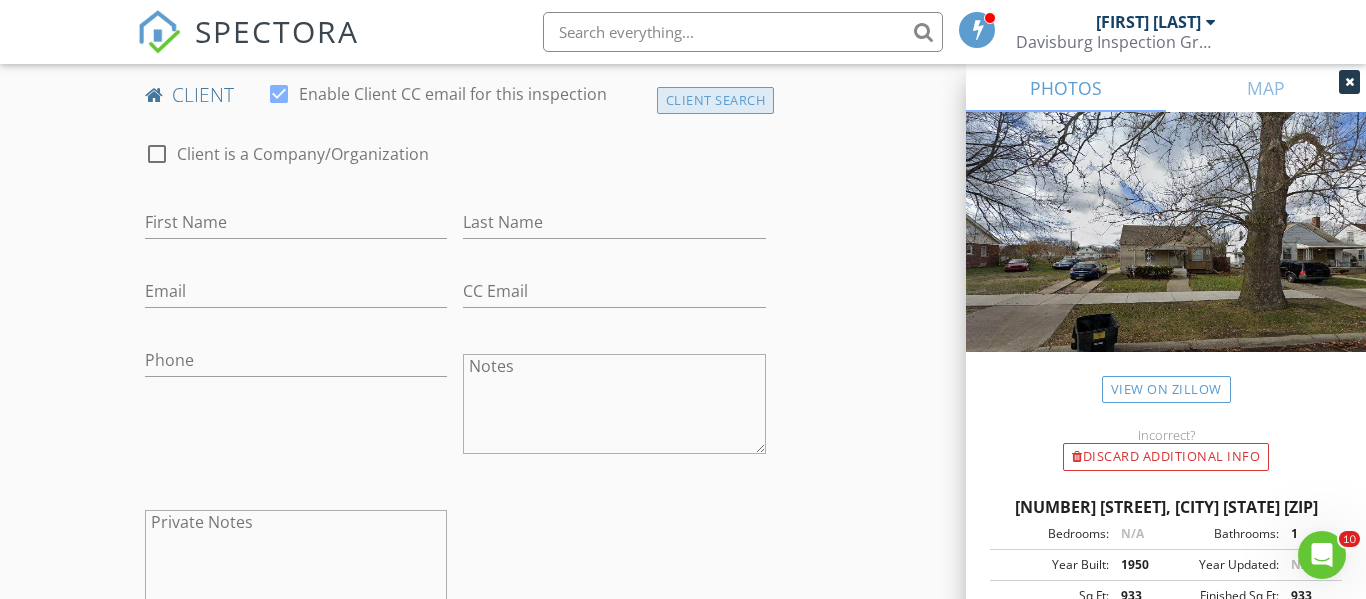 click on "Client Search" at bounding box center [716, 100] 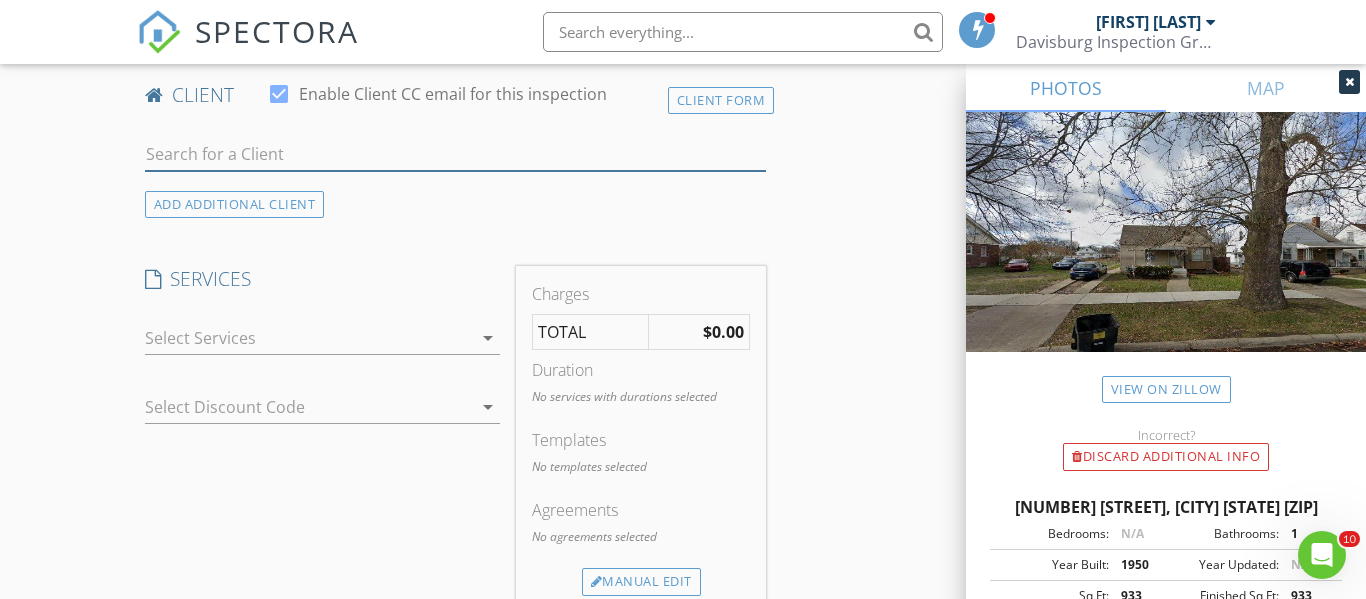 click at bounding box center [455, 154] 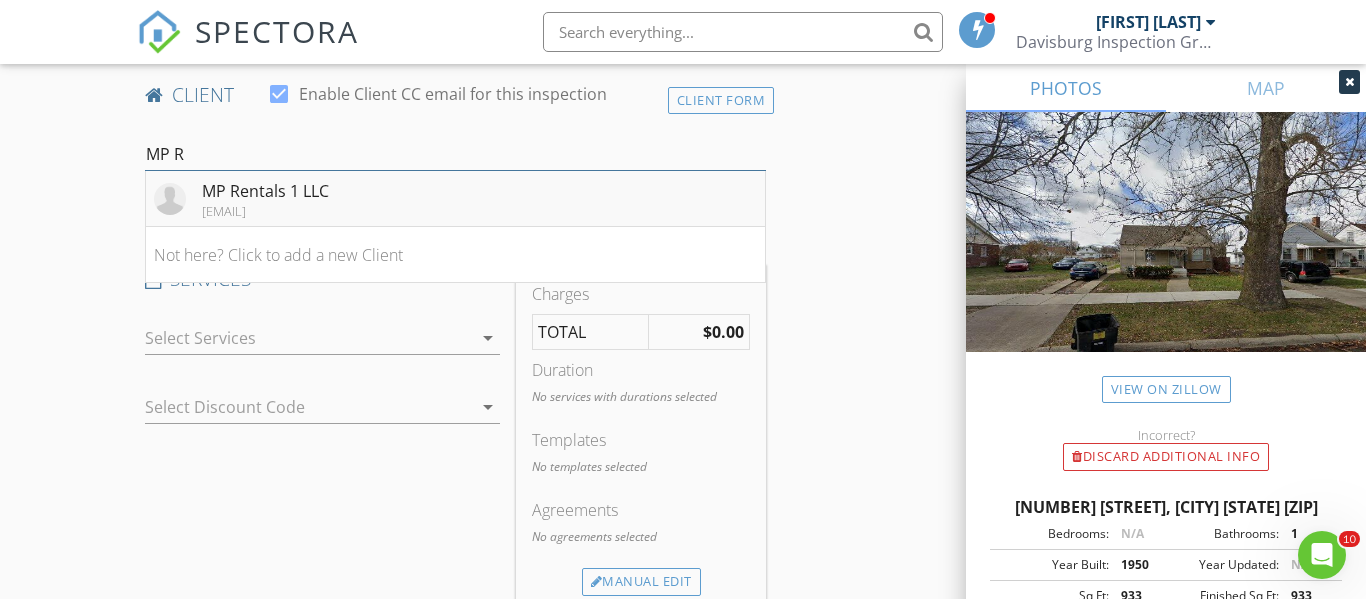 type on "MP R" 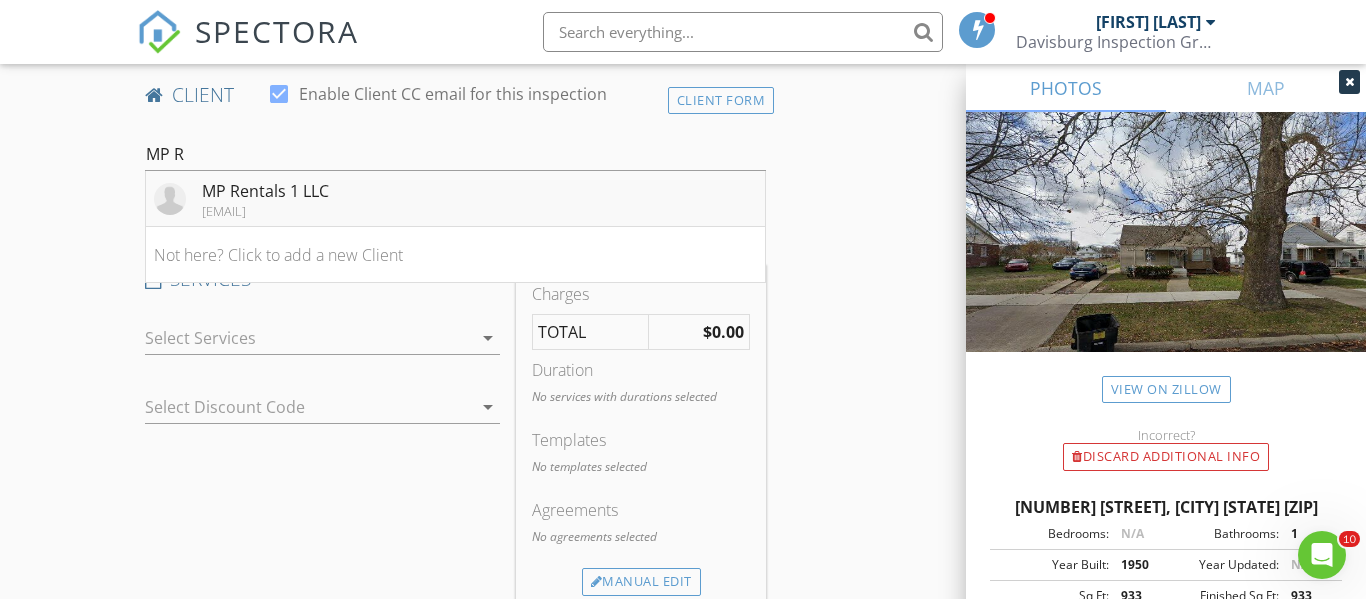 click on "MP Rentals 1 LLC" at bounding box center [265, 191] 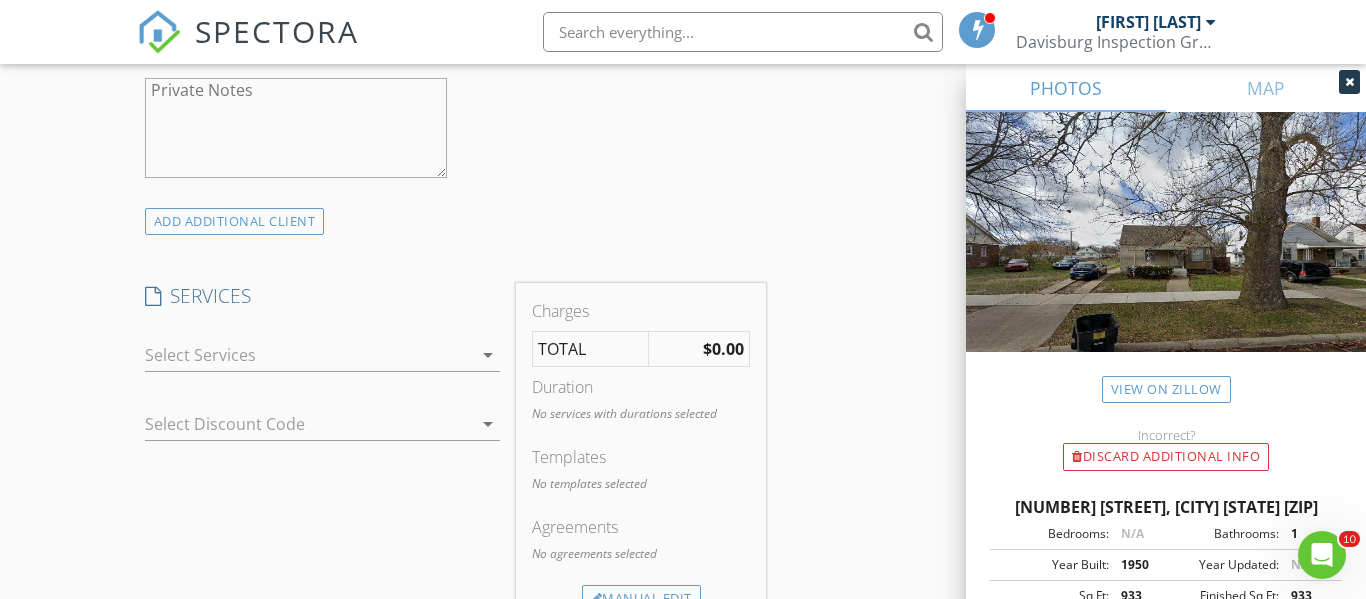 scroll, scrollTop: 1539, scrollLeft: 0, axis: vertical 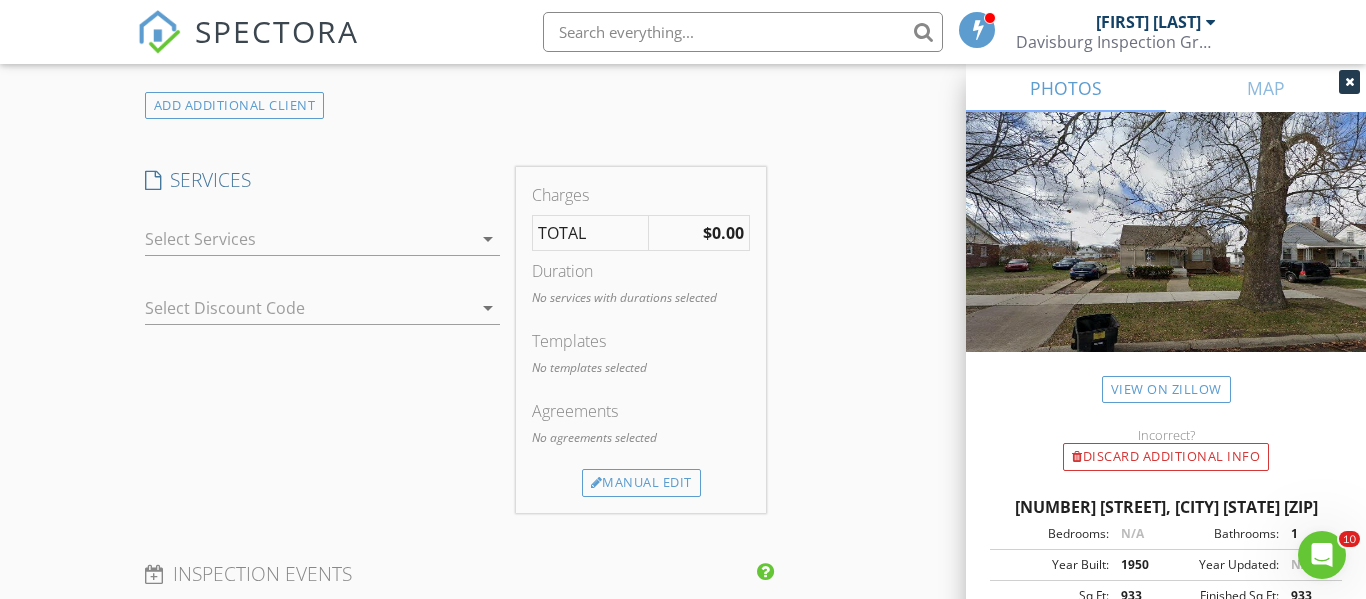 click at bounding box center (309, 239) 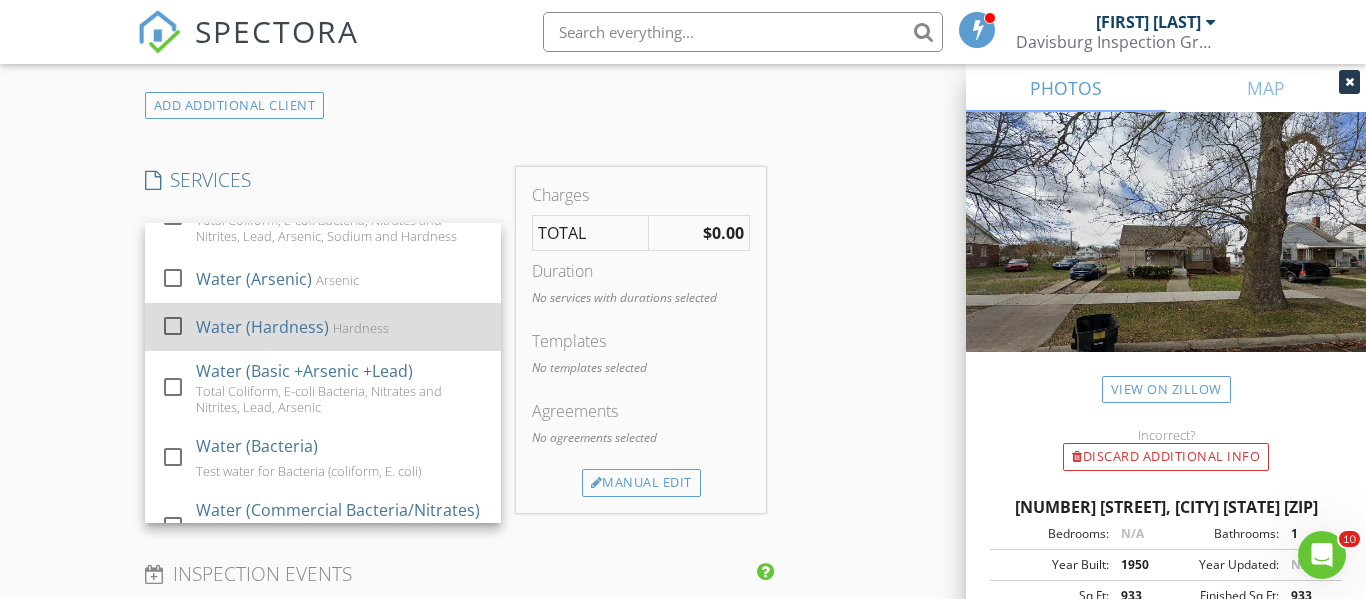 scroll, scrollTop: 758, scrollLeft: 0, axis: vertical 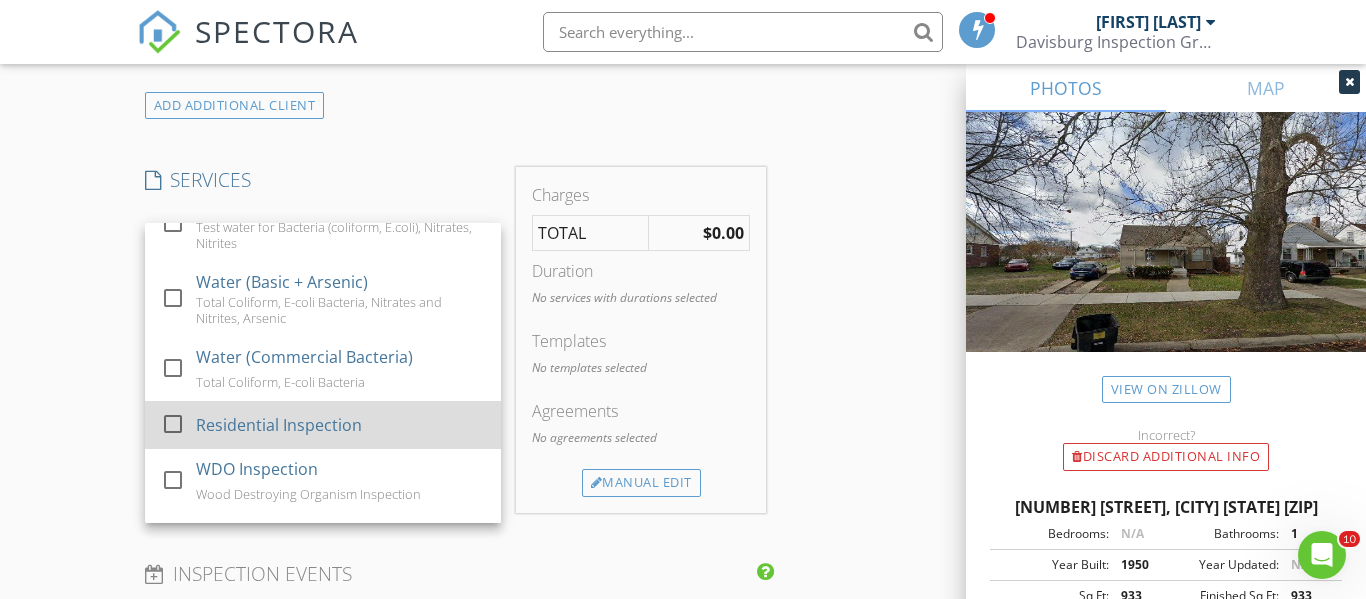 click on "Residential Inspection" at bounding box center [279, 425] 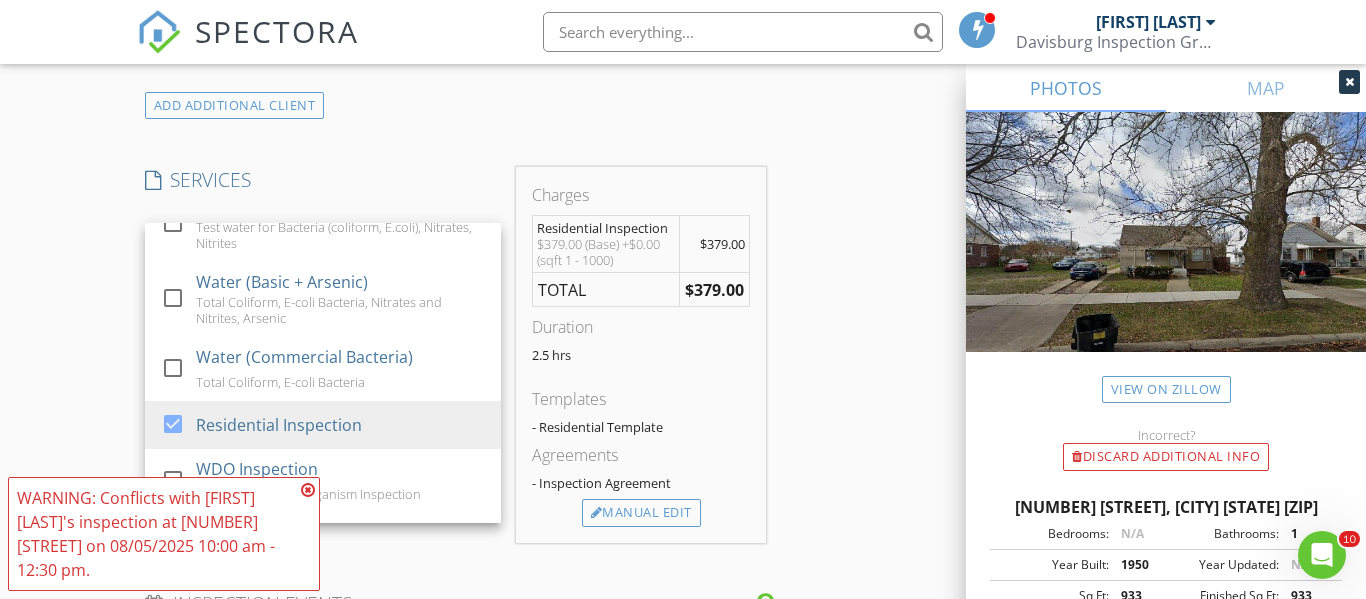 click on "New Inspection
Click here to use the New Order Form
INSPECTOR(S)
check_box   Ryan Paternoster   PRIMARY   Ryan Paternoster arrow_drop_down   check_box_outline_blank Ryan Paternoster specifically requested
Date/Time
08/05/2025 12:00 PM
Location
Address Search       Address 7797 Artesian St   Unit   City Detroit   State MI   Zip 48228   County Wayne     Square Feet 933   Year Built 1950   Foundation arrow_drop_down     Ryan Paternoster     0.4 miles     (2 minutes)
client
check_box Enable Client CC email for this inspection   Client Search     check_box Client is a Company/Organization   Company/Organization MP Rentals 1 LLC       Email monique@sellsmartre.com   CC Email   Phone 262-304-0602           Notes Monique Pettigrew   Private Notes
ADD ADDITIONAL client
check_box_outline_blank" at bounding box center [683, 348] 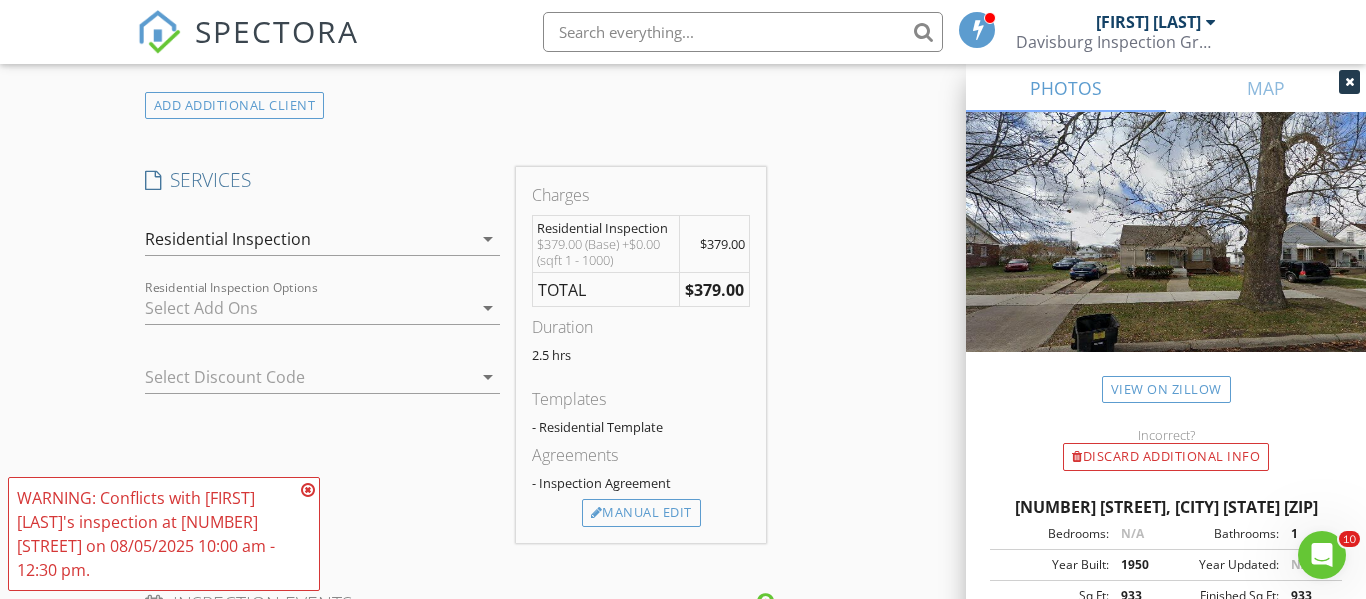 click at bounding box center [309, 308] 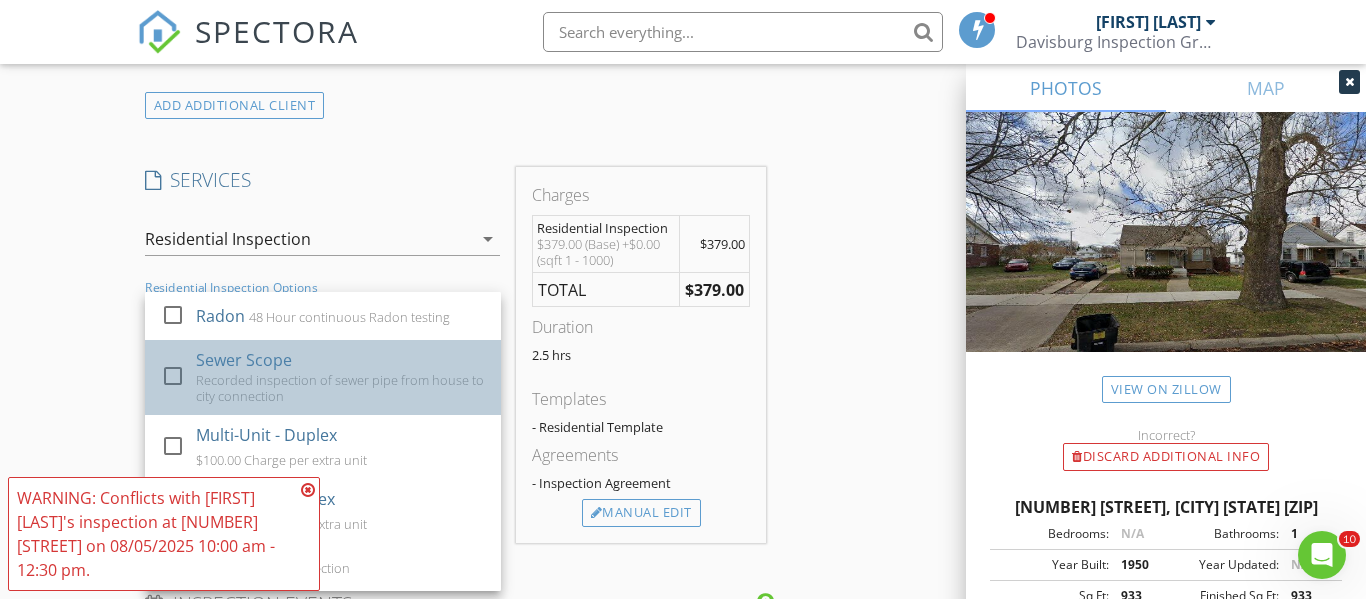 click on "Sewer Scope" at bounding box center (244, 360) 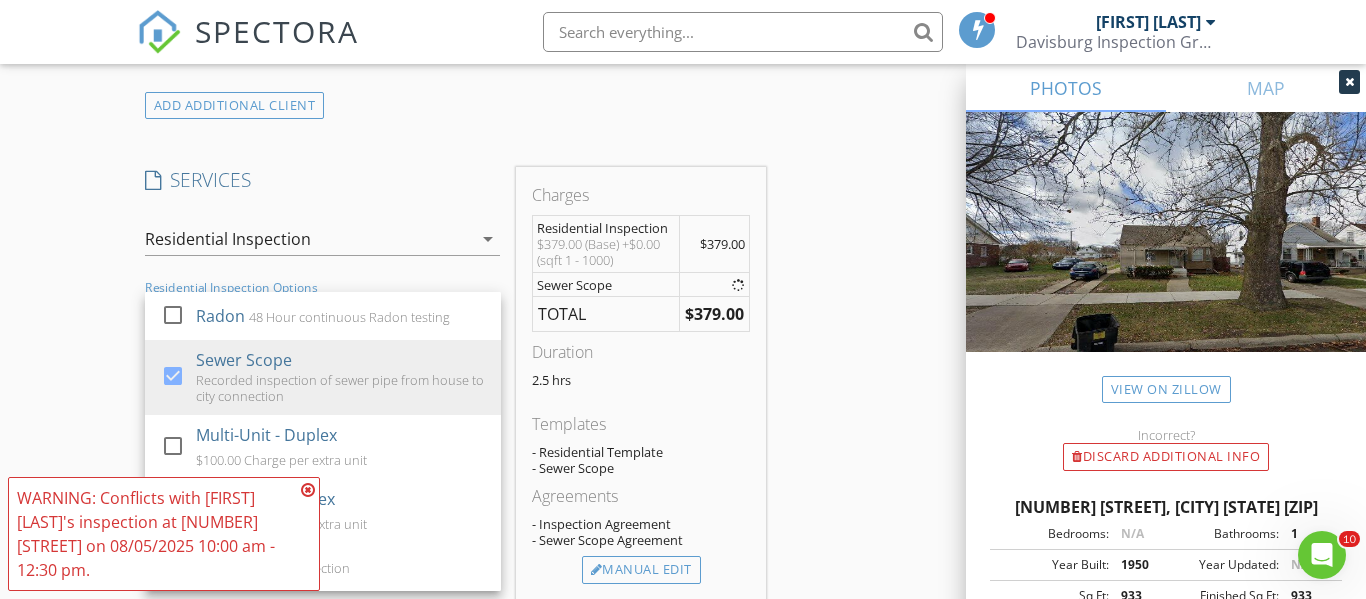 click on "New Inspection
Click here to use the New Order Form
INSPECTOR(S)
check_box   Ryan Paternoster   PRIMARY   Ryan Paternoster arrow_drop_down   check_box_outline_blank Ryan Paternoster specifically requested
Date/Time
08/05/2025 12:00 PM
Location
Address Search       Address 7797 Artesian St   Unit   City Detroit   State MI   Zip 48228   County Wayne     Square Feet 933   Year Built 1950   Foundation arrow_drop_down     Ryan Paternoster     0.4 miles     (2 minutes)
client
check_box Enable Client CC email for this inspection   Client Search     check_box Client is a Company/Organization   Company/Organization MP Rentals 1 LLC       Email monique@sellsmartre.com   CC Email   Phone 262-304-0602           Notes Monique Pettigrew   Private Notes
ADD ADDITIONAL client
check_box_outline_blank" at bounding box center [683, 377] 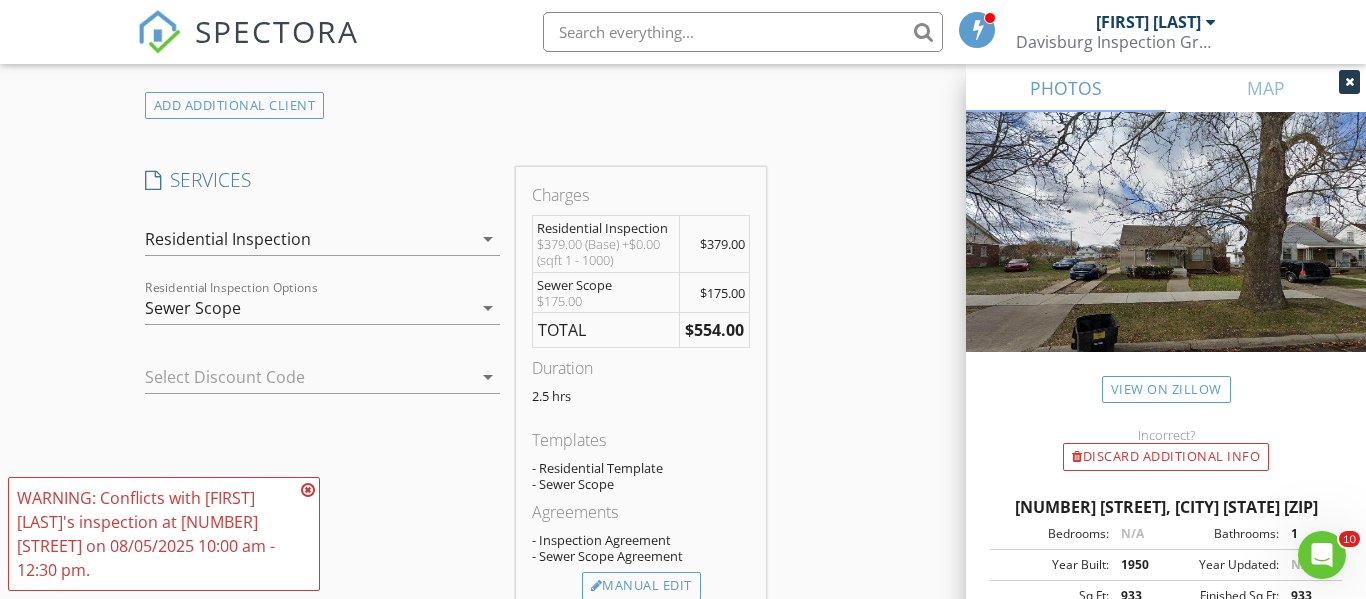 click at bounding box center (308, 490) 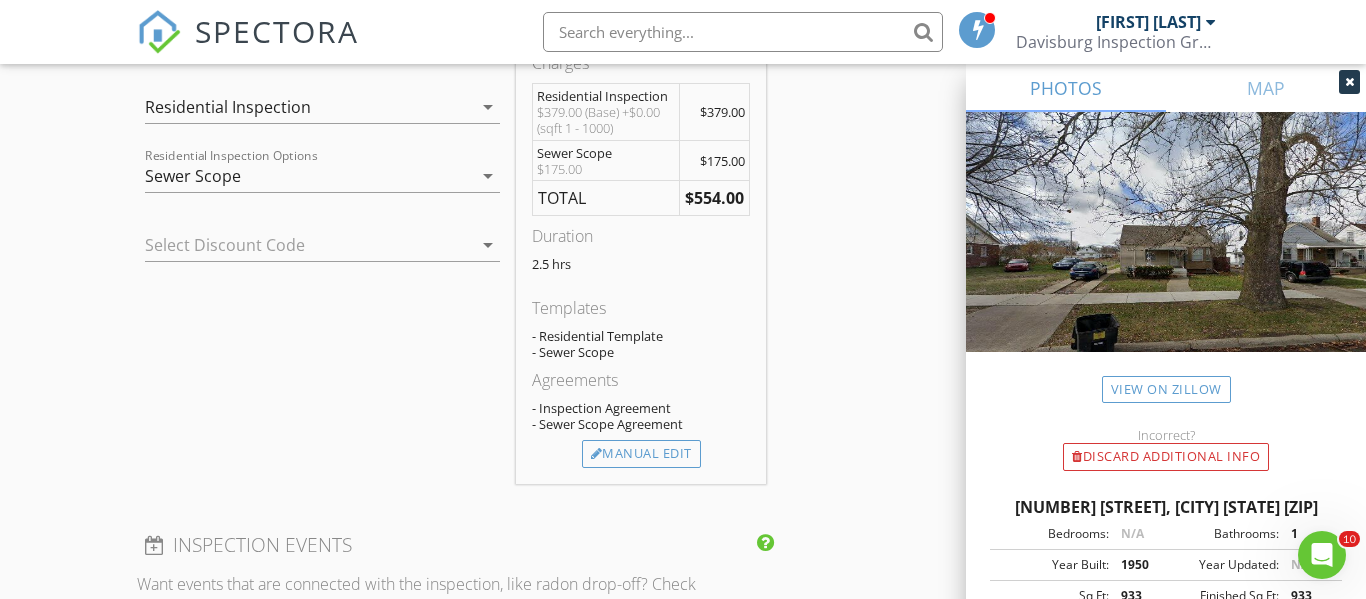 scroll, scrollTop: 1689, scrollLeft: 0, axis: vertical 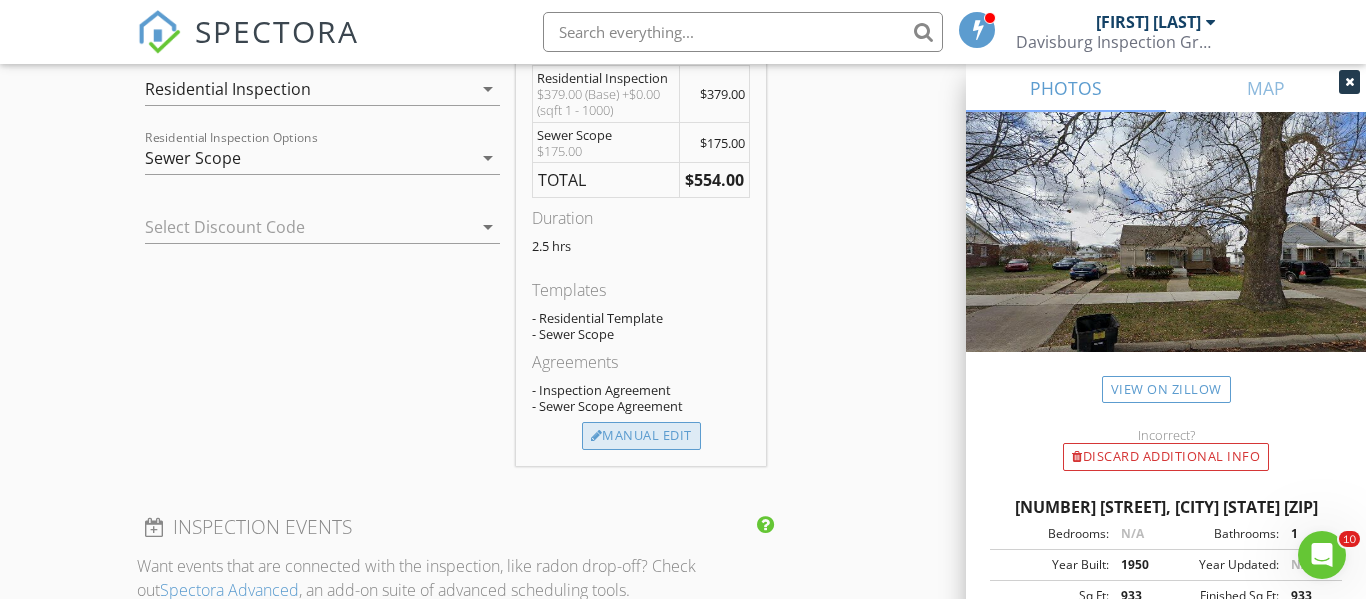 click on "Manual Edit" at bounding box center [641, 436] 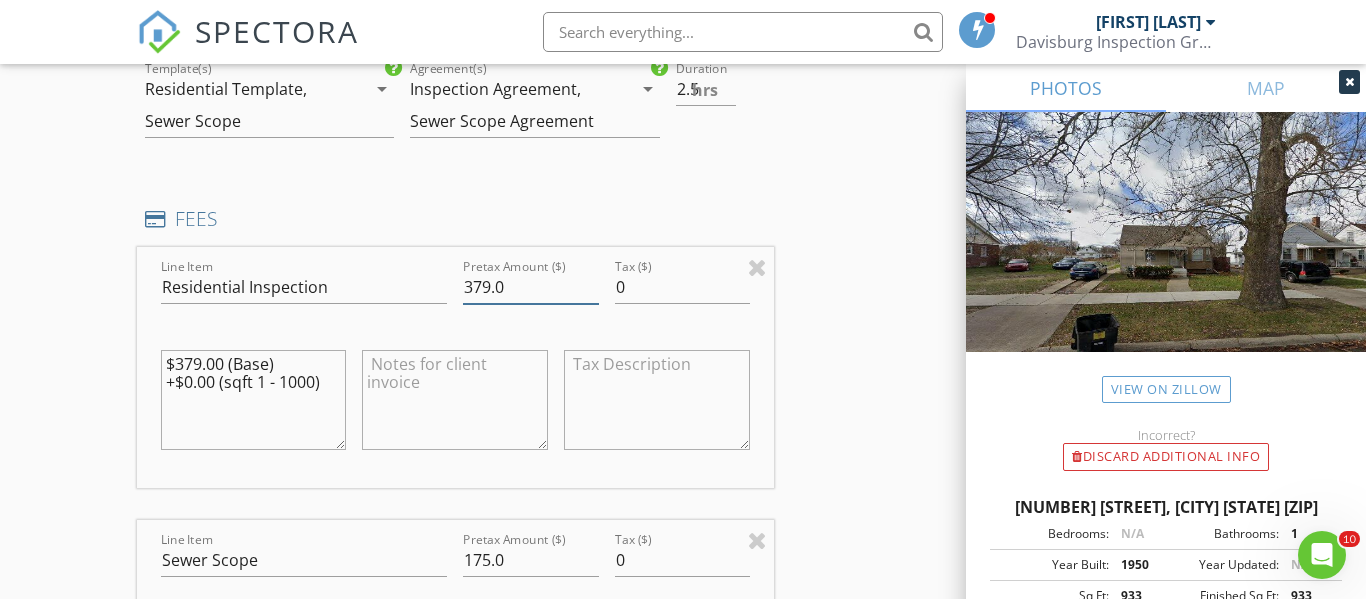 click on "379.0" at bounding box center [530, 287] 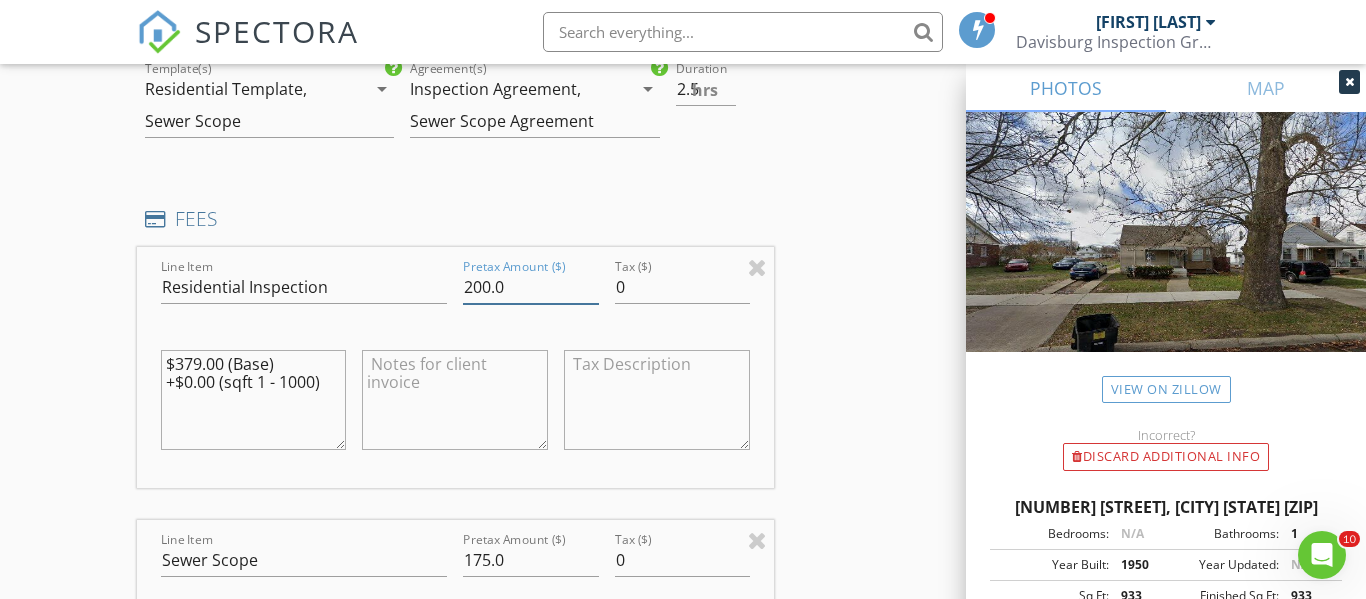 type on "200.0" 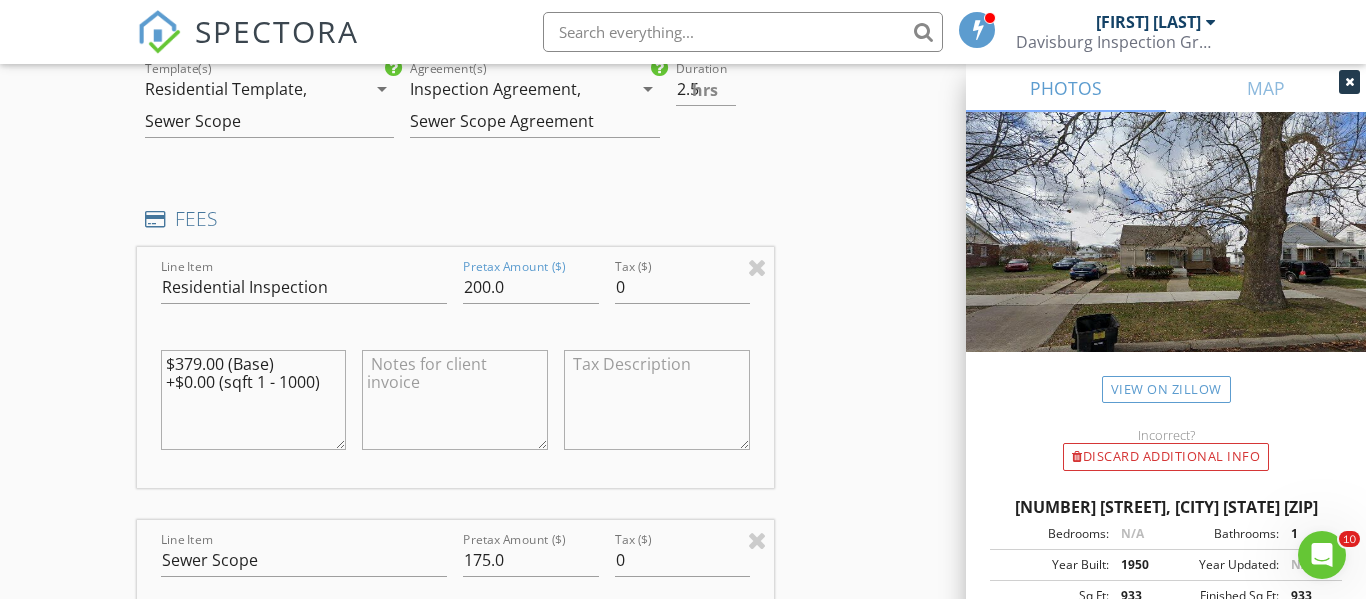 click on "$379.00 (Base)
+$0.00 (sqft 1 - 1000)" at bounding box center [254, 400] 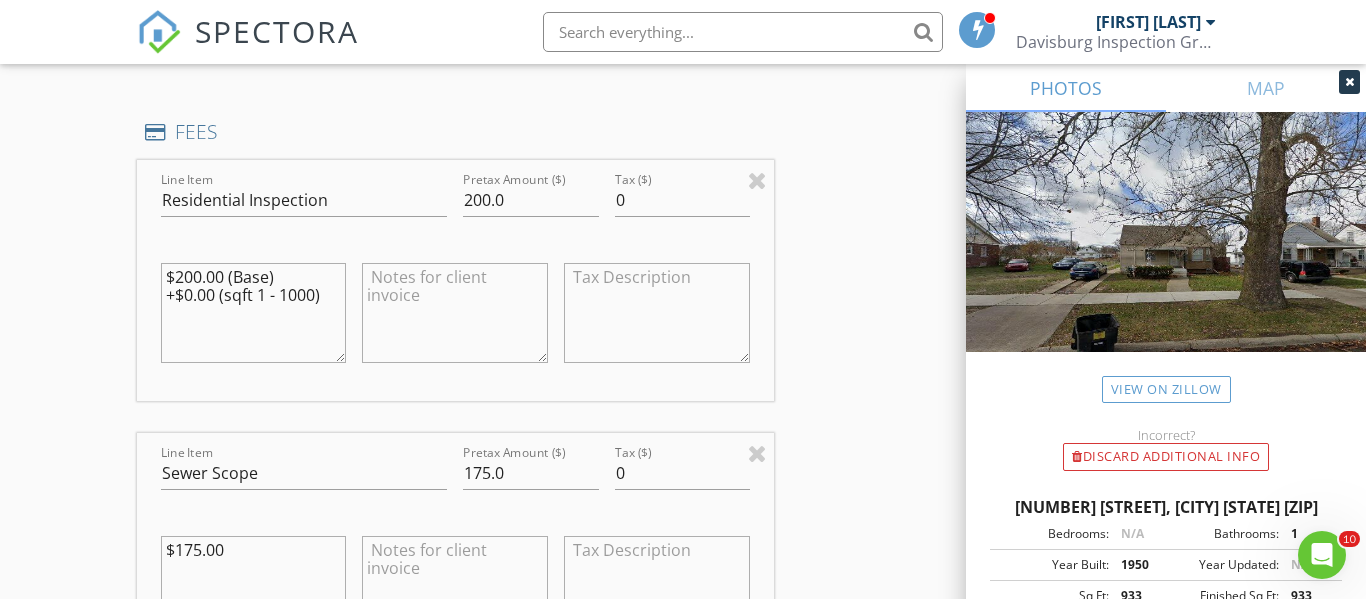 scroll, scrollTop: 1885, scrollLeft: 0, axis: vertical 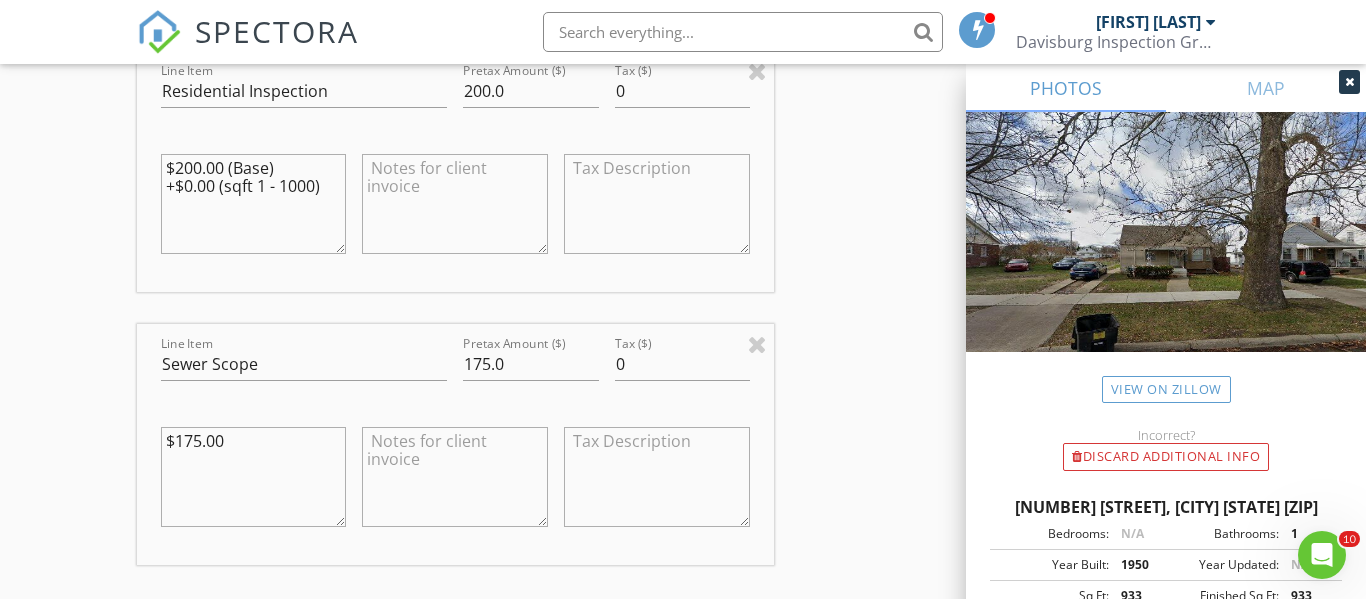type on "$200.00 (Base)
+$0.00 (sqft 1 - 1000)" 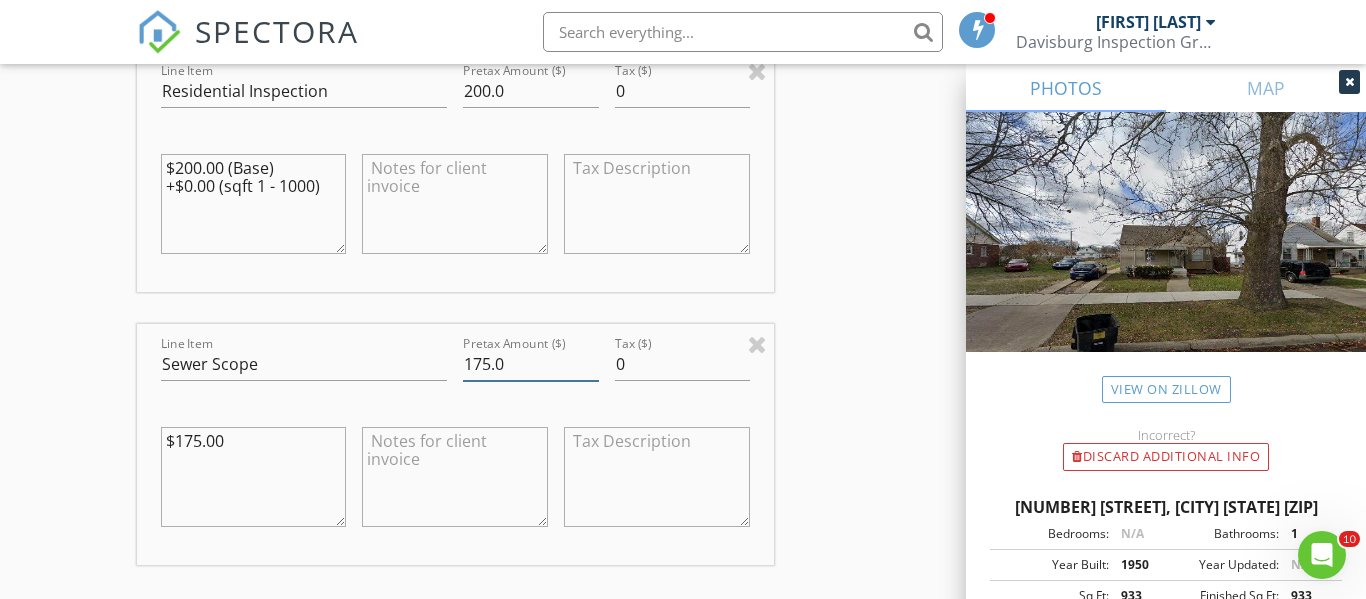 click on "175.0" at bounding box center [530, 364] 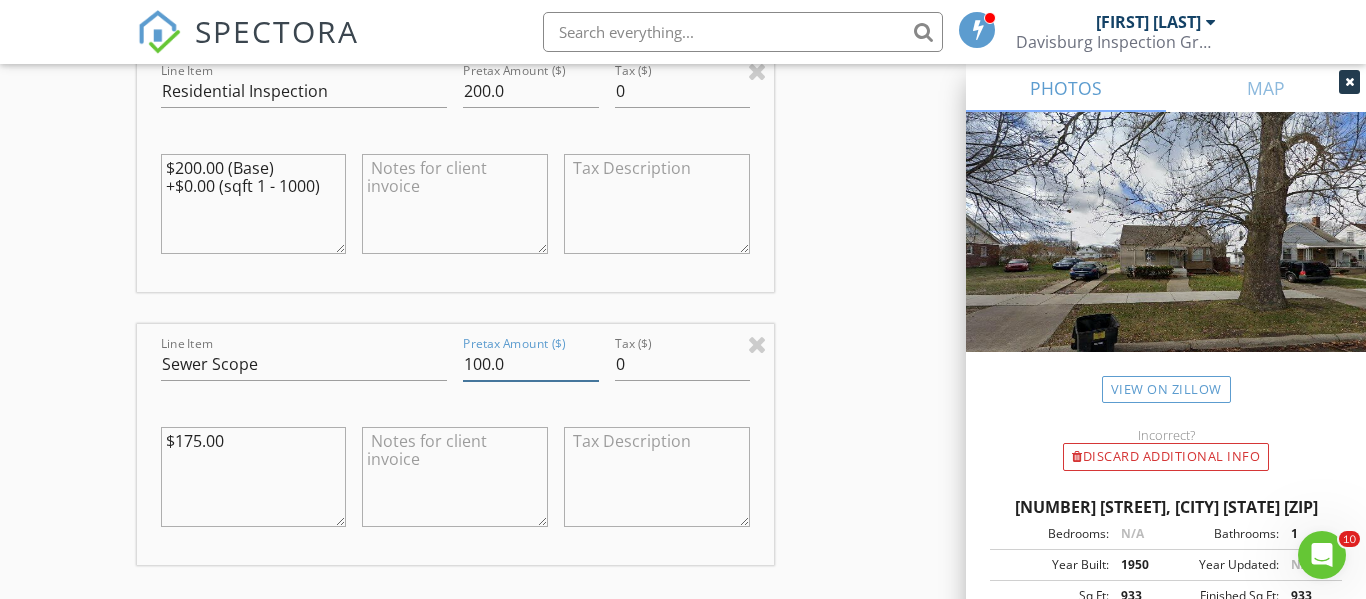 type on "100.0" 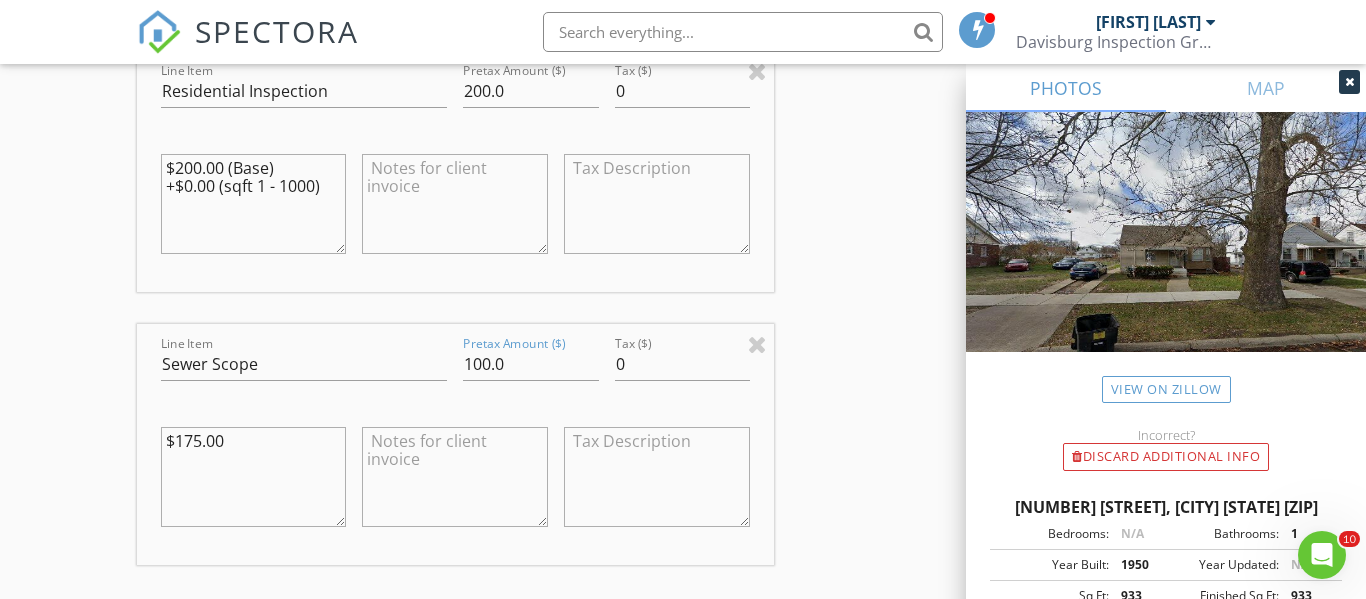 click on "$175.00" at bounding box center (254, 477) 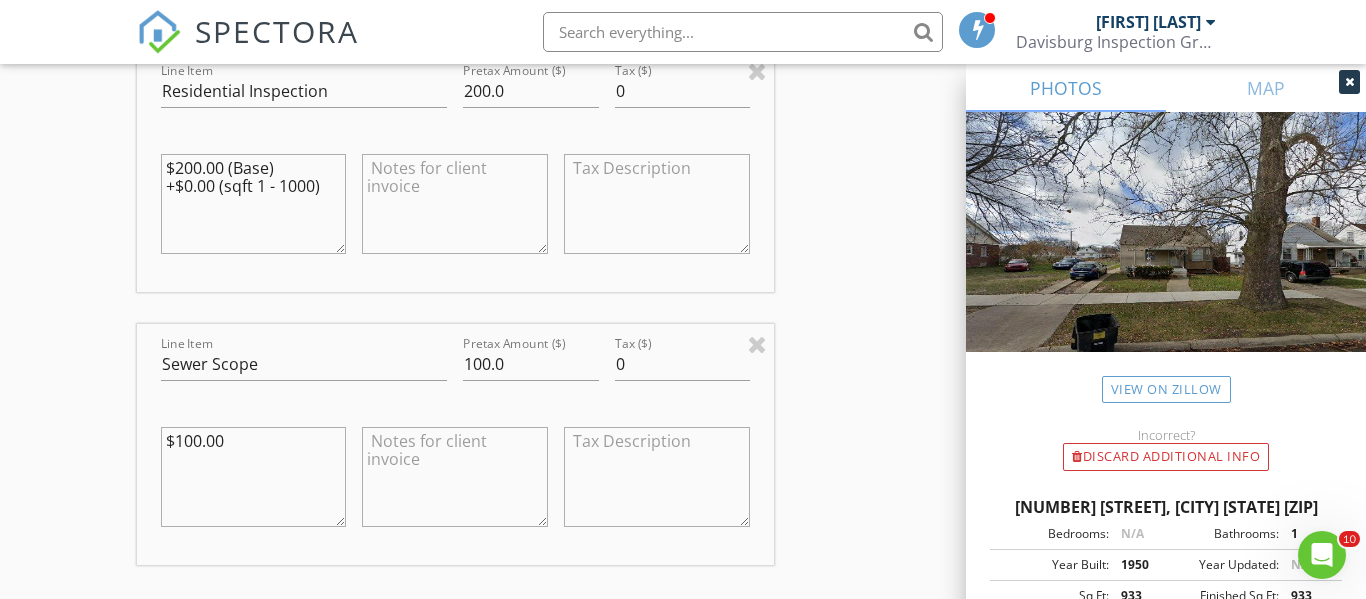 type on "$100.00" 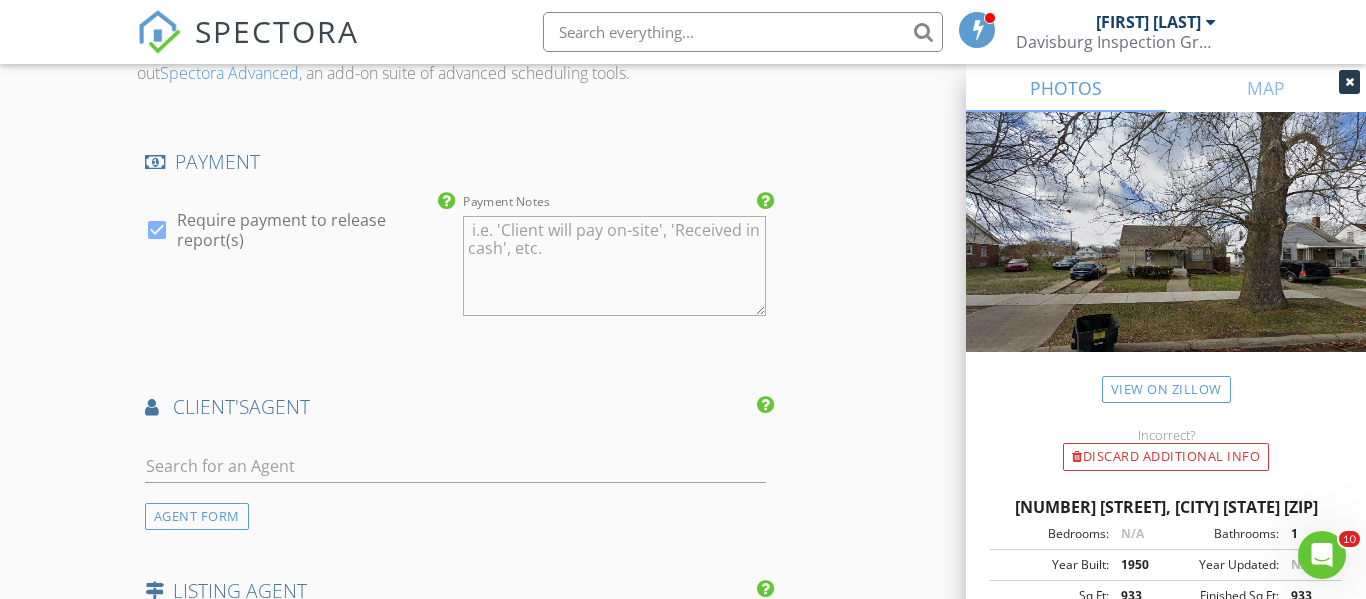scroll, scrollTop: 2761, scrollLeft: 0, axis: vertical 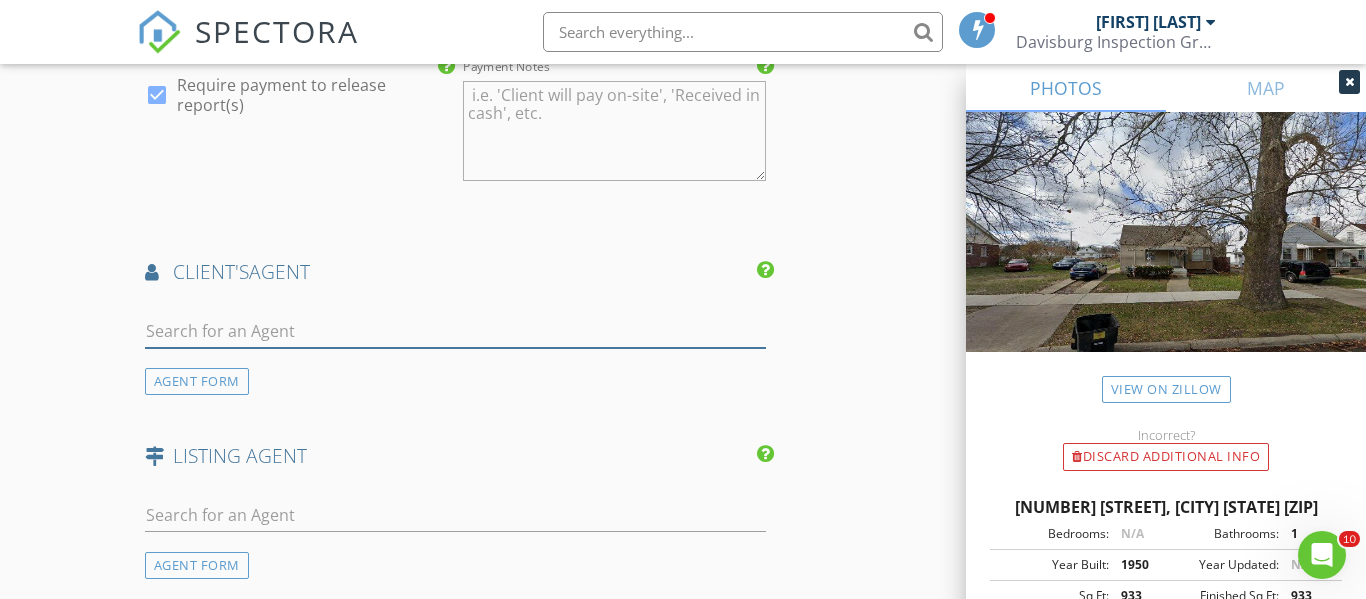 click at bounding box center (455, 331) 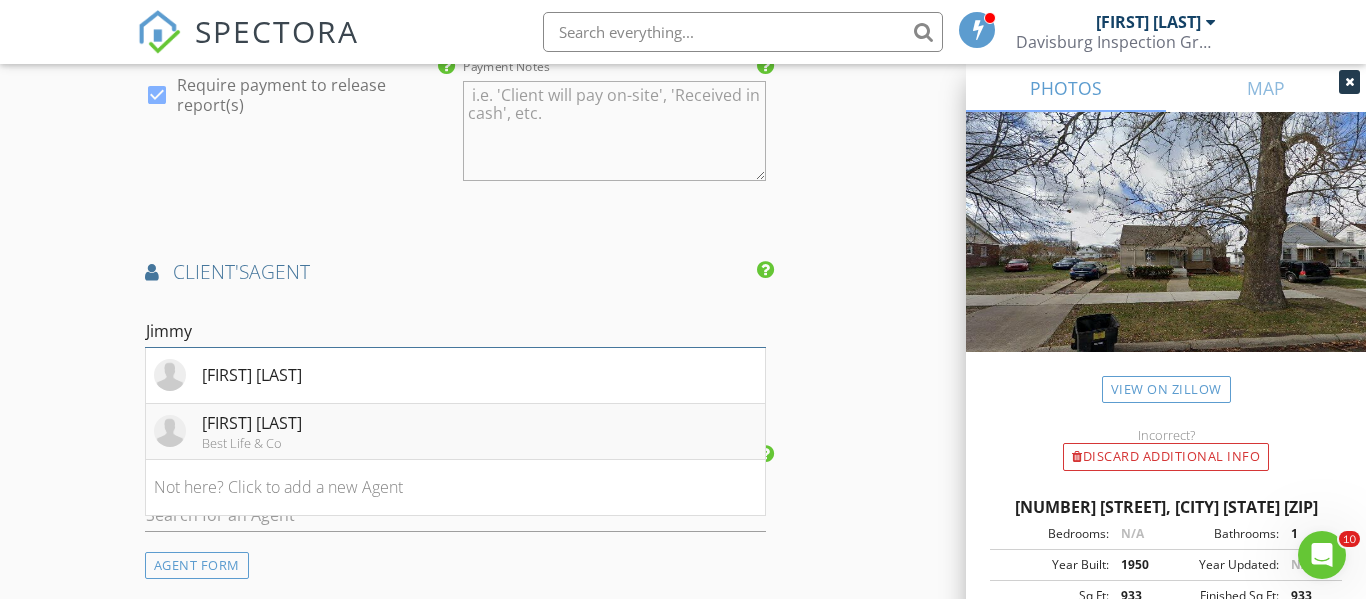 type on "Jimmy" 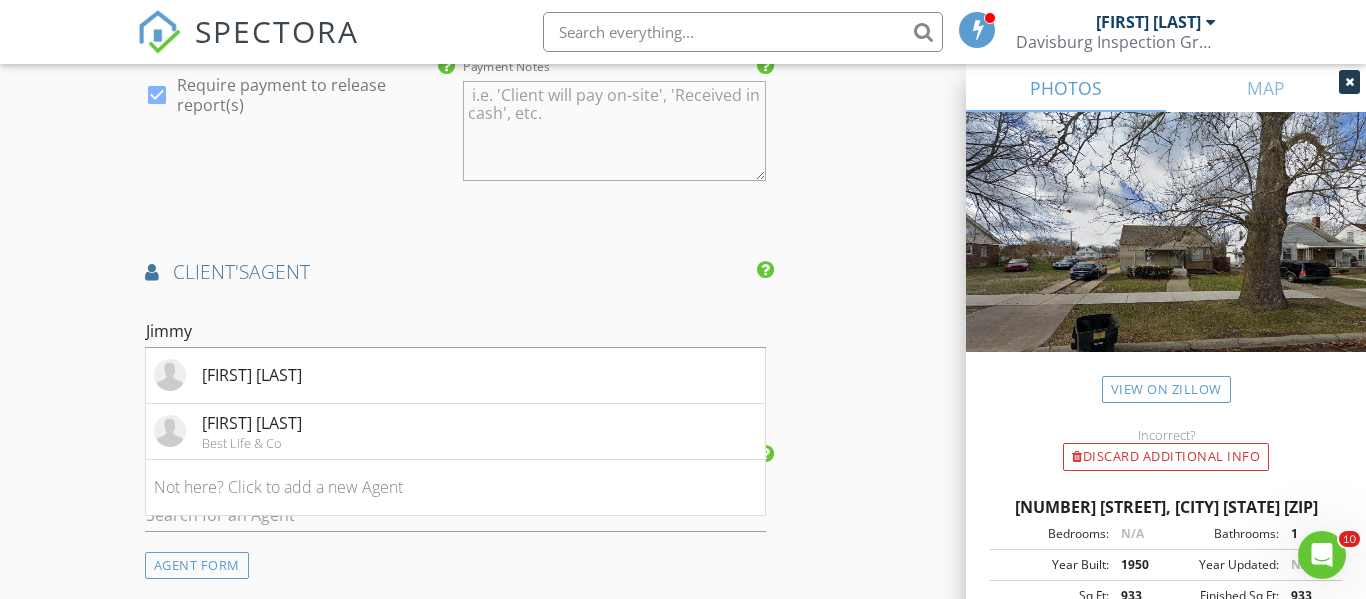 click on "[FIRST] [LAST]" at bounding box center (252, 423) 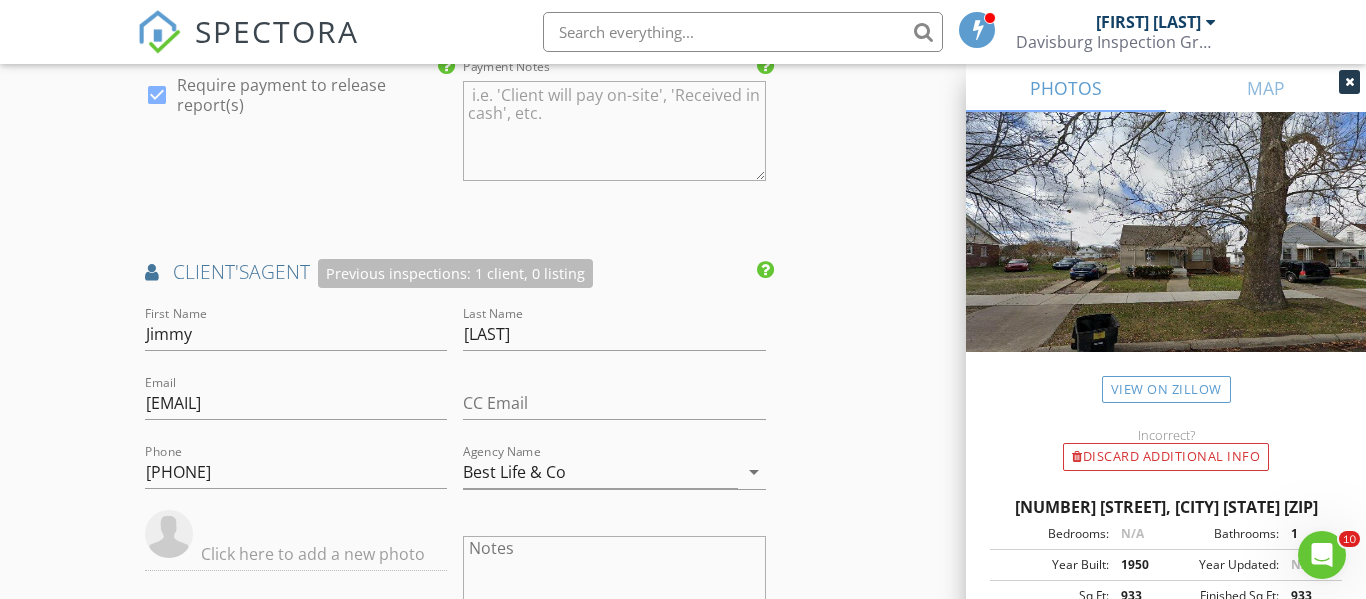 click on "INSPECTOR(S)
check_box   Ryan Paternoster   PRIMARY   Ryan Paternoster arrow_drop_down   check_box_outline_blank Ryan Paternoster specifically requested
Date/Time
08/05/2025 12:00 PM
Location
Address Search       Address 7797 Artesian St   Unit   City Detroit   State MI   Zip 48228   County Wayne     Square Feet 933   Year Built 1950   Foundation arrow_drop_down     Ryan Paternoster     0.4 miles     (2 minutes)
client
check_box Enable Client CC email for this inspection   Client Search     check_box Client is a Company/Organization   Company/Organization MP Rentals 1 LLC       Email monique@sellsmartre.com   CC Email   Phone 262-304-0602           Notes Monique Pettigrew   Private Notes
ADD ADDITIONAL client
SERVICES
check_box_outline_blank   Sewer Scope     Radon Testing" at bounding box center [683, -366] 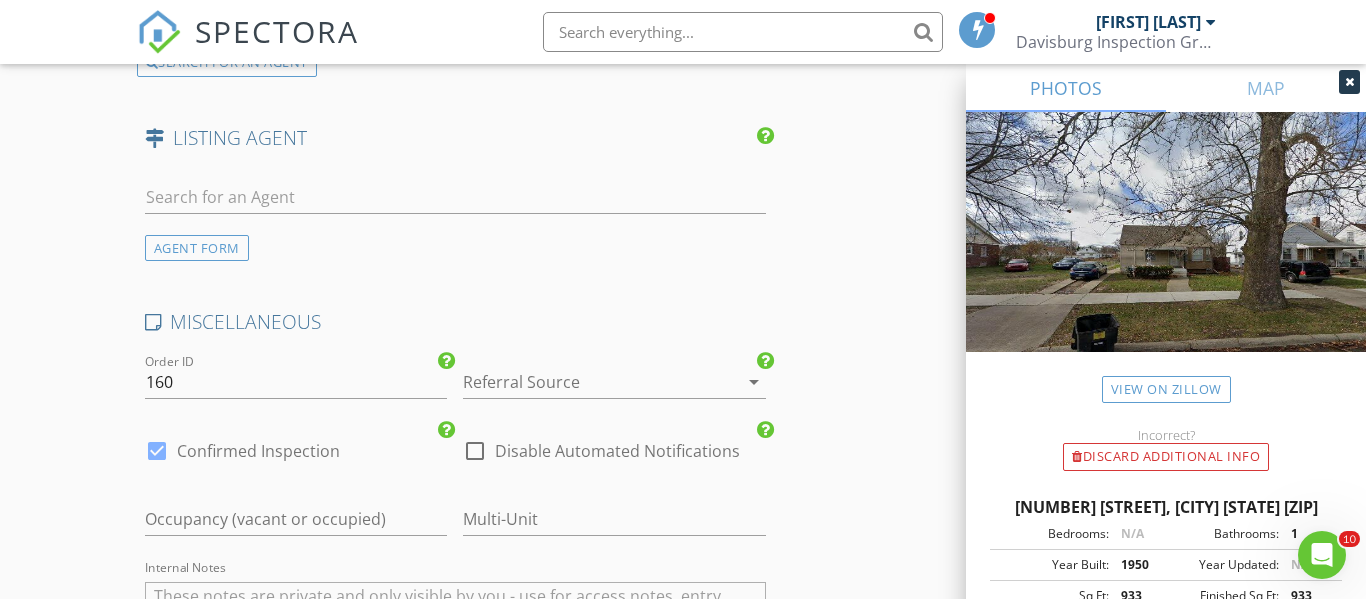 scroll, scrollTop: 3693, scrollLeft: 0, axis: vertical 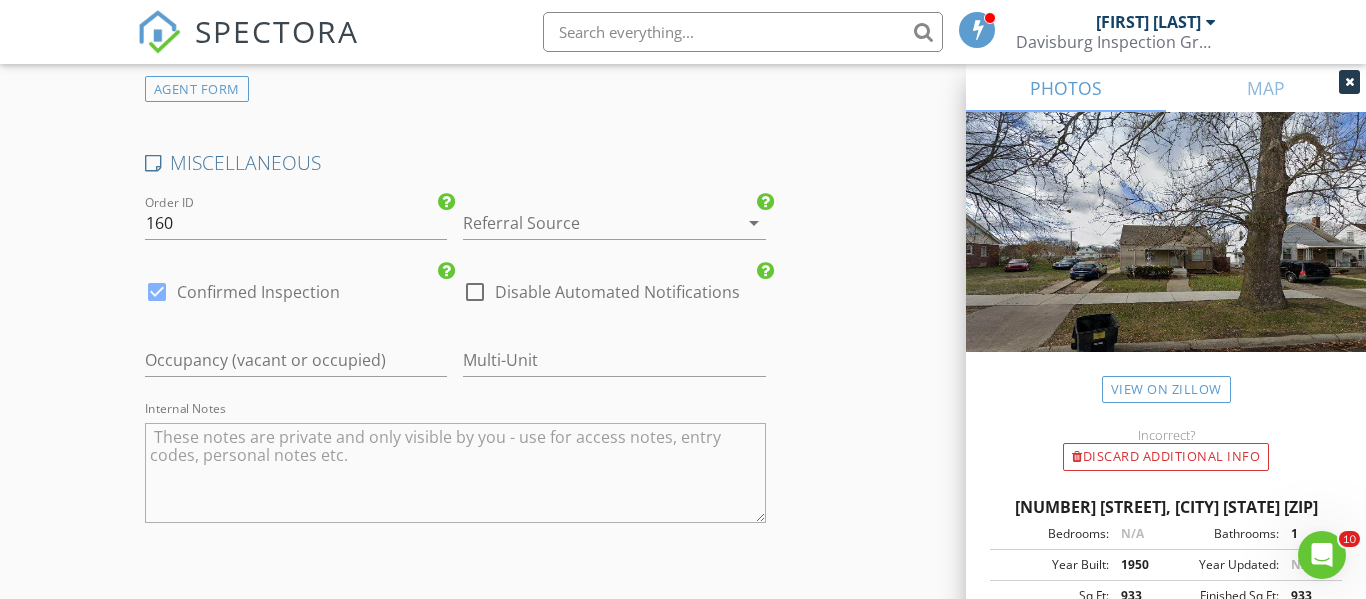 click at bounding box center (586, 223) 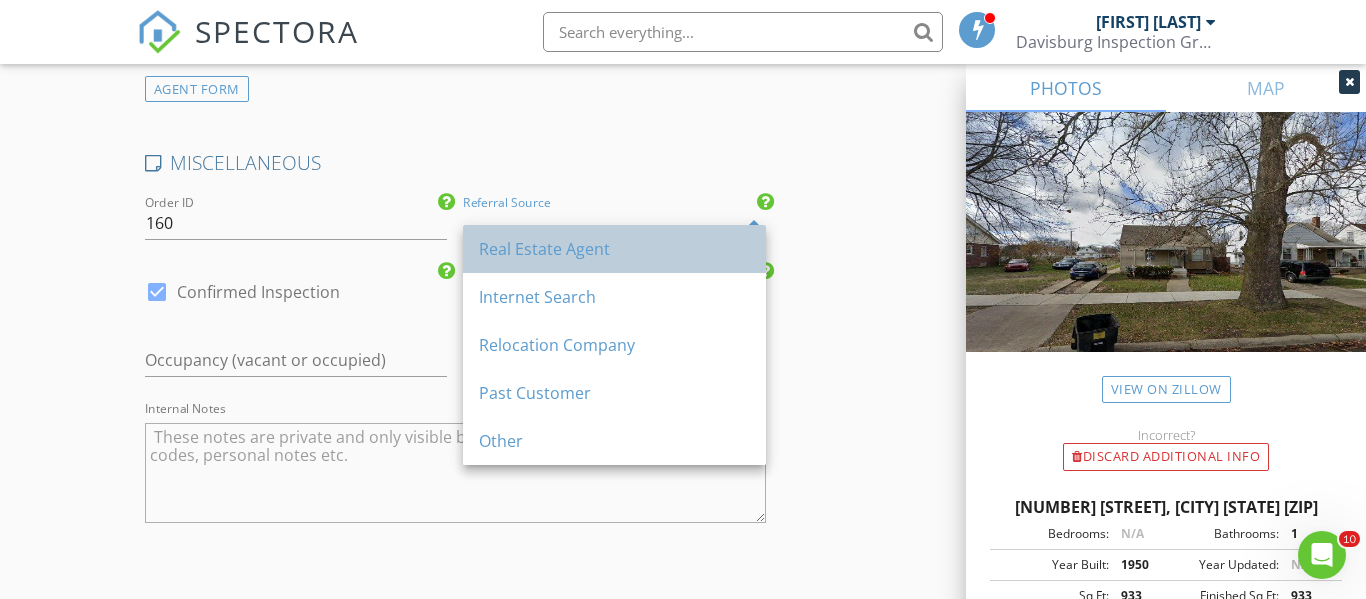 click on "Real Estate Agent" at bounding box center (614, 249) 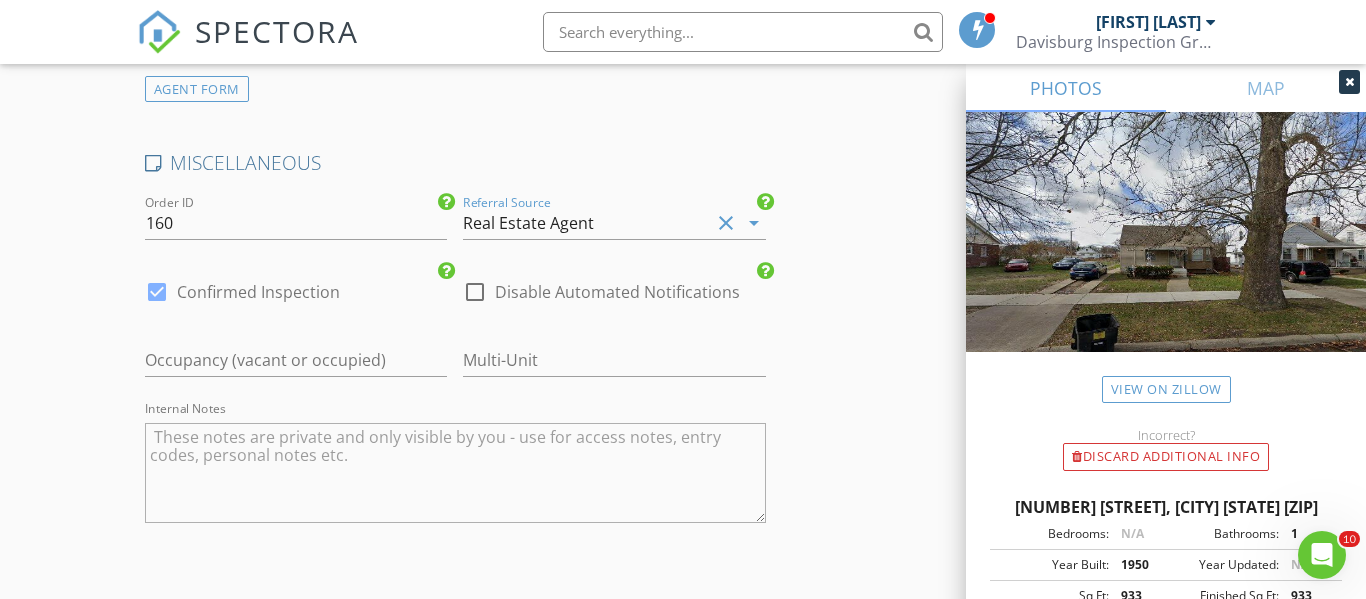 click on "INSPECTOR(S)
check_box   Ryan Paternoster   PRIMARY   Ryan Paternoster arrow_drop_down   check_box_outline_blank Ryan Paternoster specifically requested
Date/Time
08/05/2025 12:00 PM
Location
Address Search       Address 7797 Artesian St   Unit   City Detroit   State MI   Zip 48228   County Wayne     Square Feet 933   Year Built 1950   Foundation arrow_drop_down     Ryan Paternoster     0.4 miles     (2 minutes)
client
check_box Enable Client CC email for this inspection   Client Search     check_box Client is a Company/Organization   Company/Organization MP Rentals 1 LLC       Email monique@sellsmartre.com   CC Email   Phone 262-304-0602           Notes Monique Pettigrew   Private Notes
ADD ADDITIONAL client
SERVICES
check_box_outline_blank   Sewer Scope     Radon Testing" at bounding box center [683, -1298] 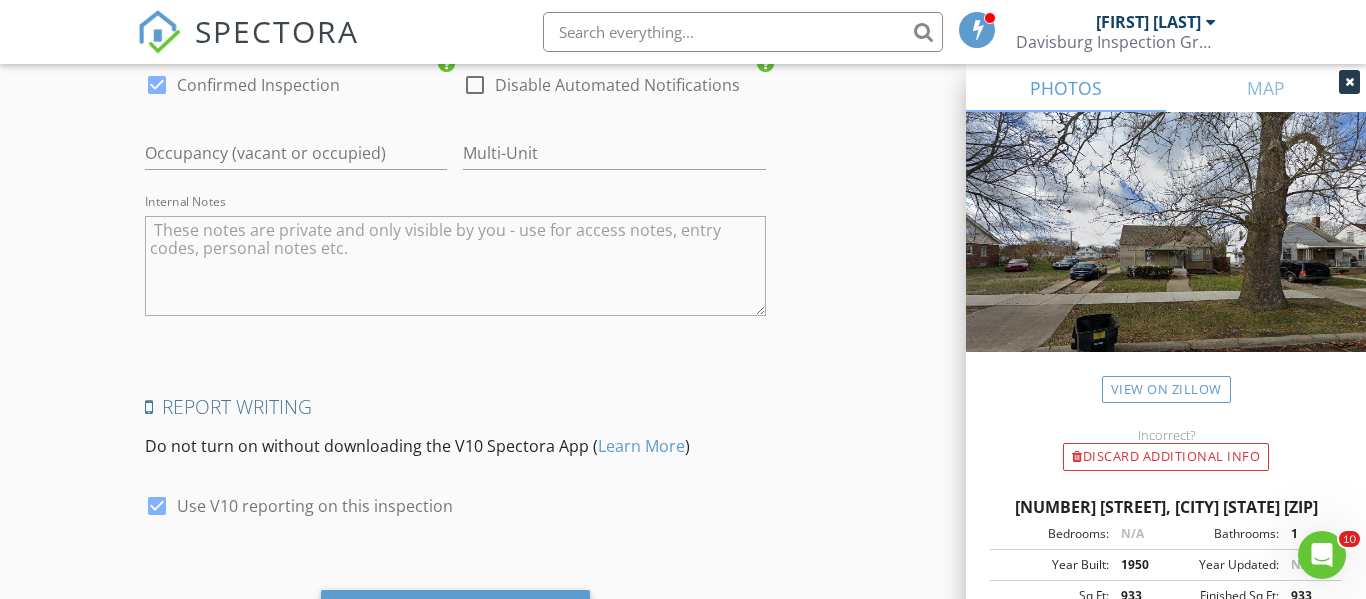 scroll, scrollTop: 4026, scrollLeft: 0, axis: vertical 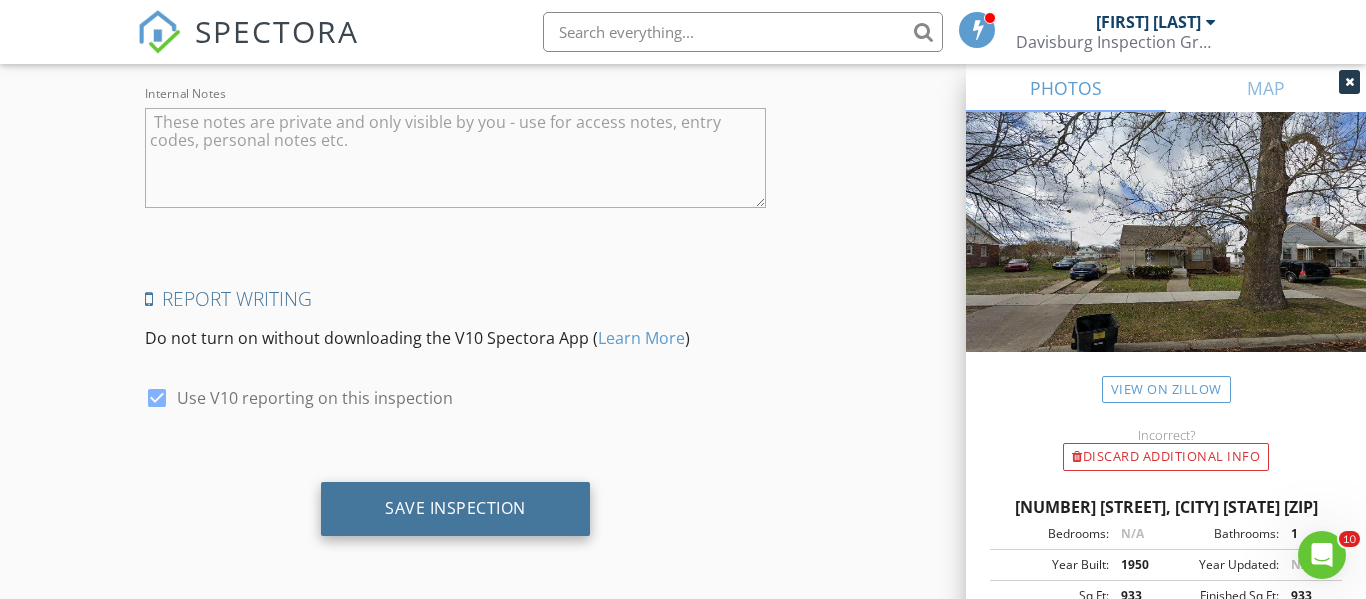 click on "Save Inspection" at bounding box center [455, 509] 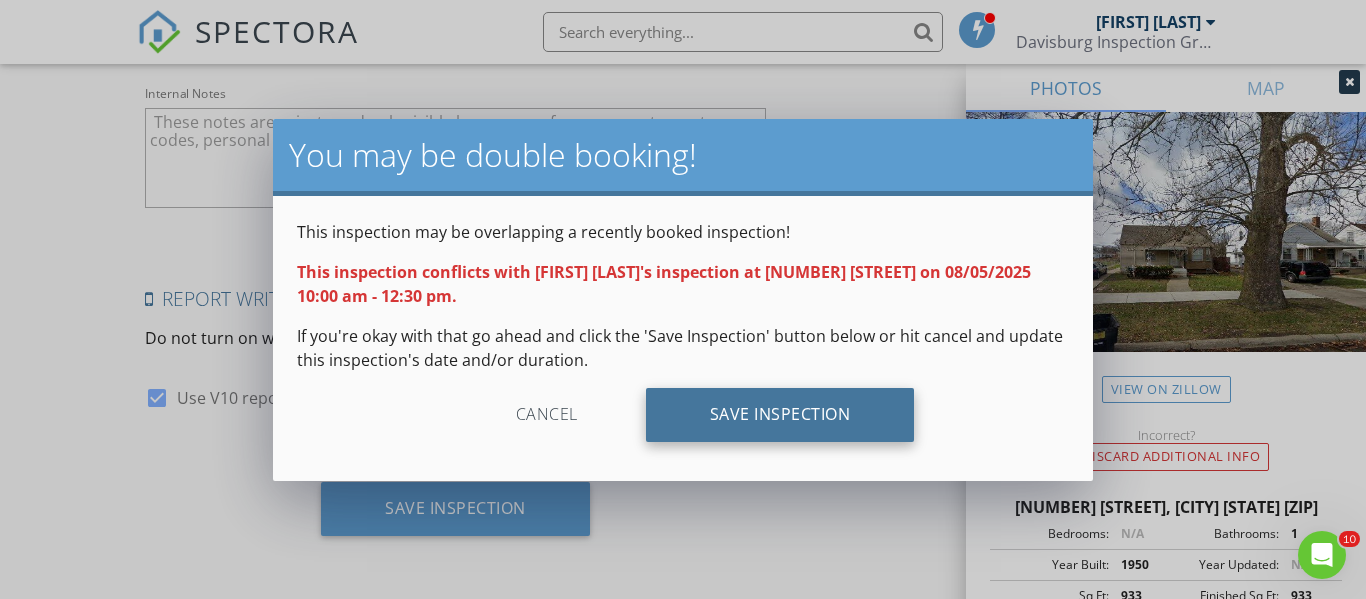 click on "Save Inspection" at bounding box center (780, 415) 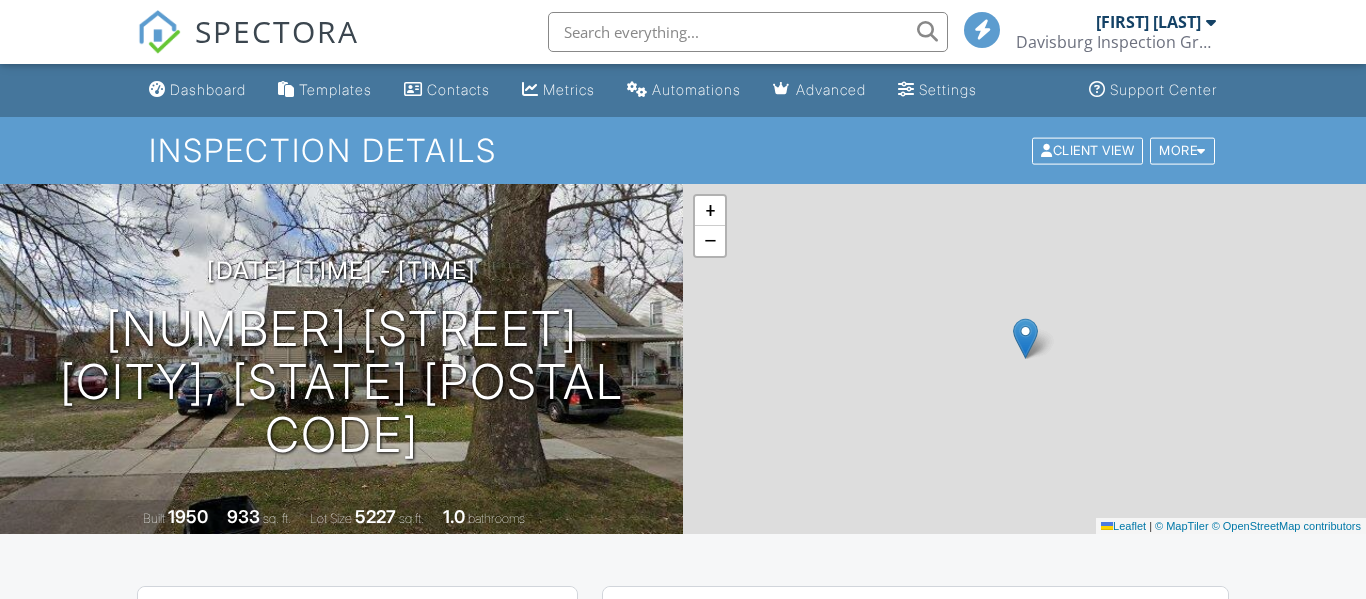 scroll, scrollTop: 0, scrollLeft: 0, axis: both 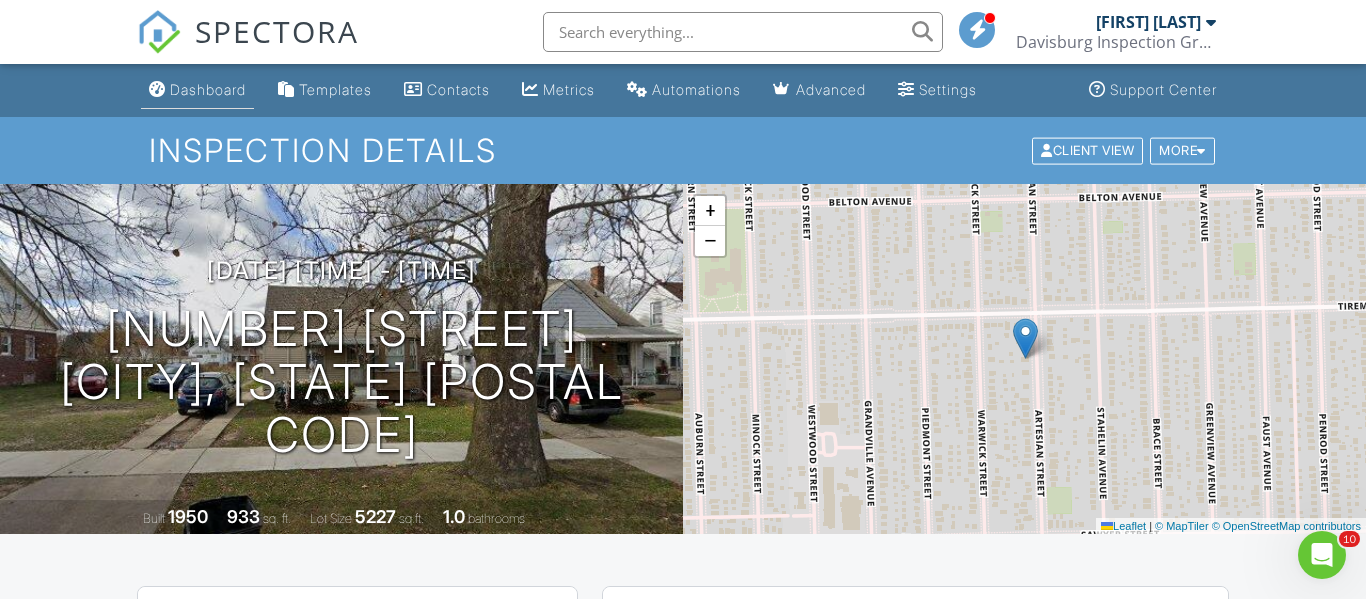 click on "Dashboard" at bounding box center (208, 89) 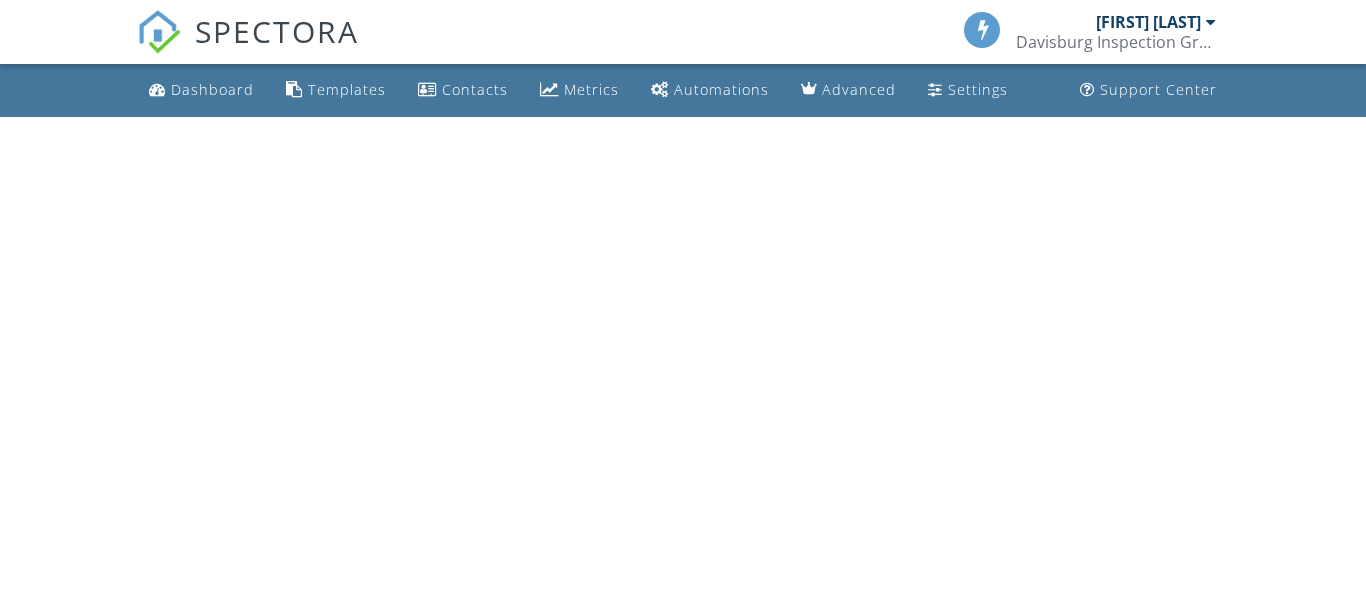 scroll, scrollTop: 0, scrollLeft: 0, axis: both 